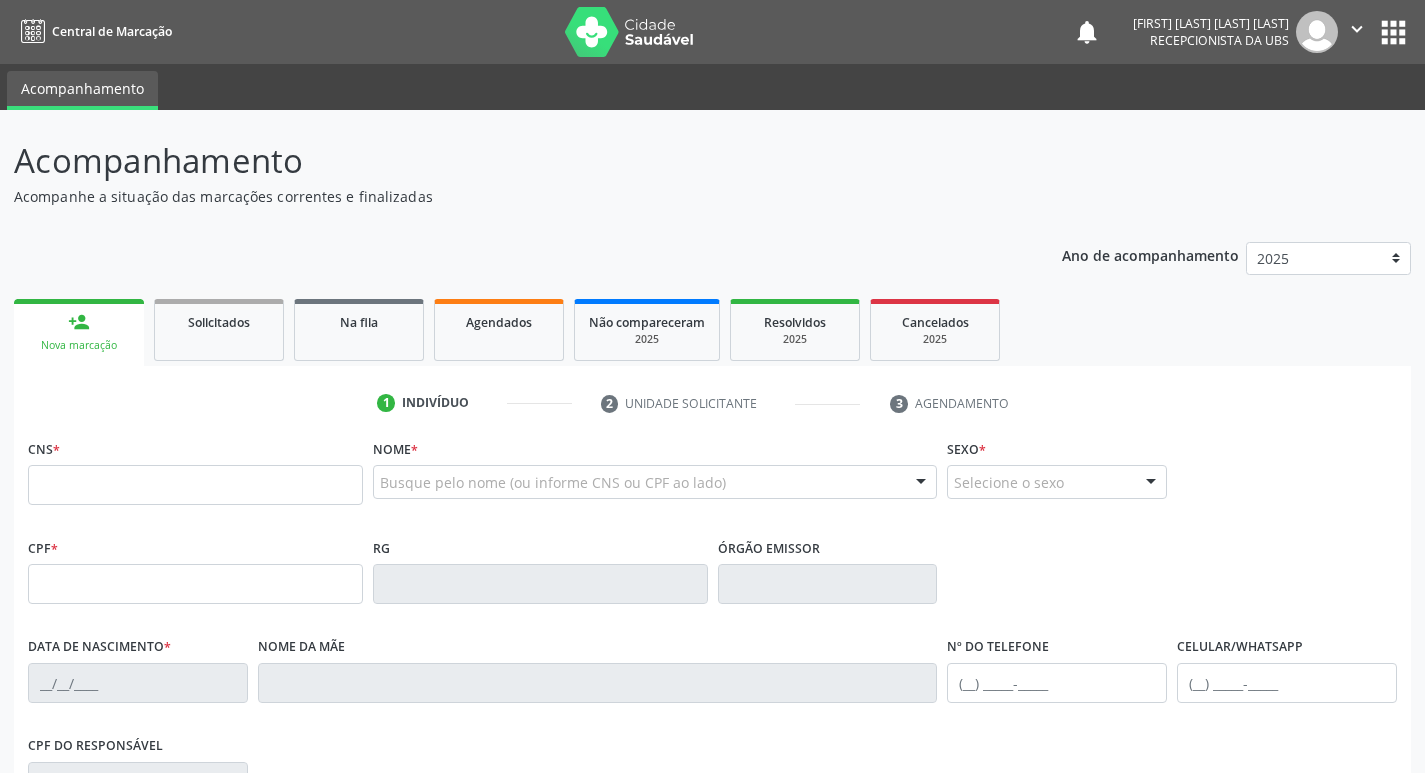 scroll, scrollTop: 0, scrollLeft: 0, axis: both 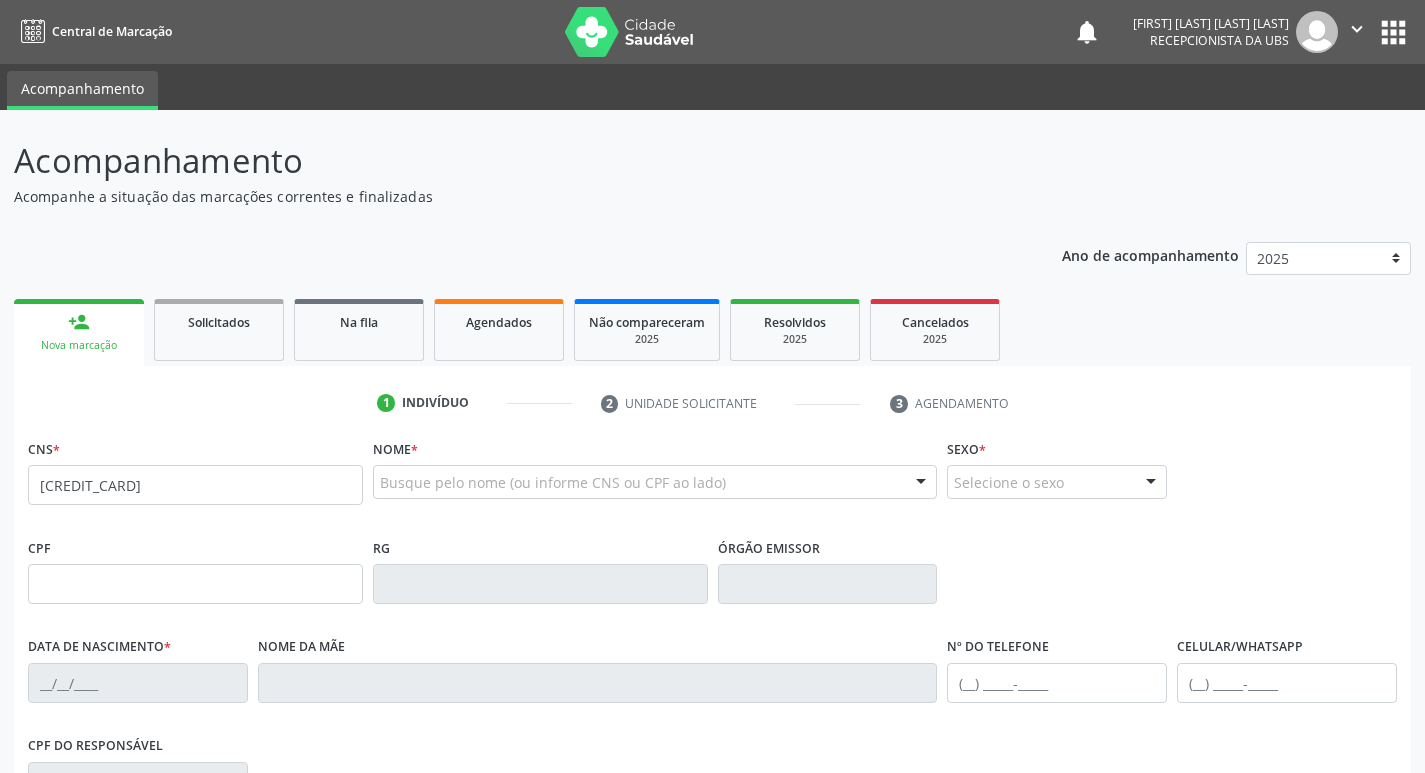 type on "[CREDIT_CARD]" 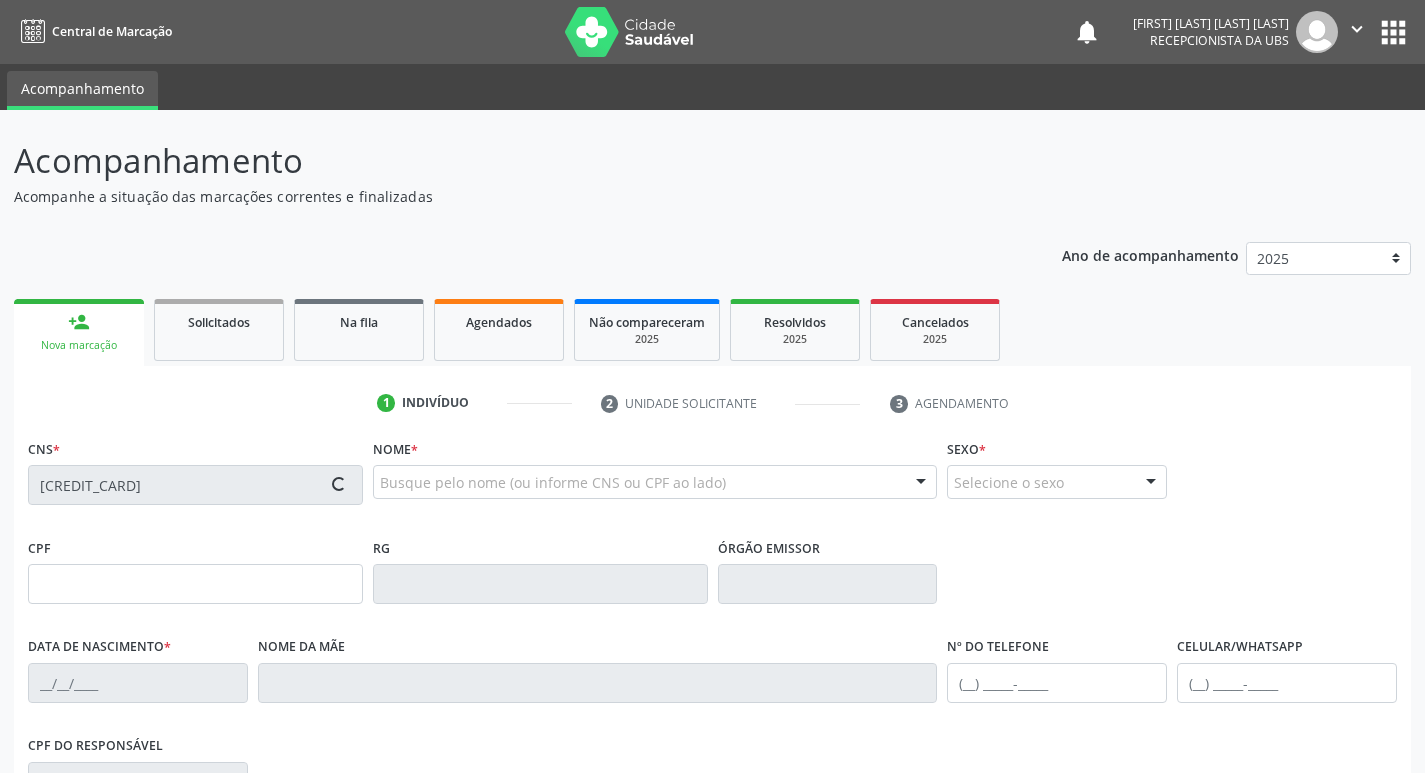 type on "[DATE]" 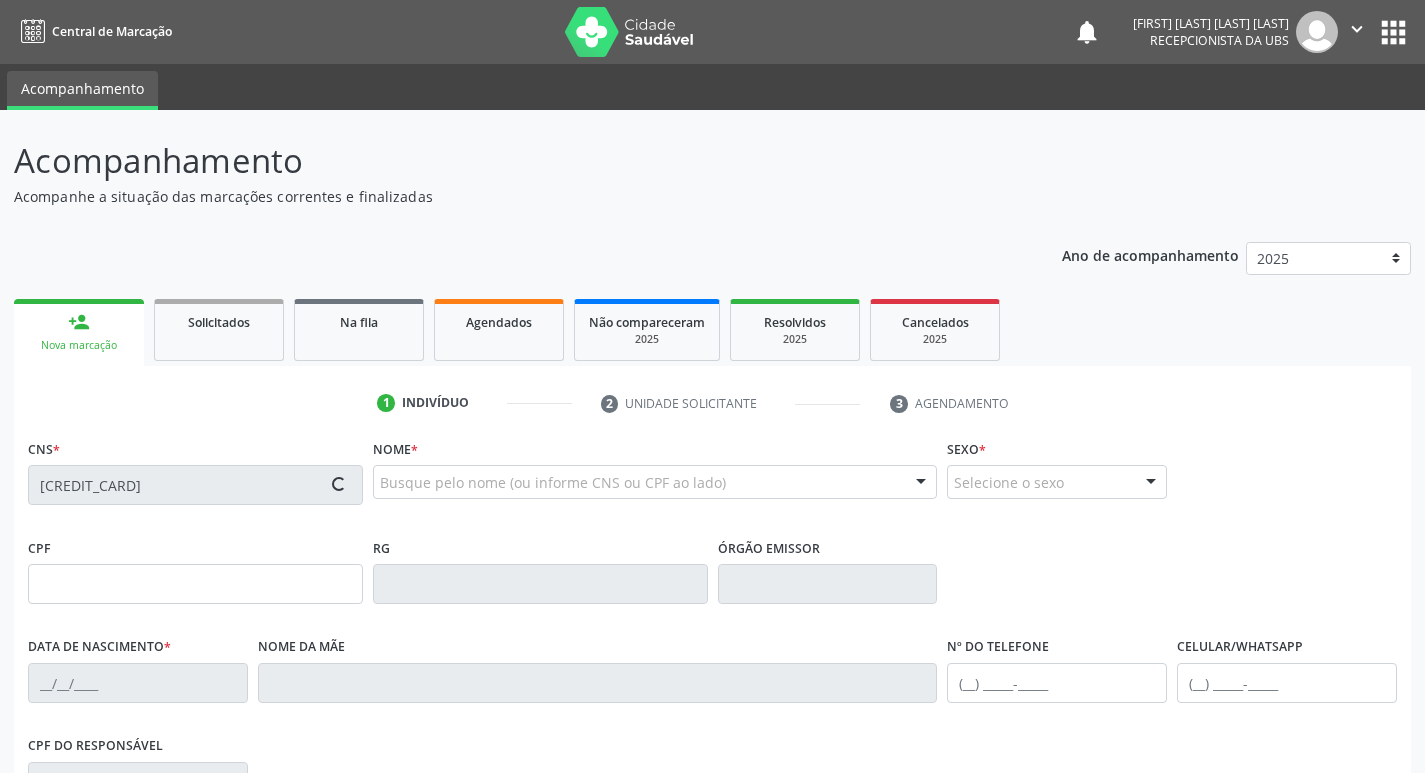 type on "S/N" 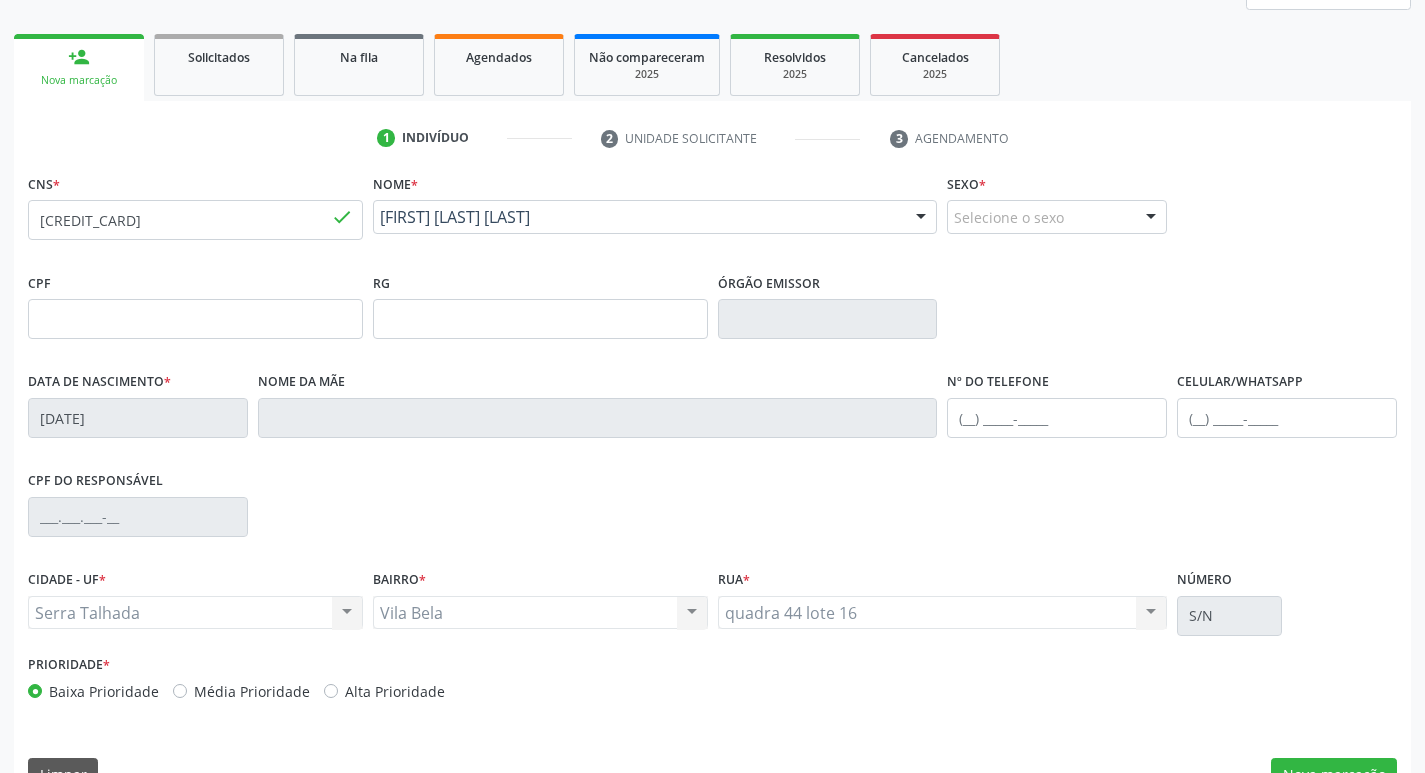 scroll, scrollTop: 300, scrollLeft: 0, axis: vertical 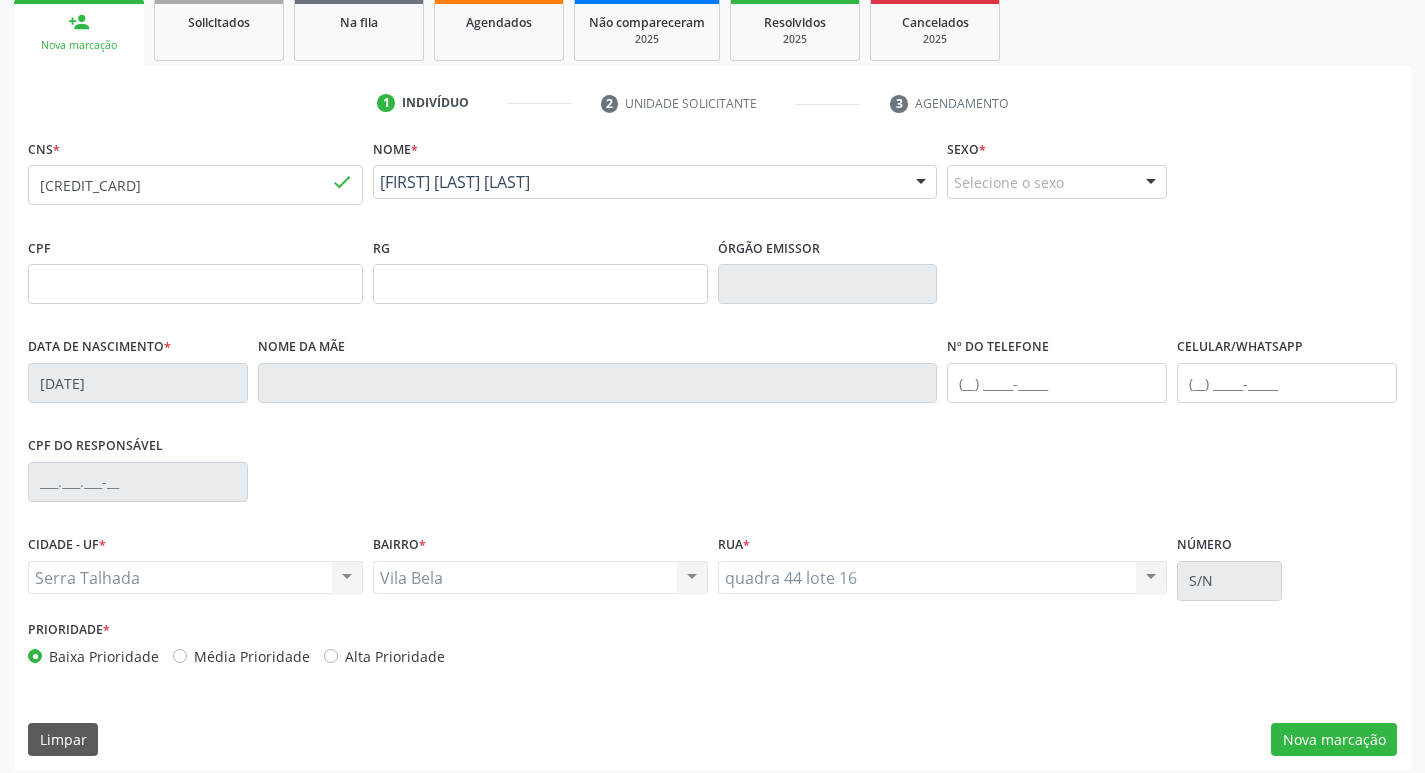 drag, startPoint x: 583, startPoint y: 177, endPoint x: 562, endPoint y: 185, distance: 22.472204 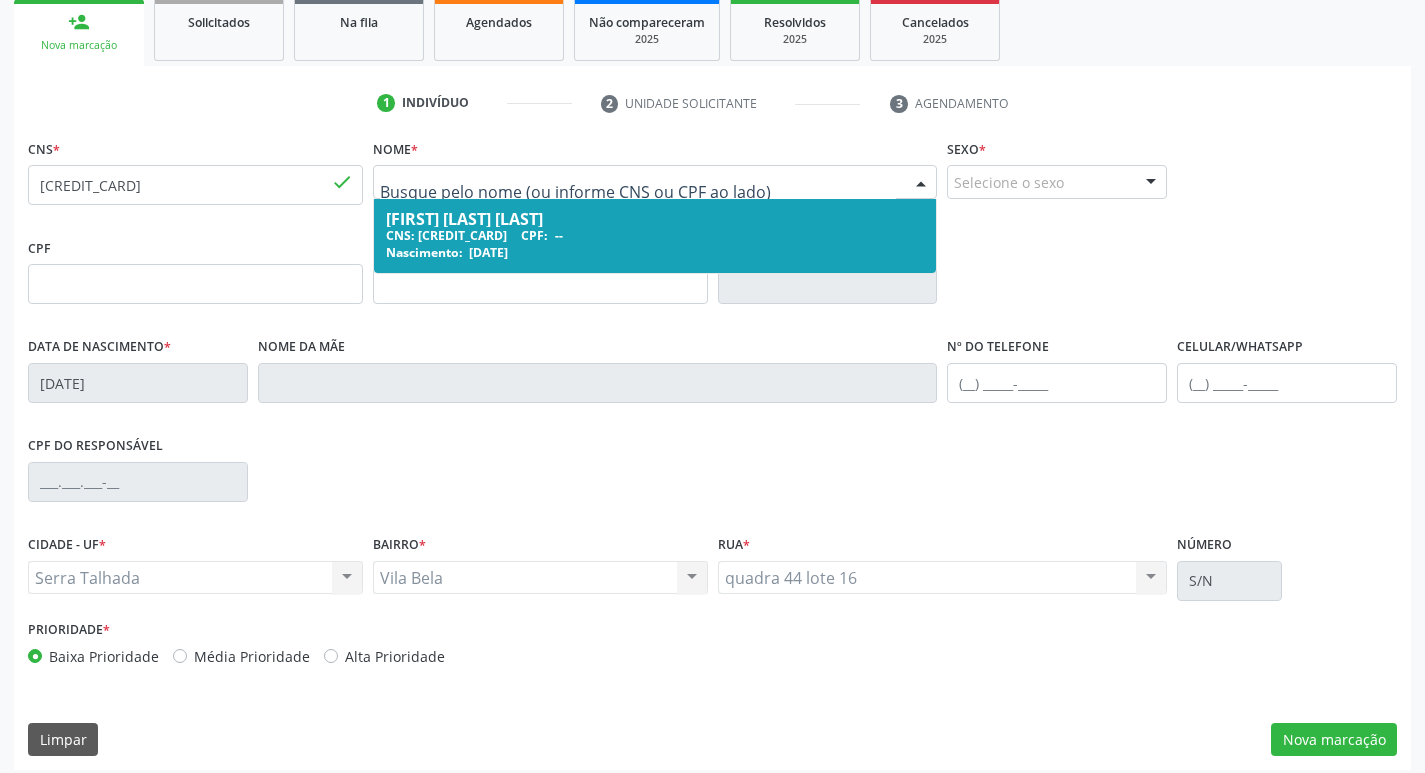 click at bounding box center (638, 192) 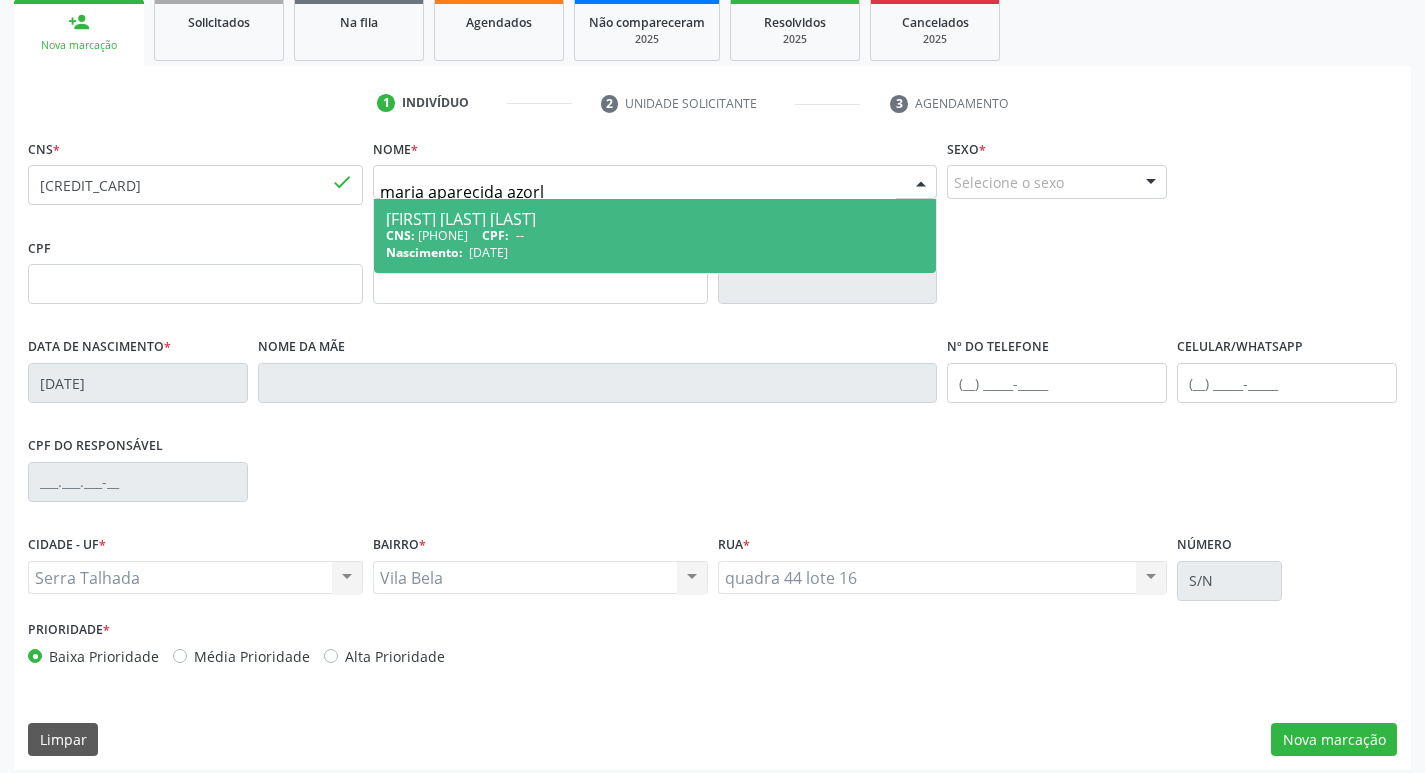 type on "maria aparecida azorli" 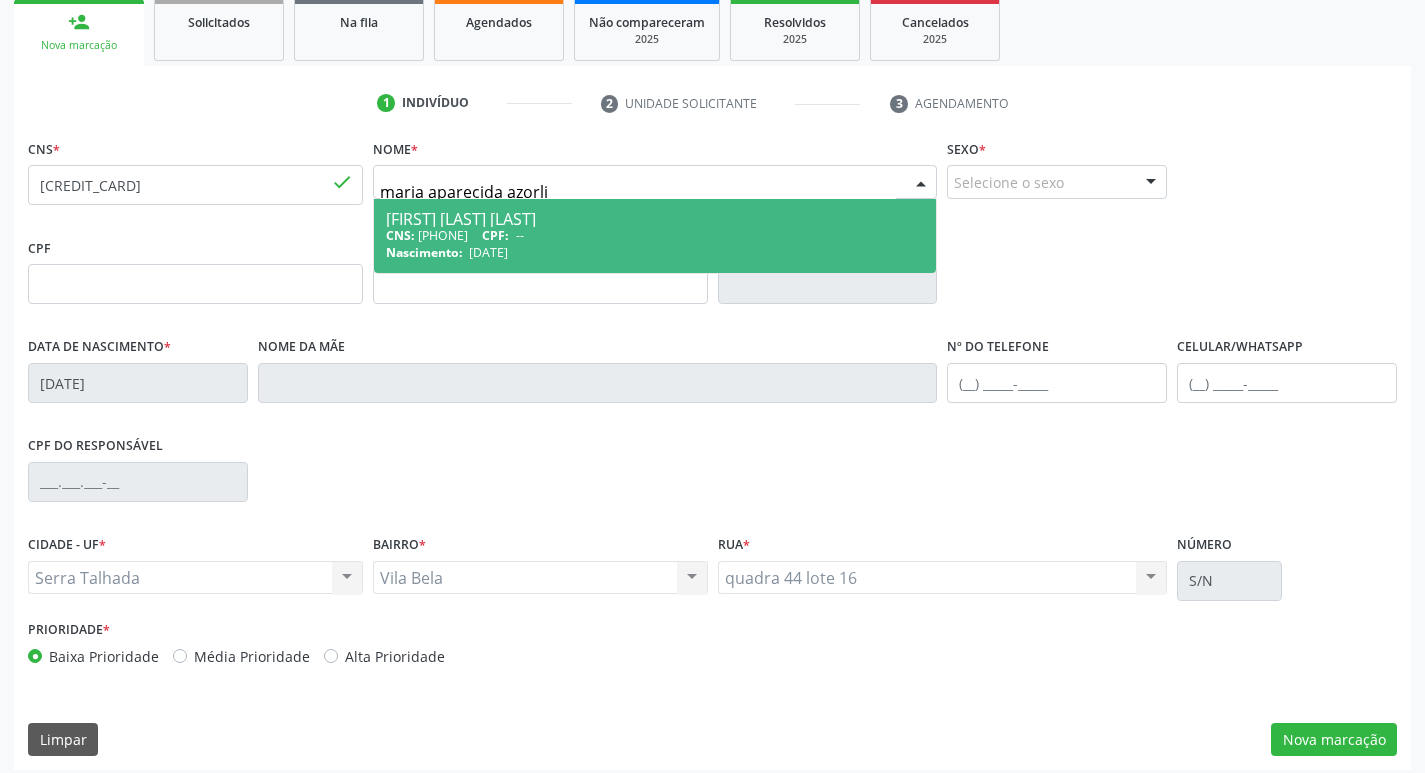 click on "[FIRST] [LAST] [LAST]" at bounding box center [655, 219] 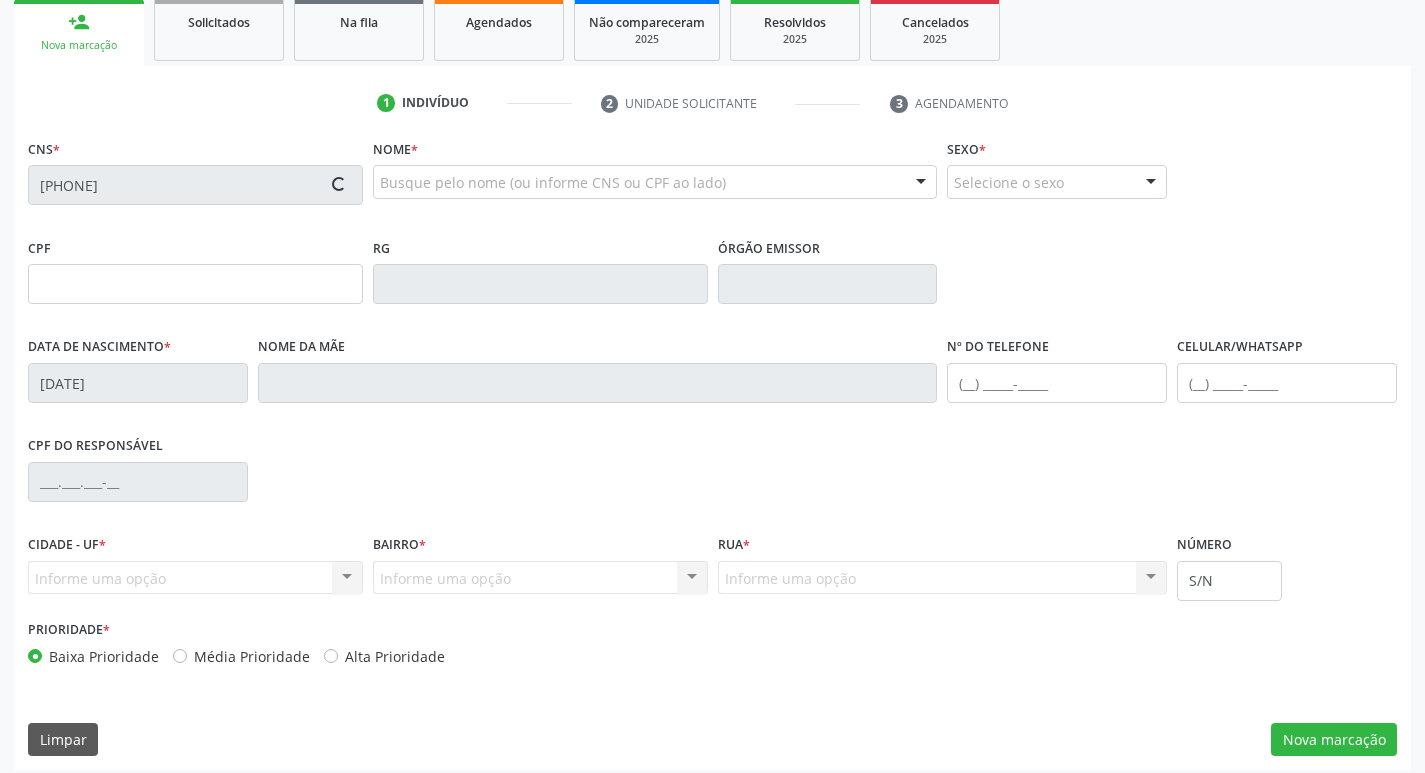 type 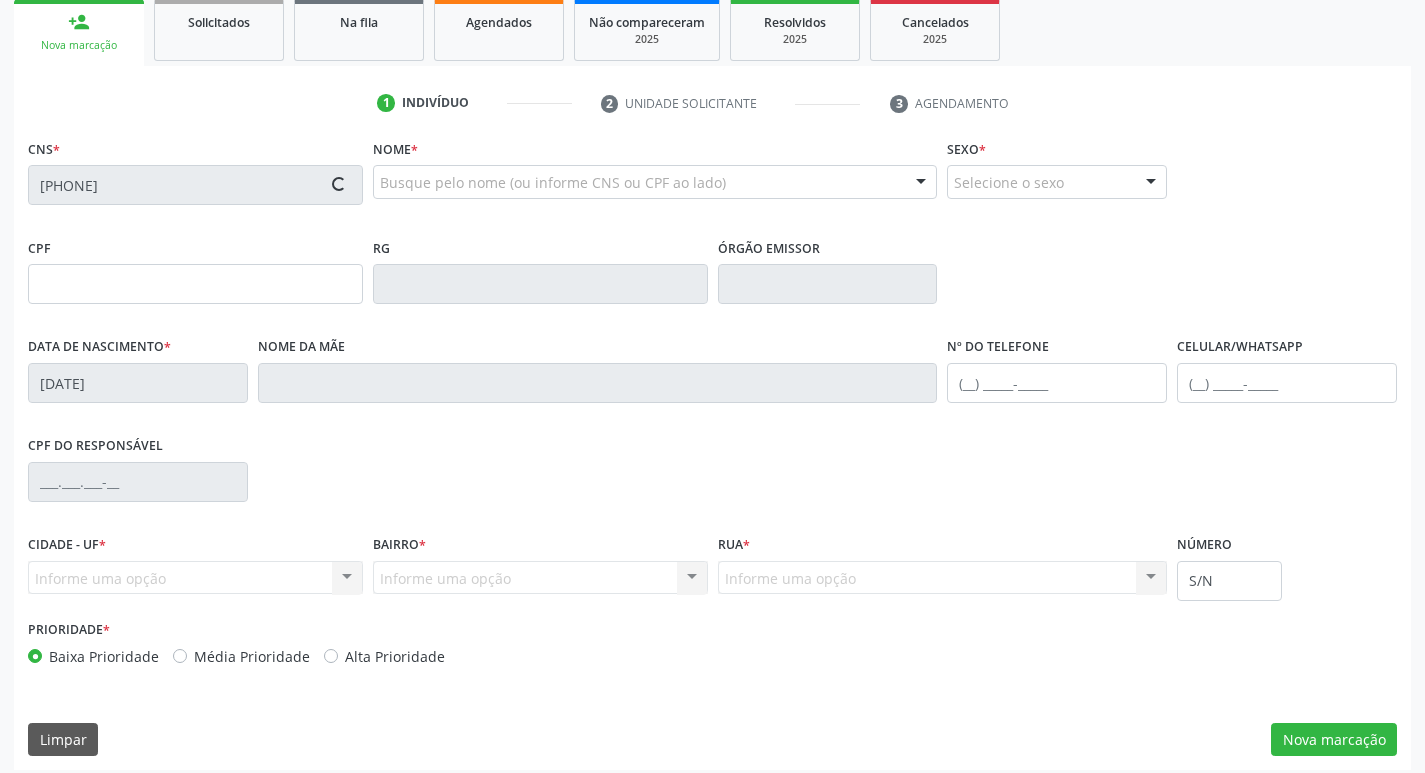 type 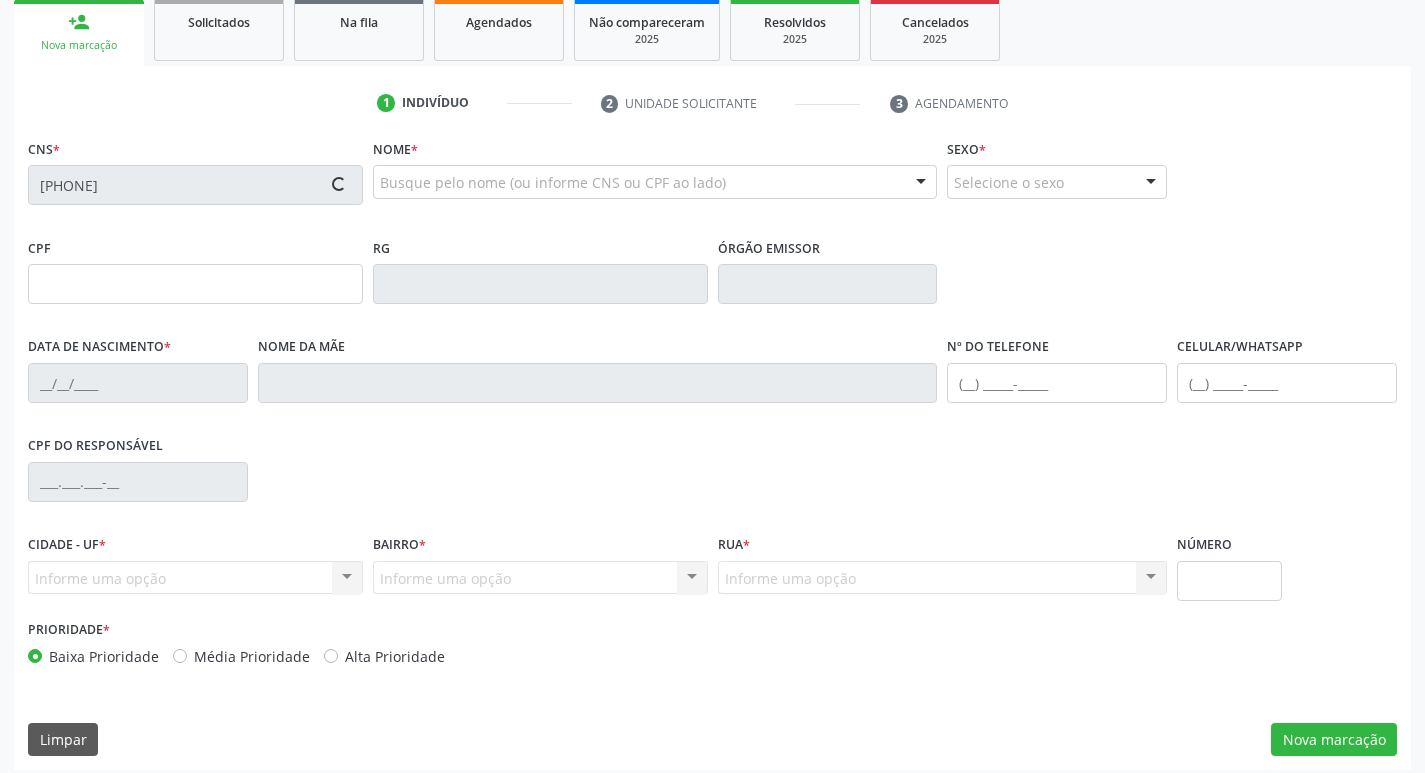 type on "[DATE]" 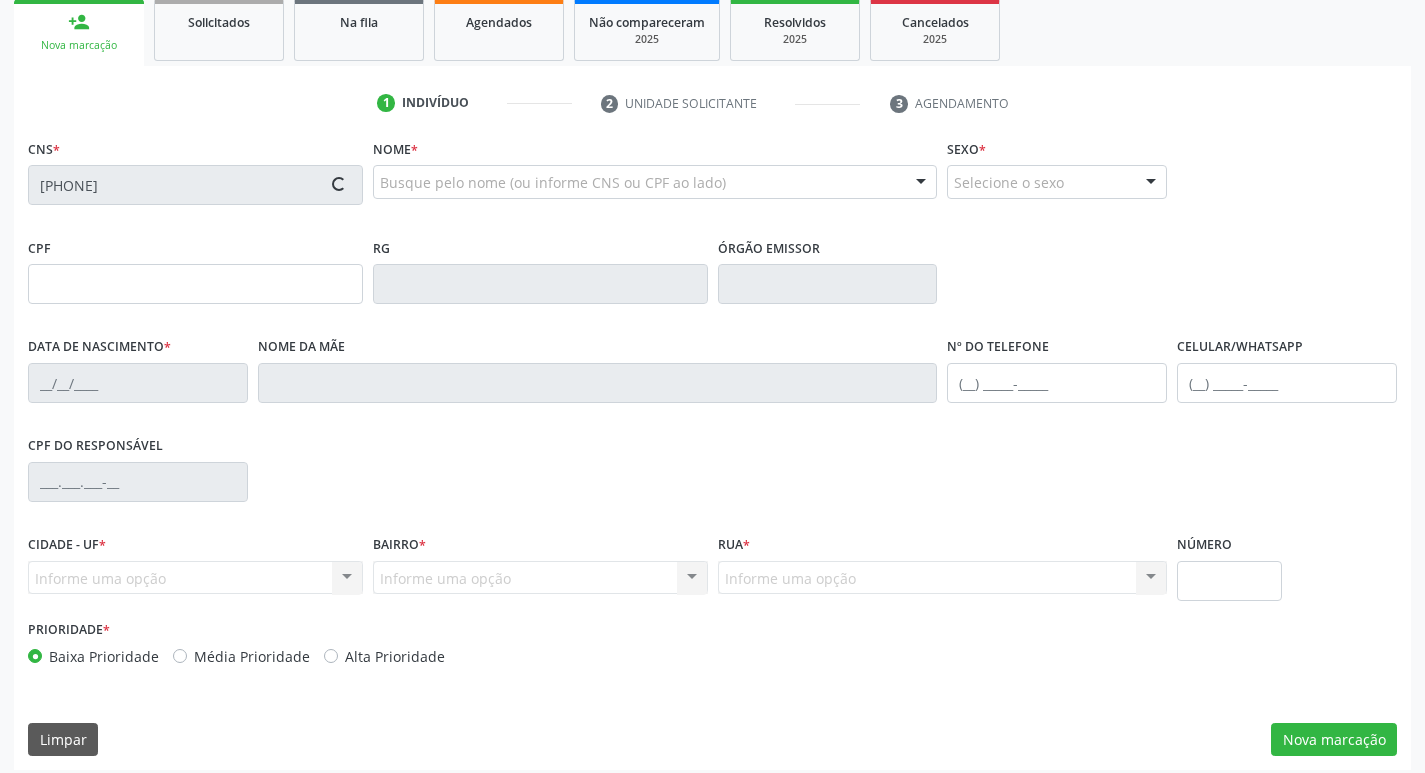 type on "S/N" 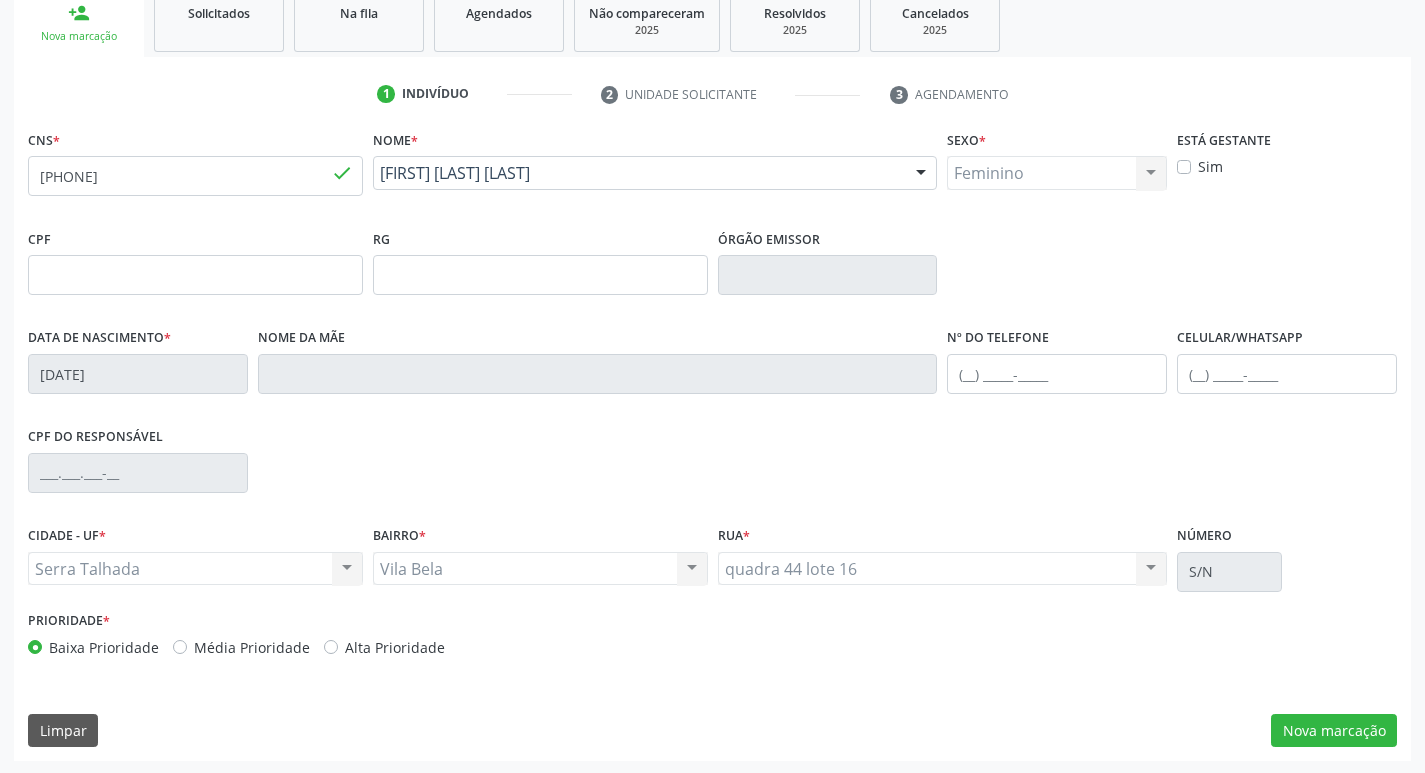 scroll, scrollTop: 311, scrollLeft: 0, axis: vertical 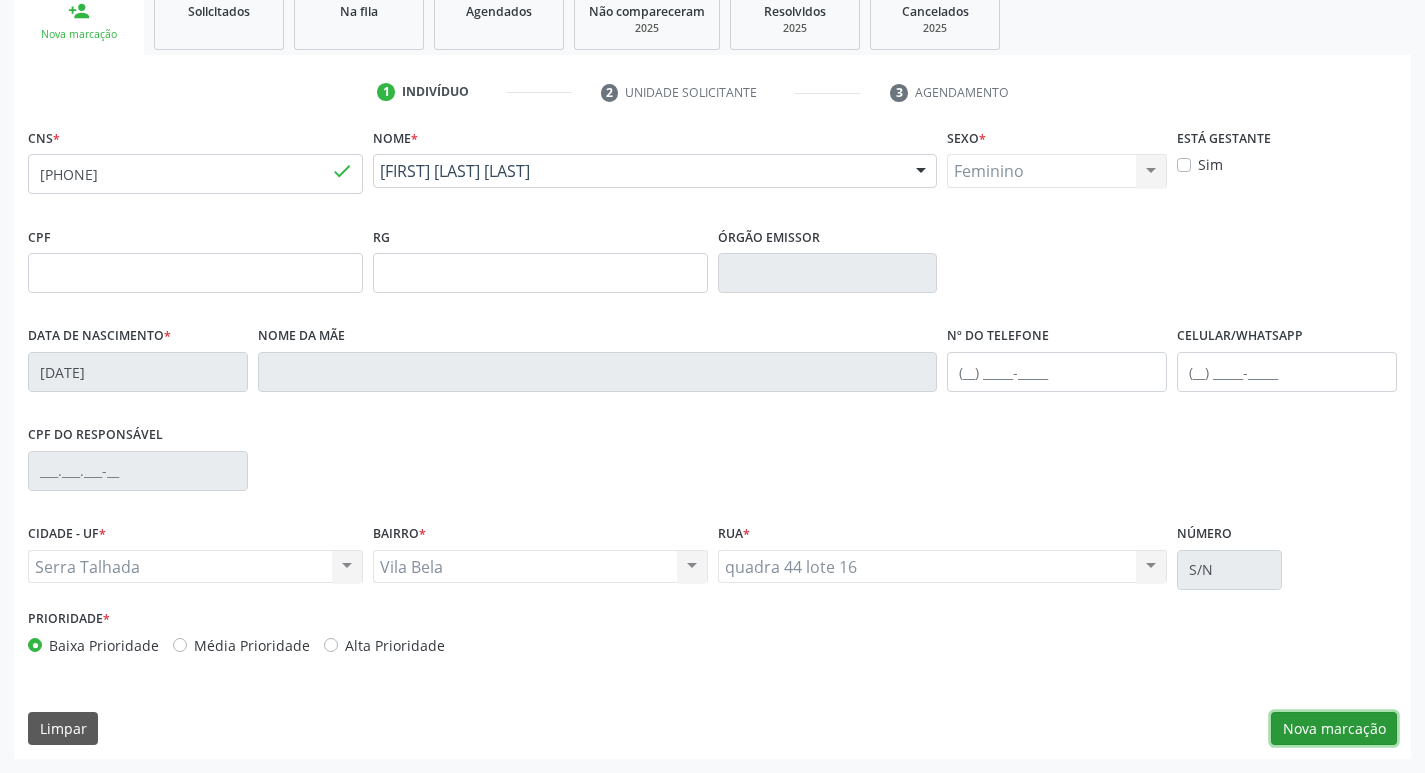 click on "Nova marcação" at bounding box center [1334, 729] 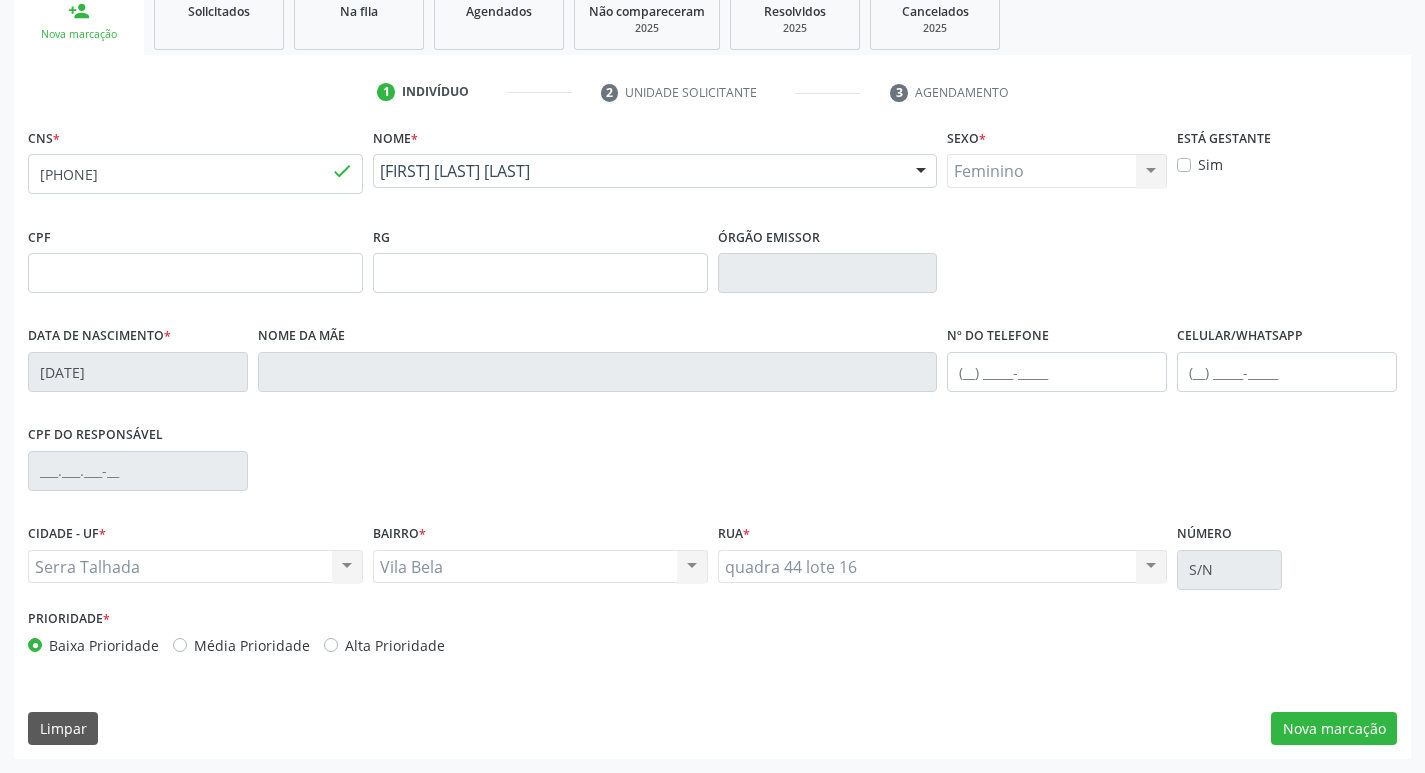 scroll, scrollTop: 133, scrollLeft: 0, axis: vertical 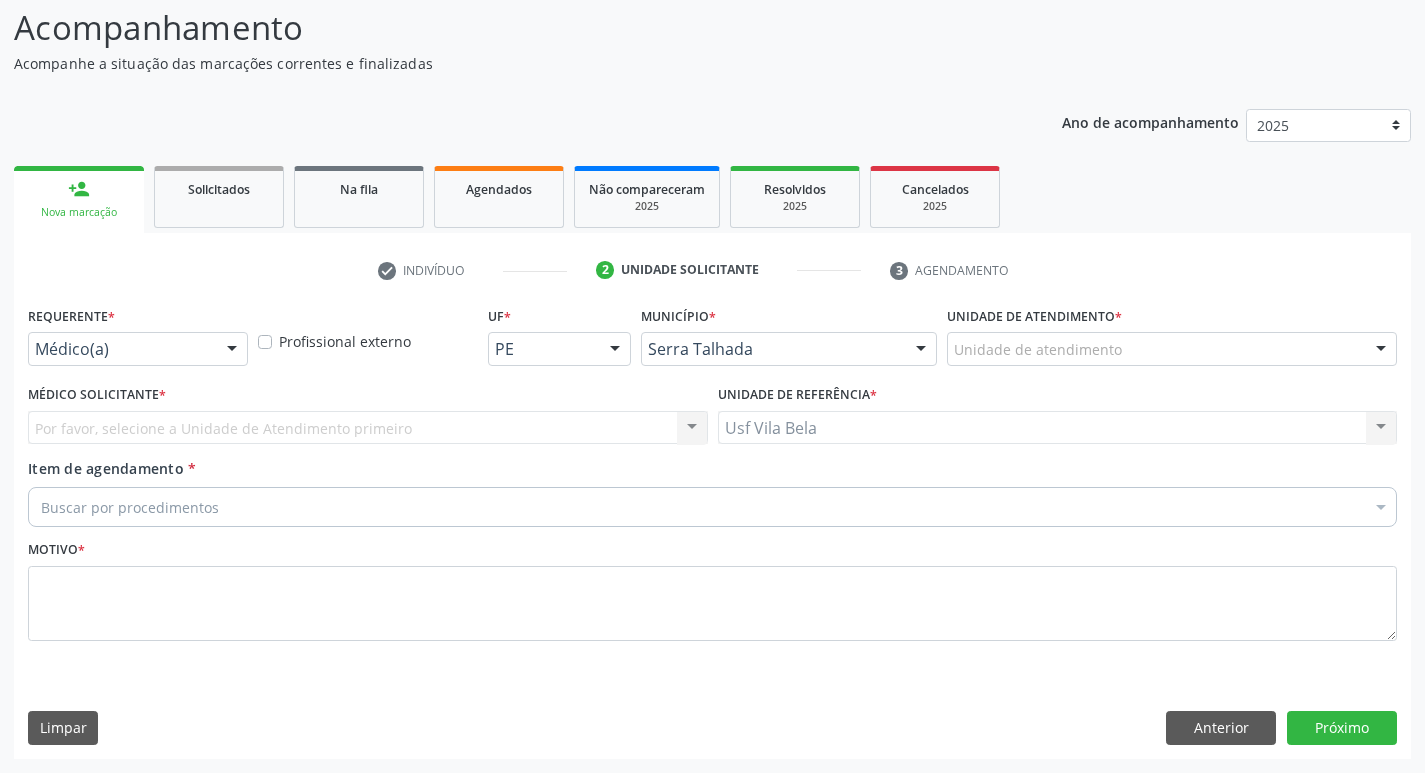 click on "Médico(a)" at bounding box center (138, 349) 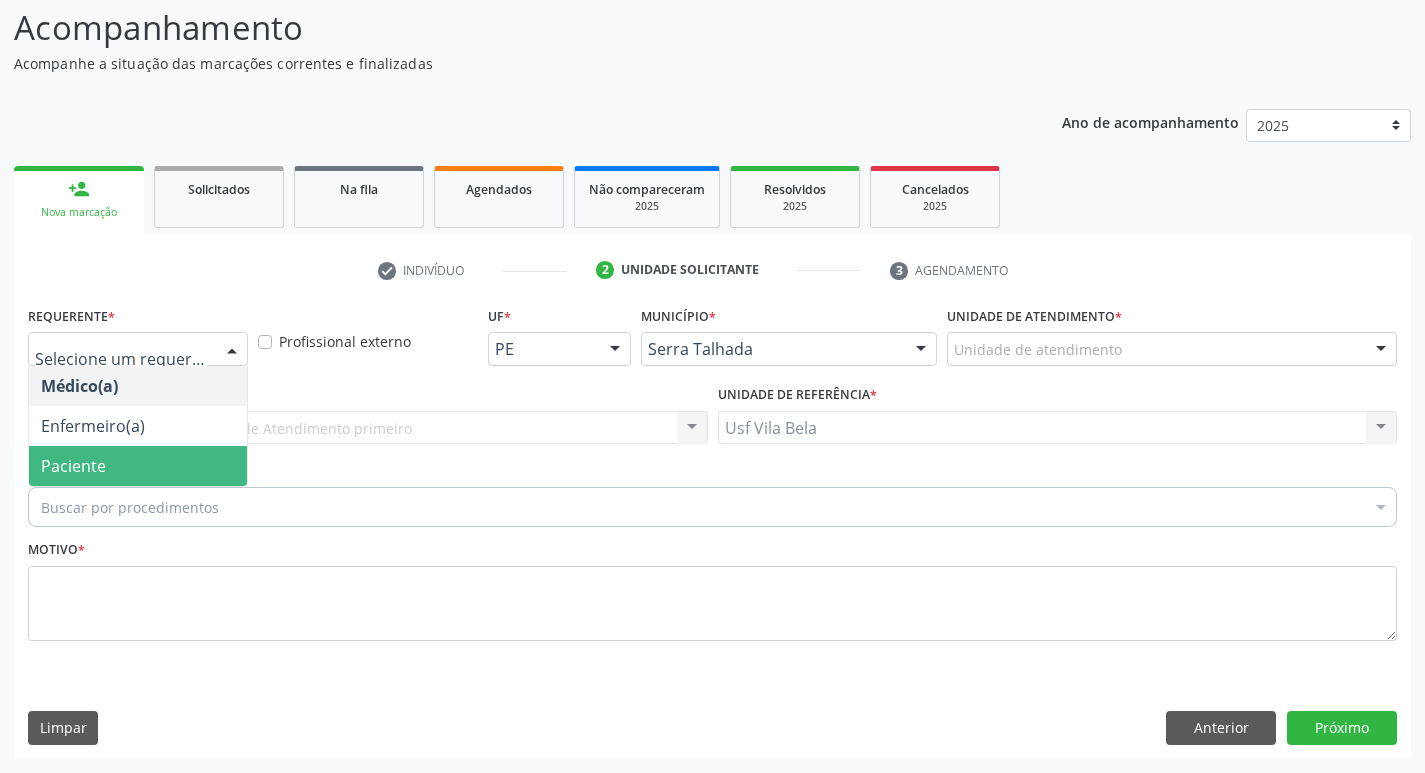 click on "Paciente" at bounding box center [73, 466] 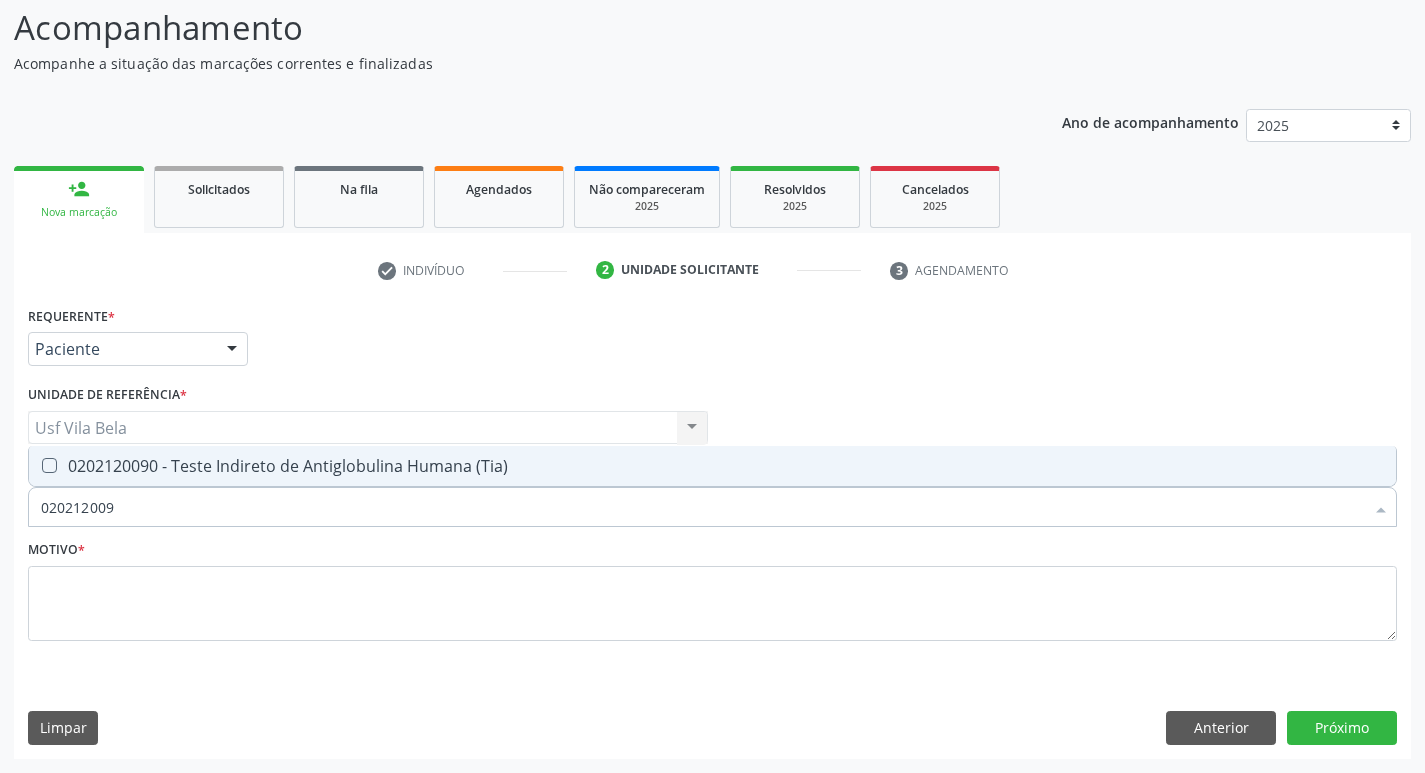 type on "0202120090" 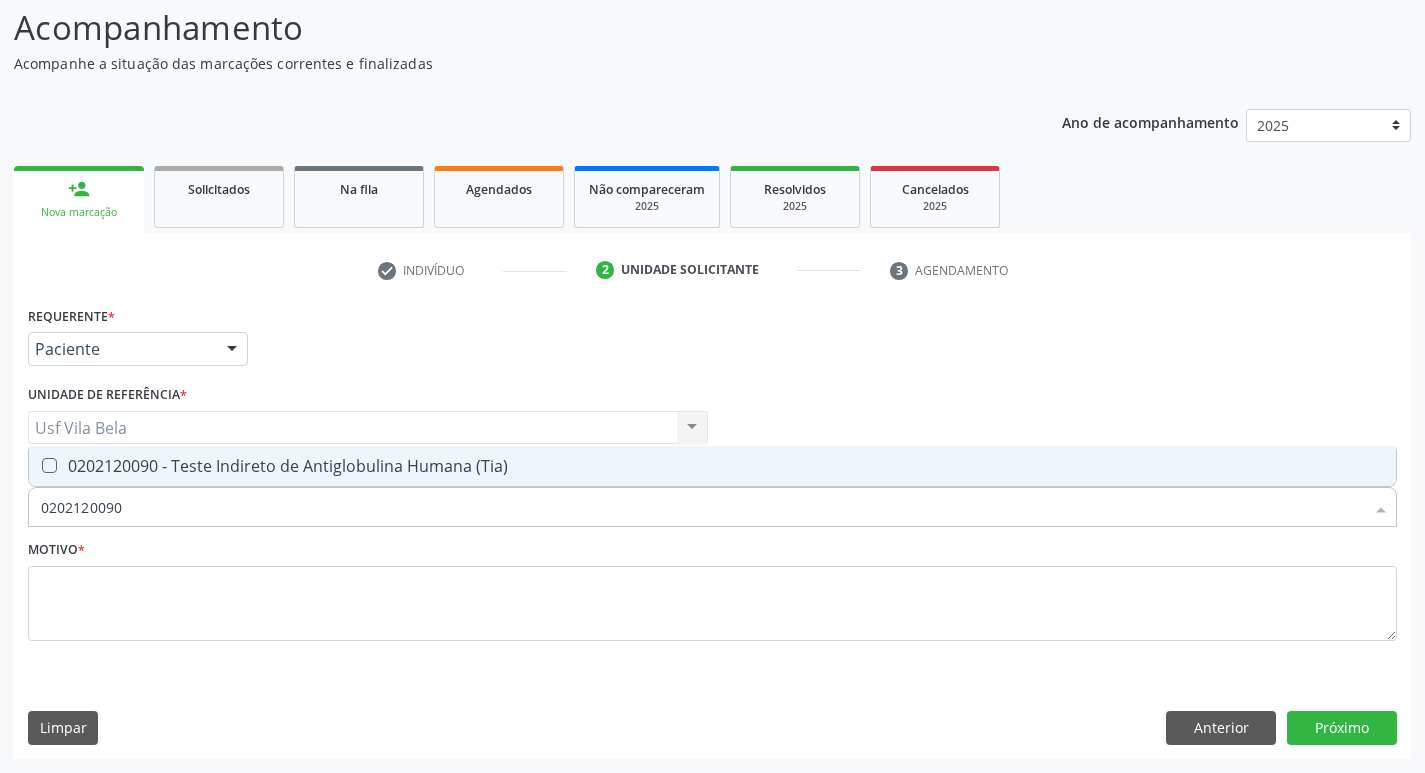 click on "0202120090 - Teste Indireto de Antiglobulina Humana (Tia)" at bounding box center (712, 466) 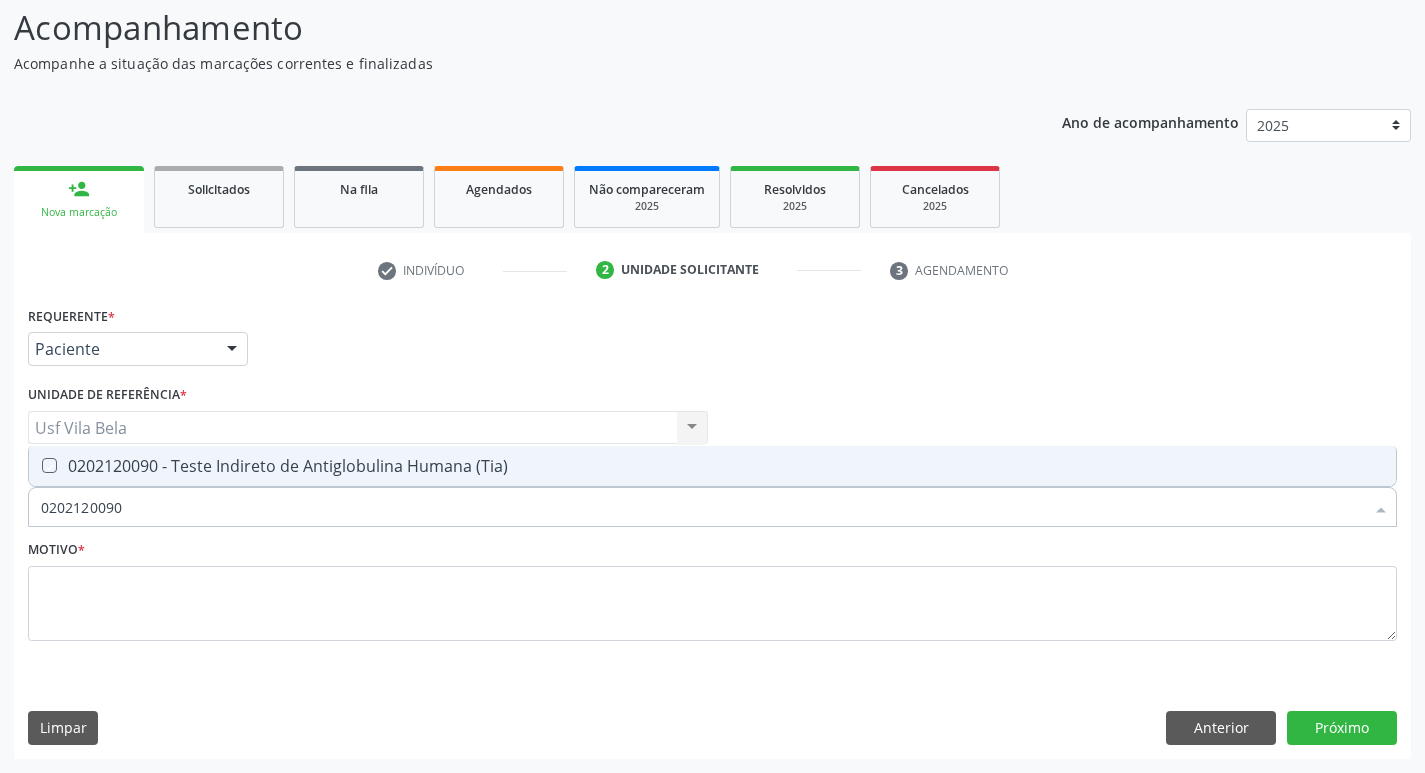 checkbox on "true" 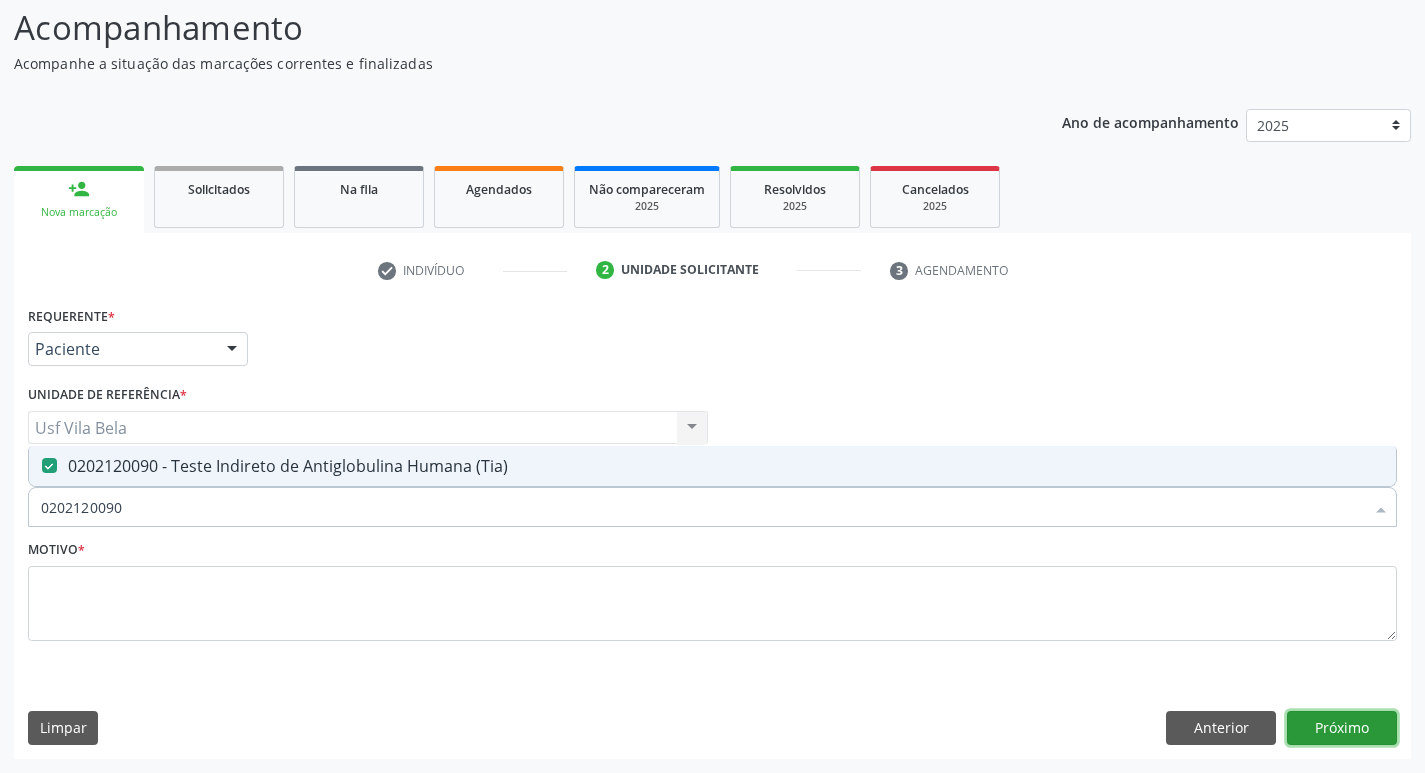 click on "Próximo" at bounding box center (1342, 728) 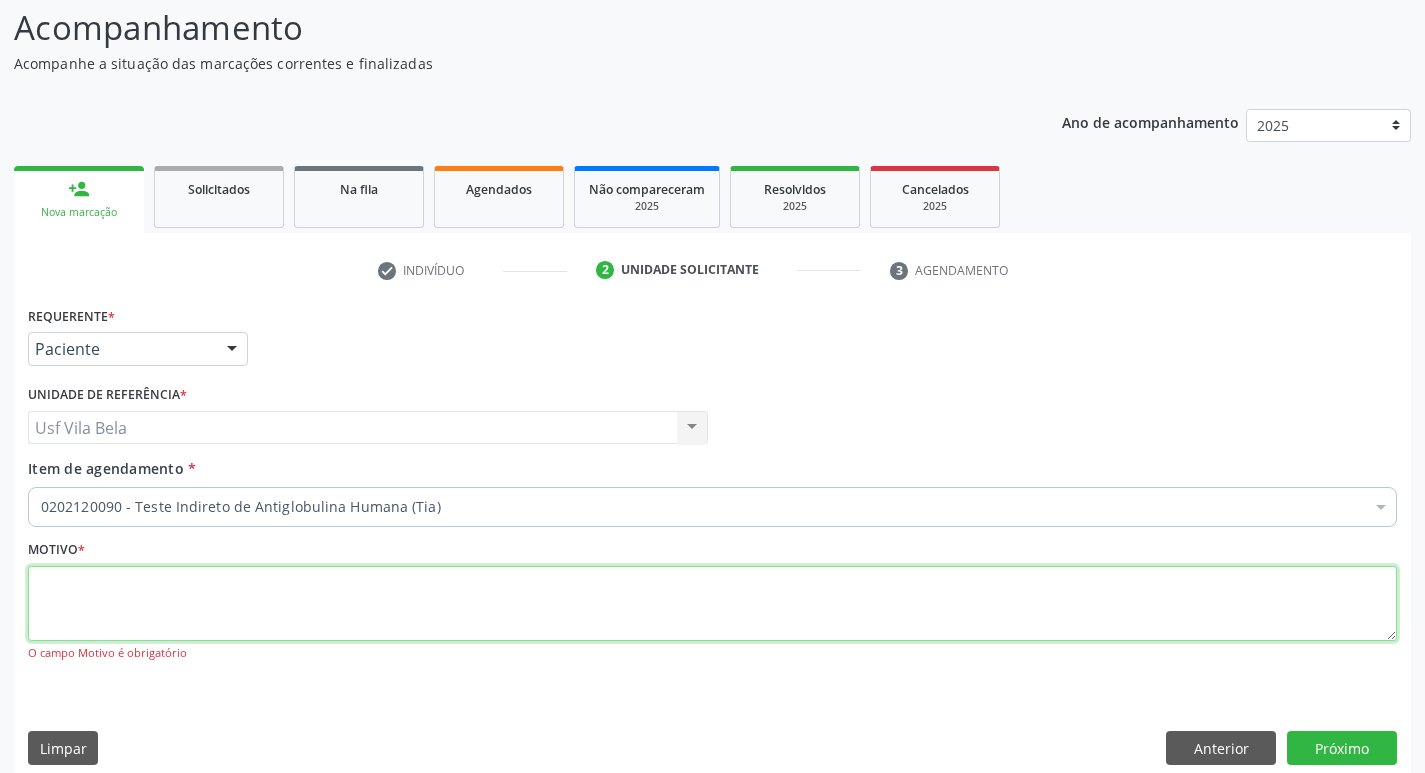 click at bounding box center [712, 604] 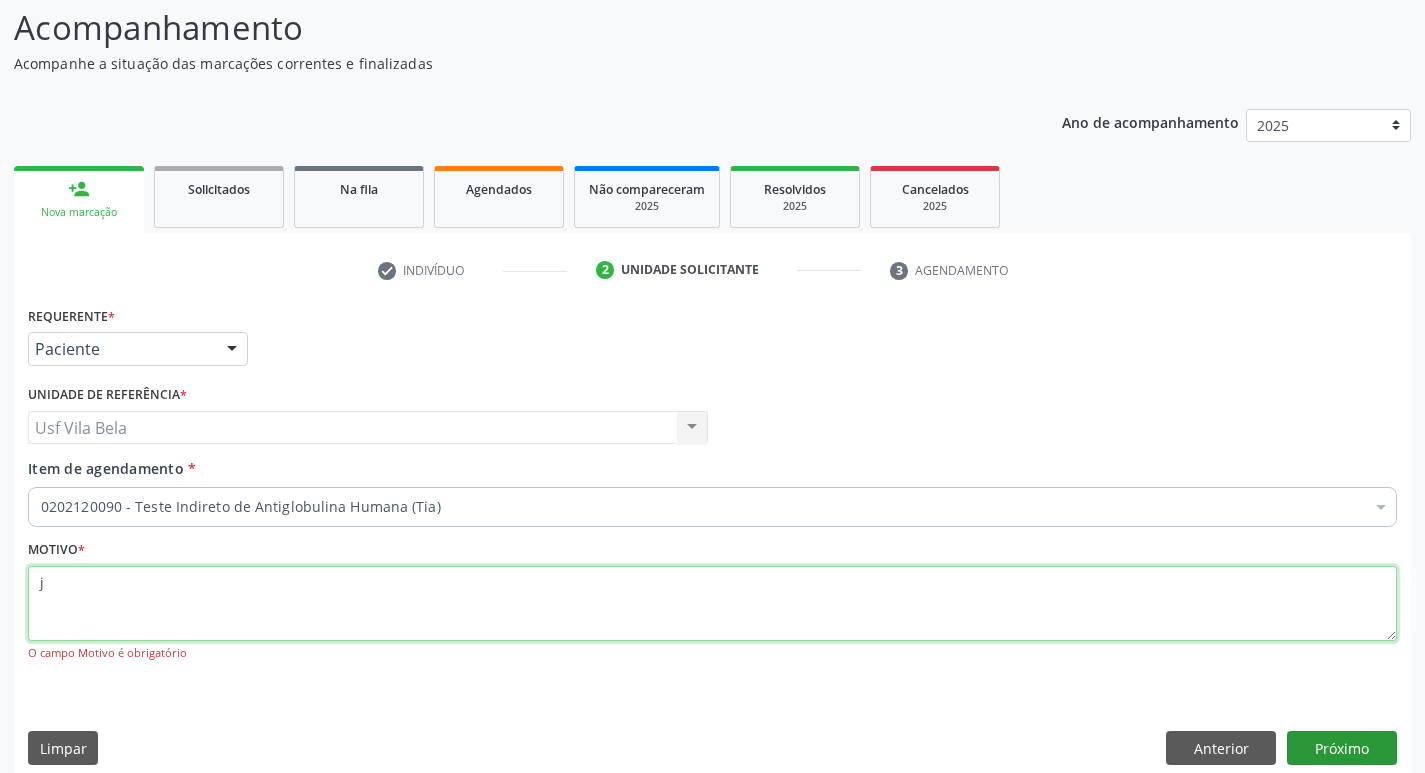 type on "j" 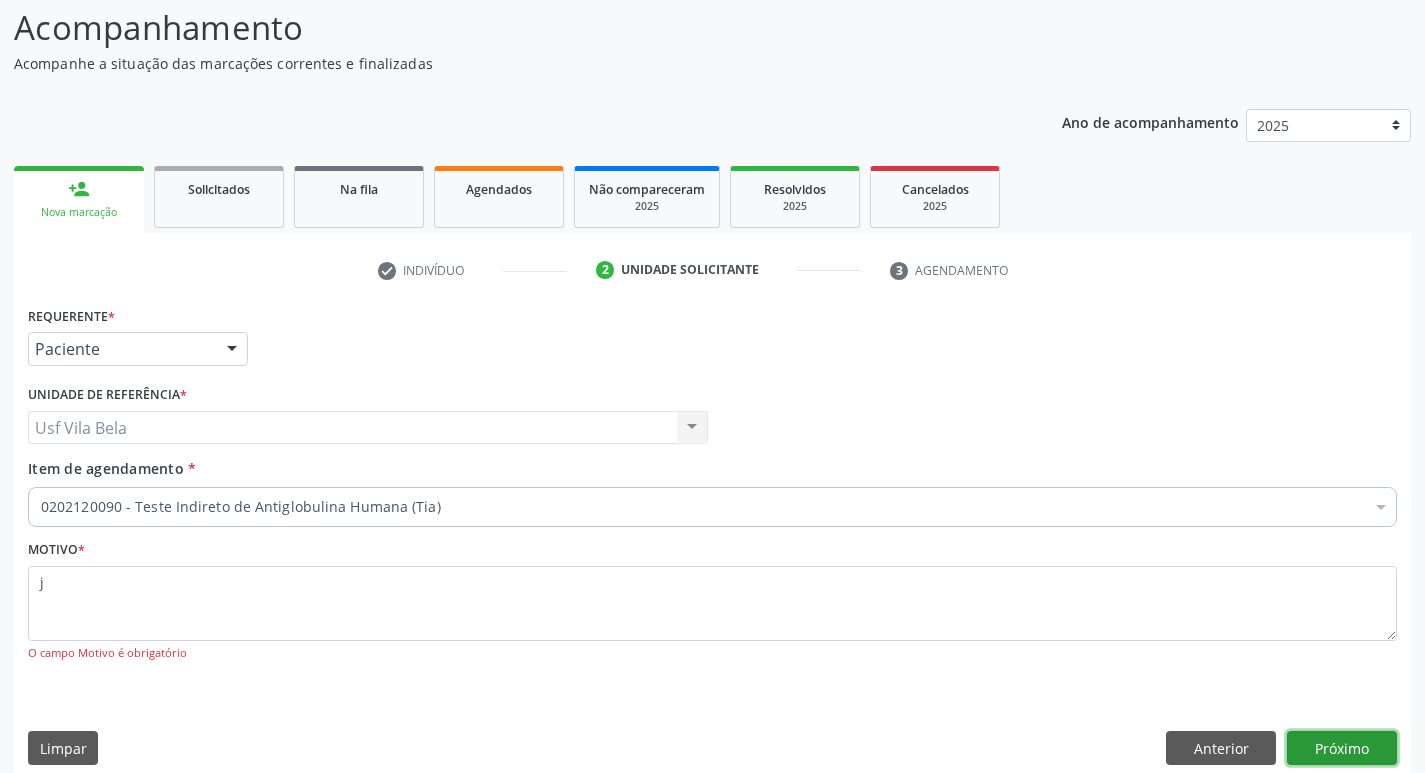 click on "Próximo" at bounding box center [1342, 748] 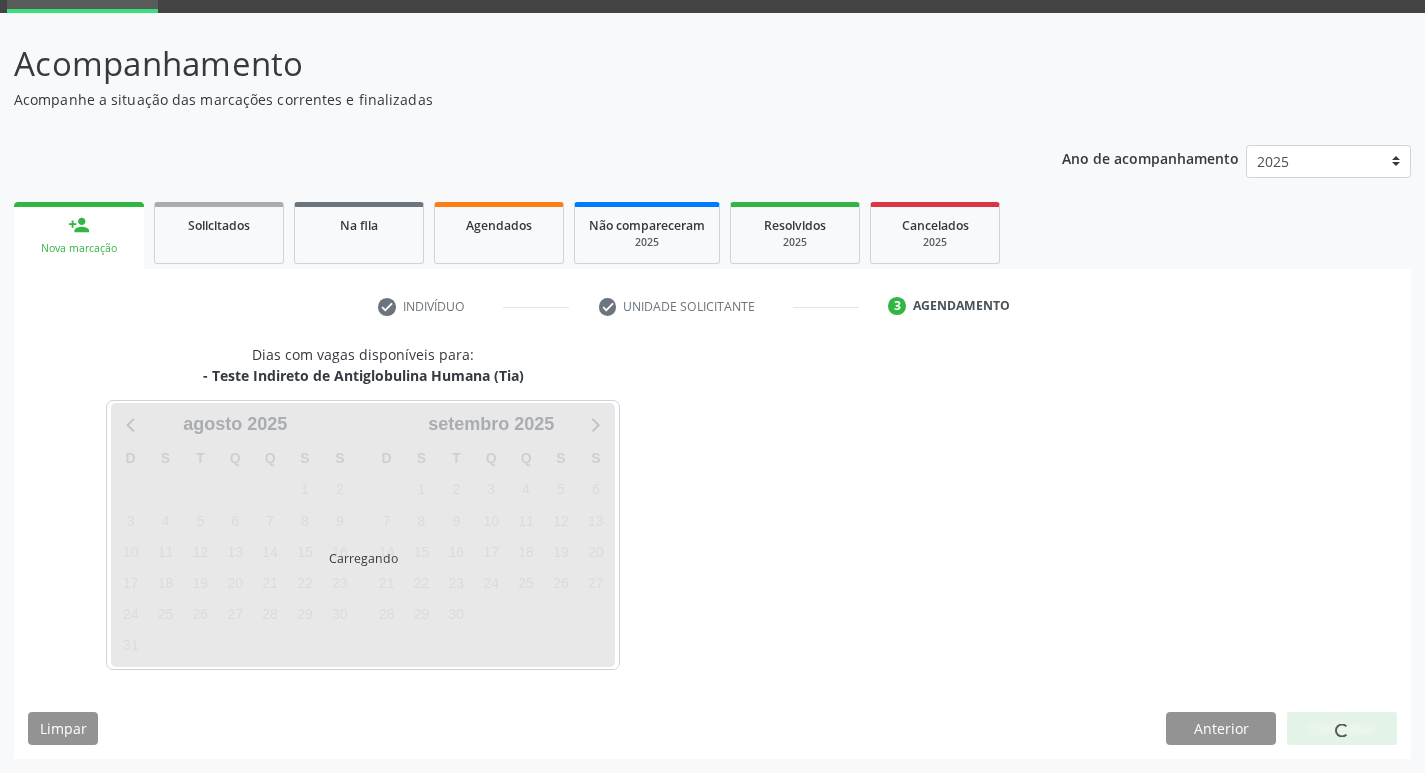 scroll, scrollTop: 97, scrollLeft: 0, axis: vertical 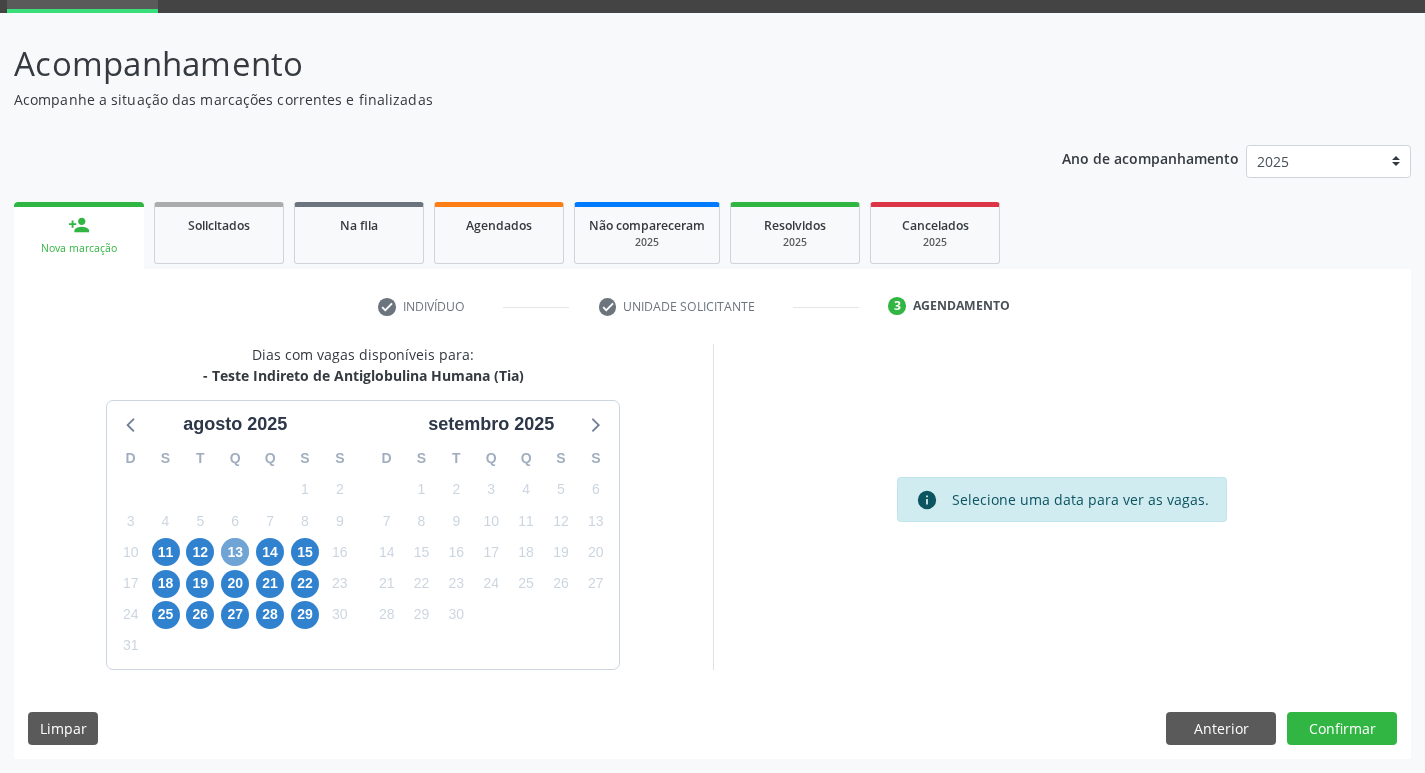 click on "13" at bounding box center [235, 552] 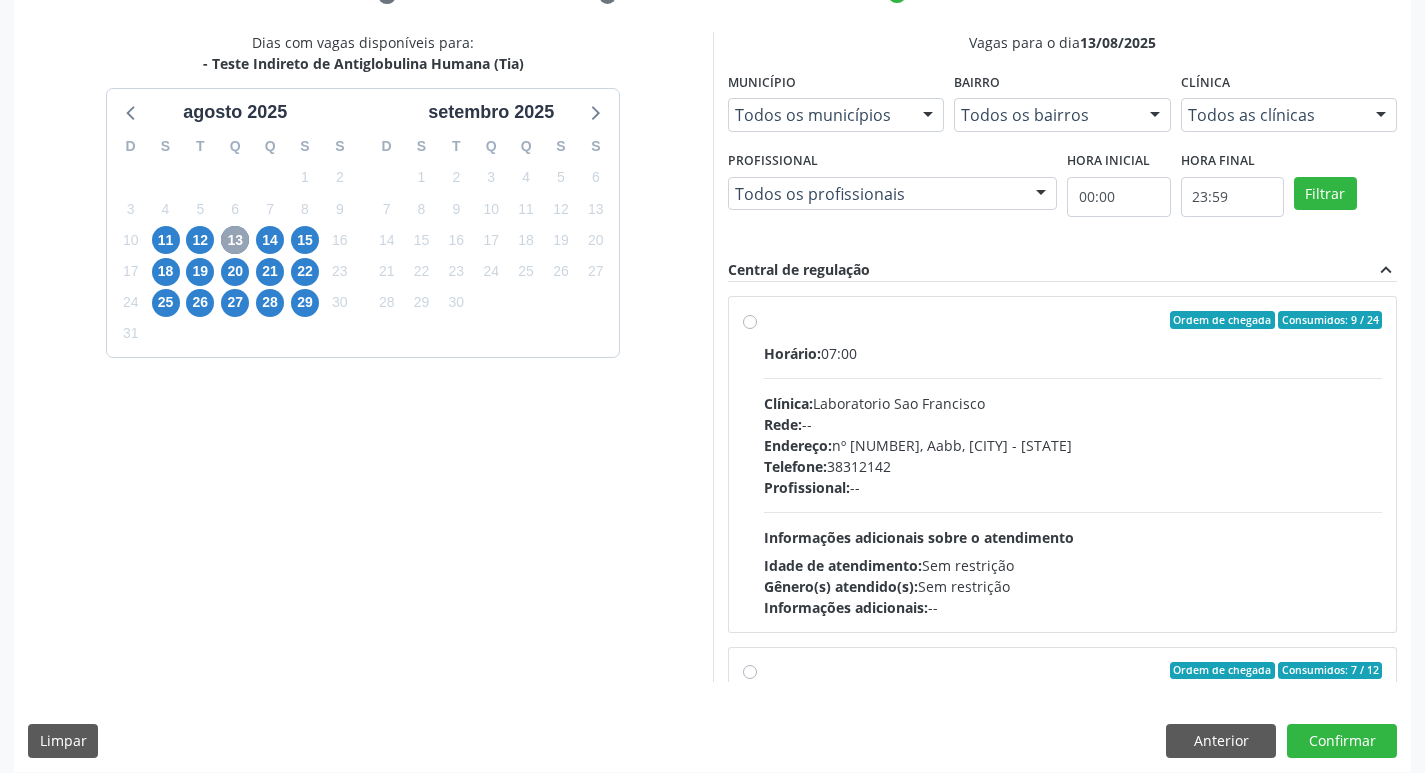 scroll, scrollTop: 422, scrollLeft: 0, axis: vertical 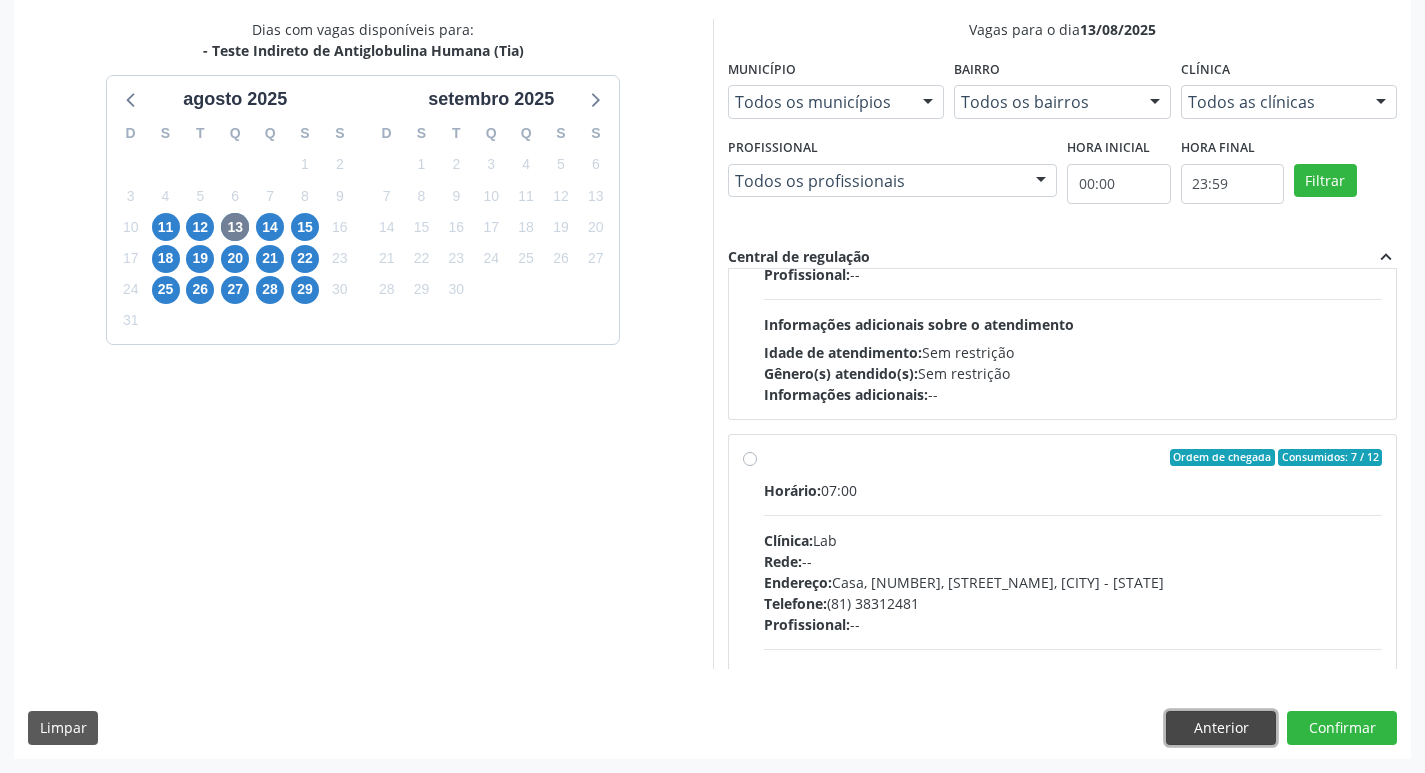 click on "Anterior" at bounding box center (1221, 728) 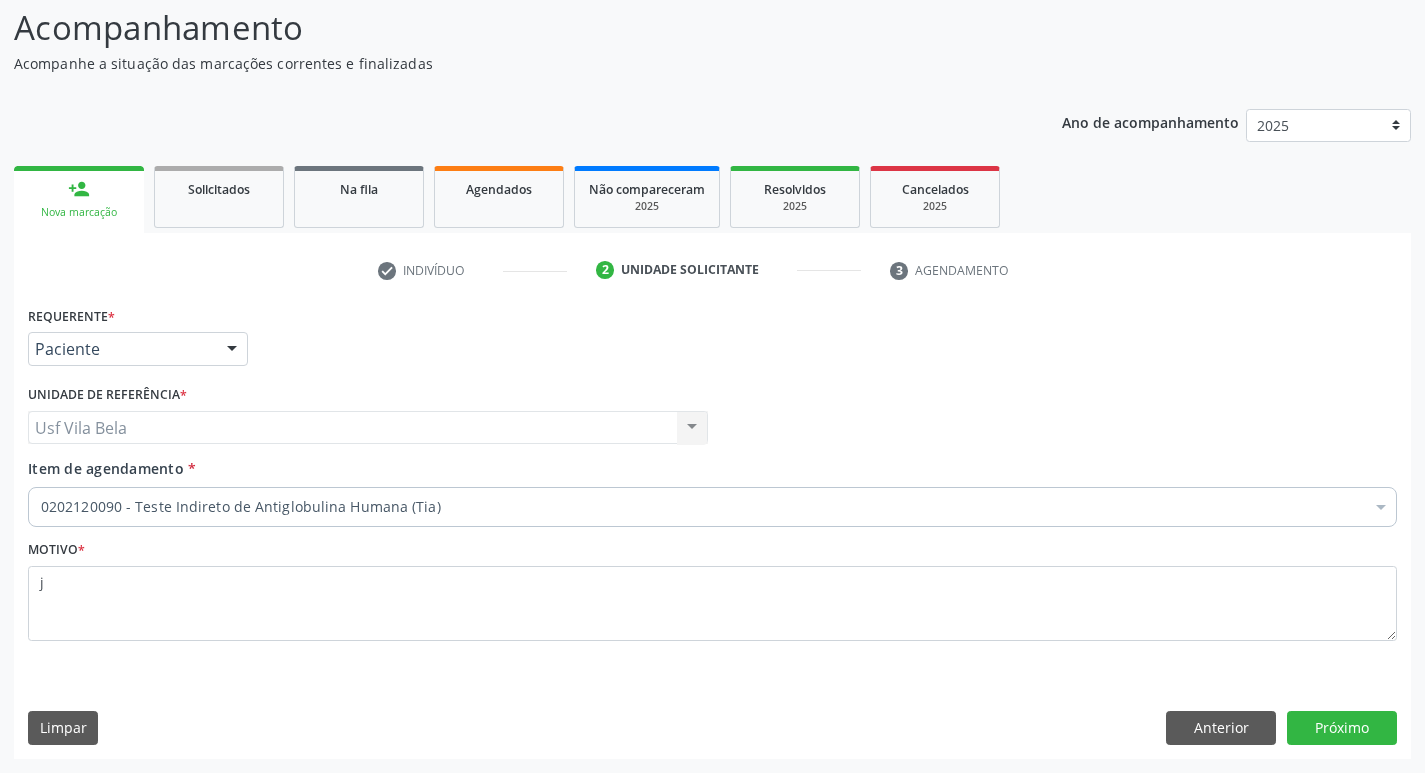 scroll, scrollTop: 133, scrollLeft: 0, axis: vertical 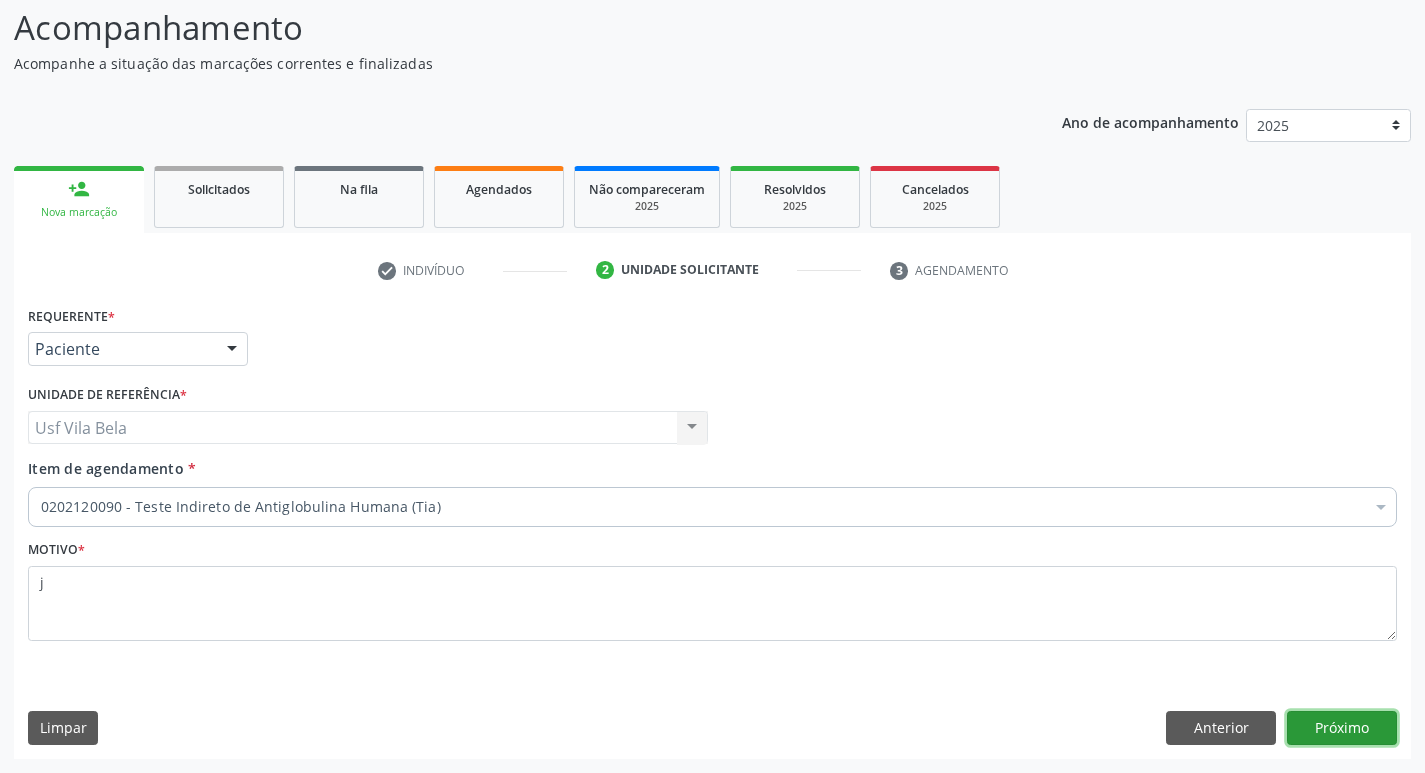 click on "Próximo" at bounding box center [1342, 728] 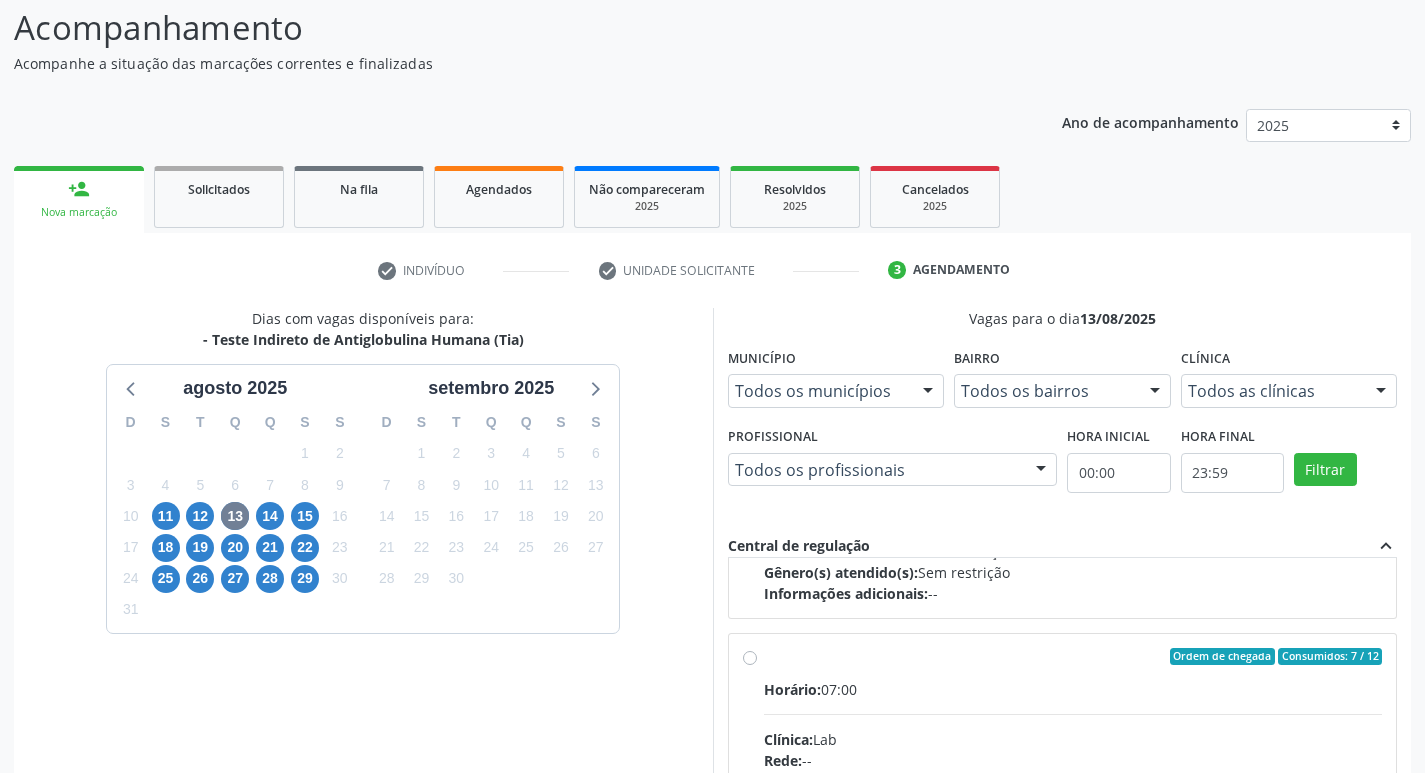 scroll, scrollTop: 315, scrollLeft: 0, axis: vertical 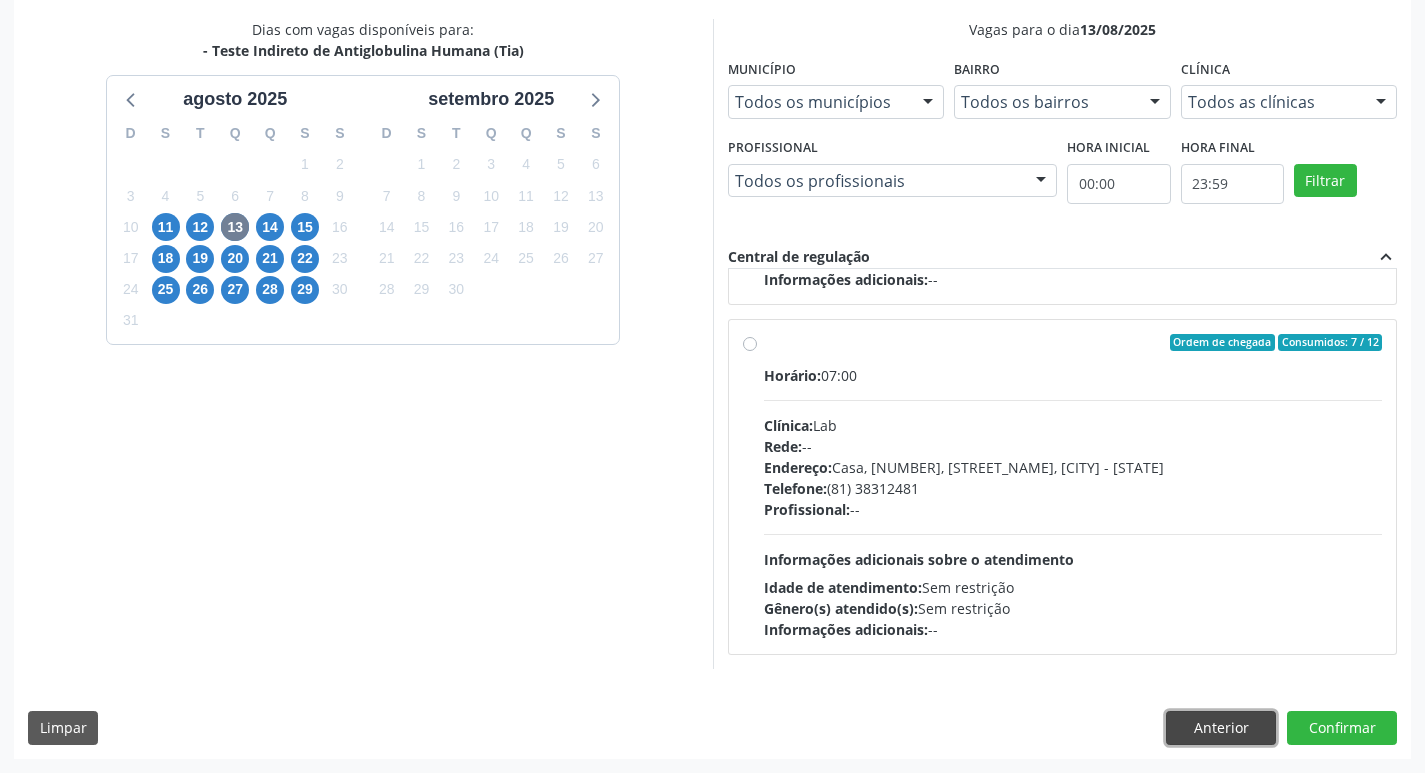 click on "Anterior" at bounding box center (1221, 728) 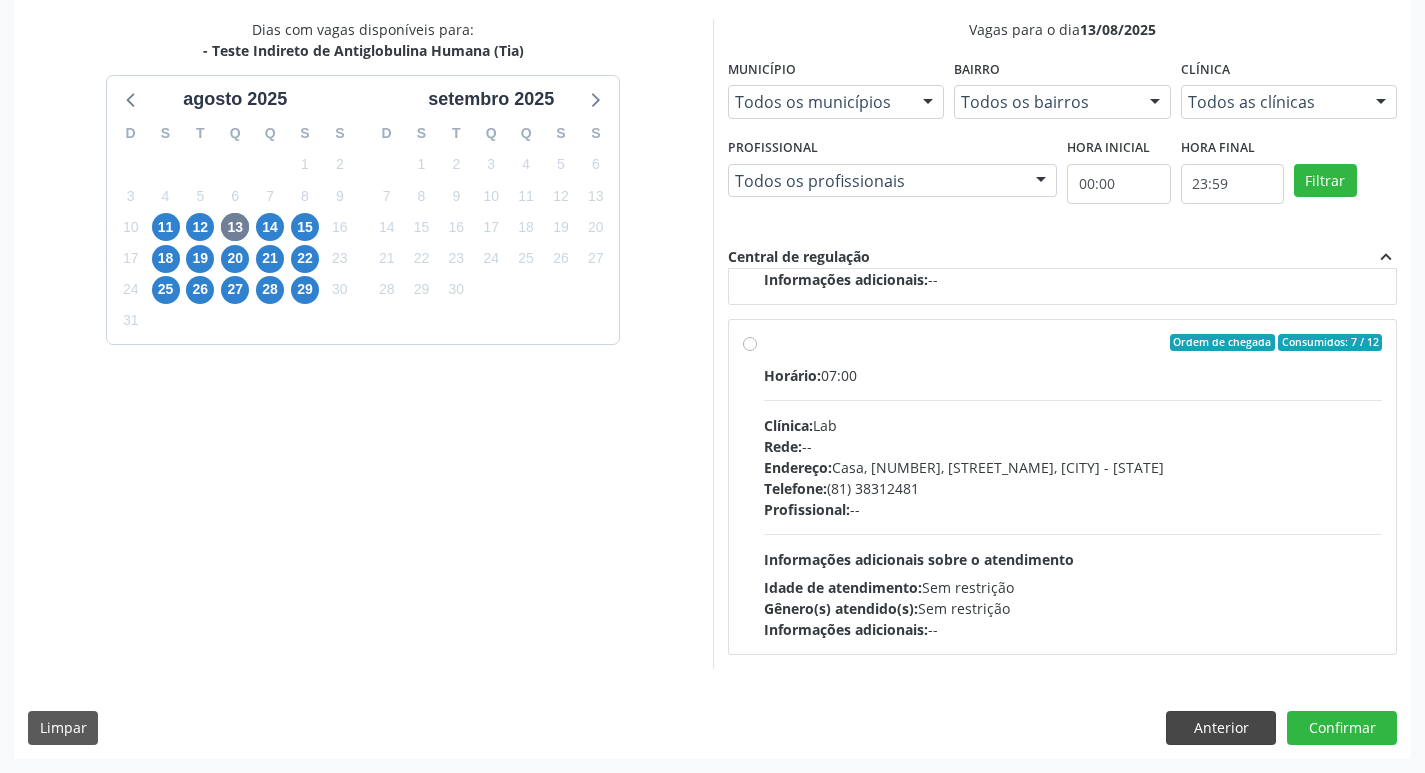 scroll, scrollTop: 133, scrollLeft: 0, axis: vertical 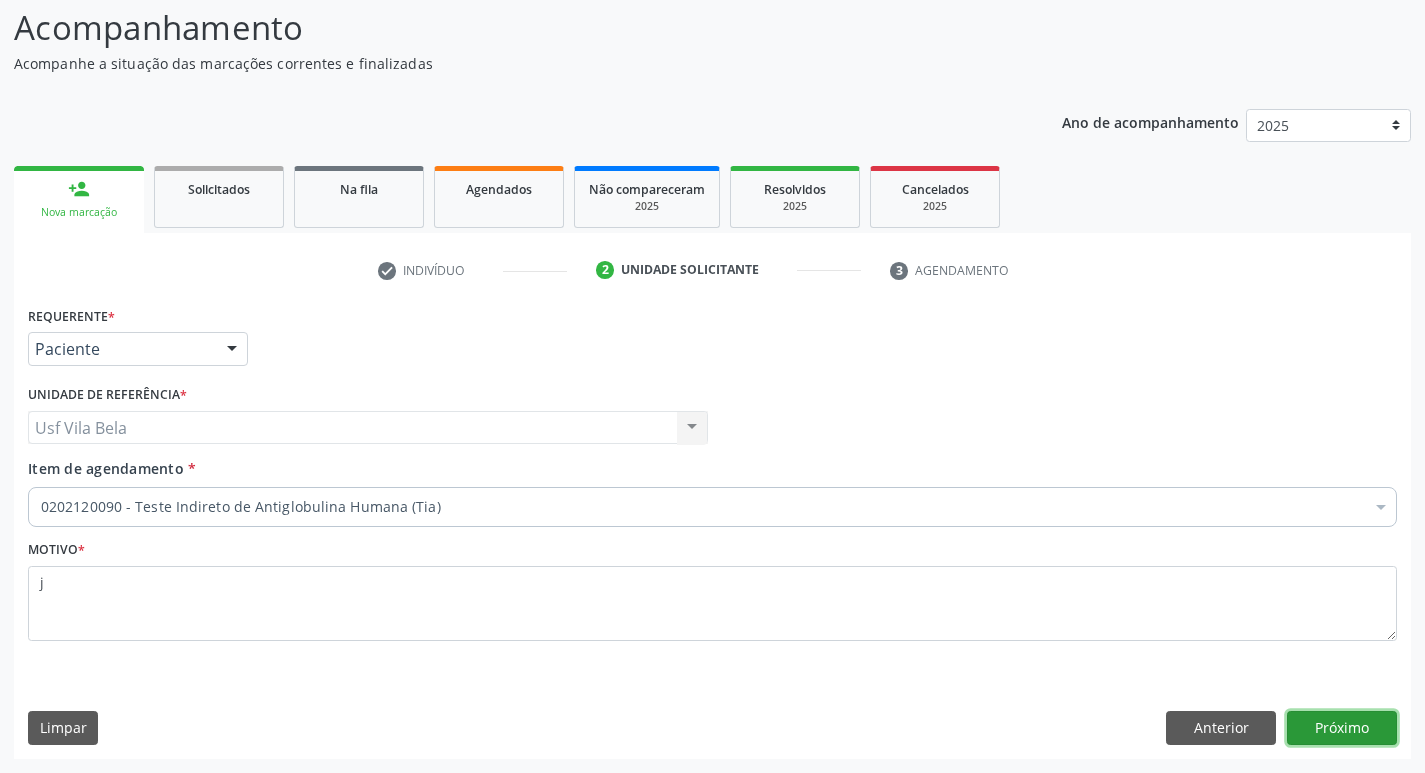 click on "Próximo" at bounding box center [1342, 728] 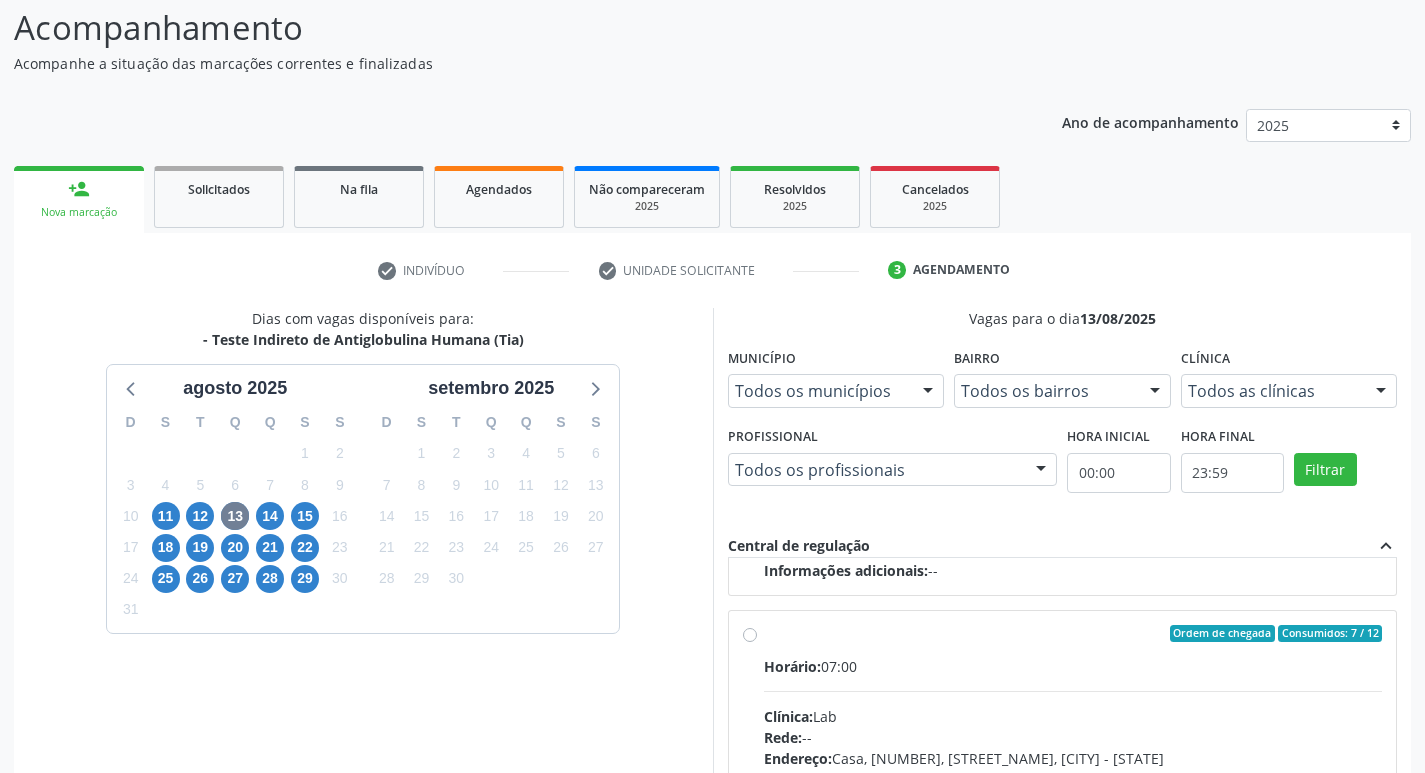 scroll, scrollTop: 315, scrollLeft: 0, axis: vertical 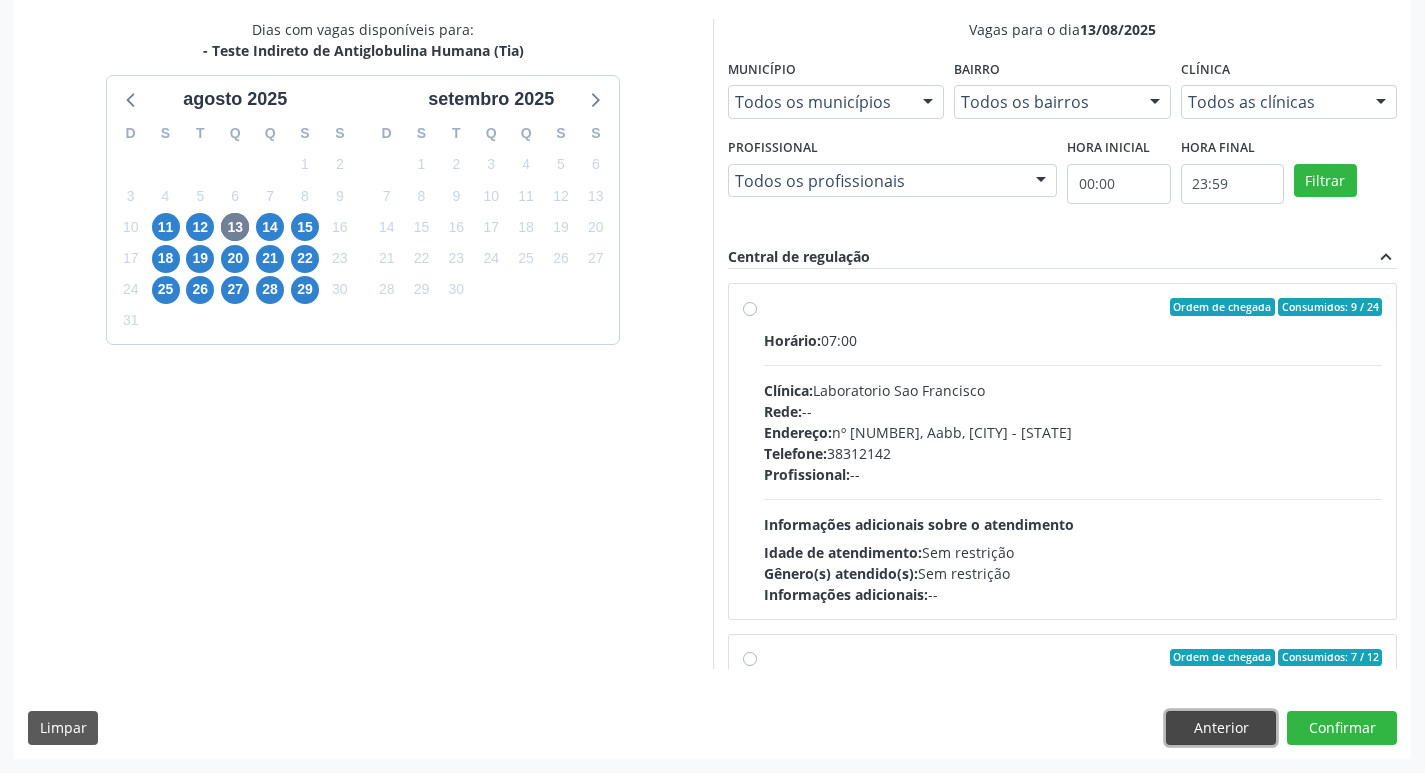 click on "Anterior" at bounding box center (1221, 728) 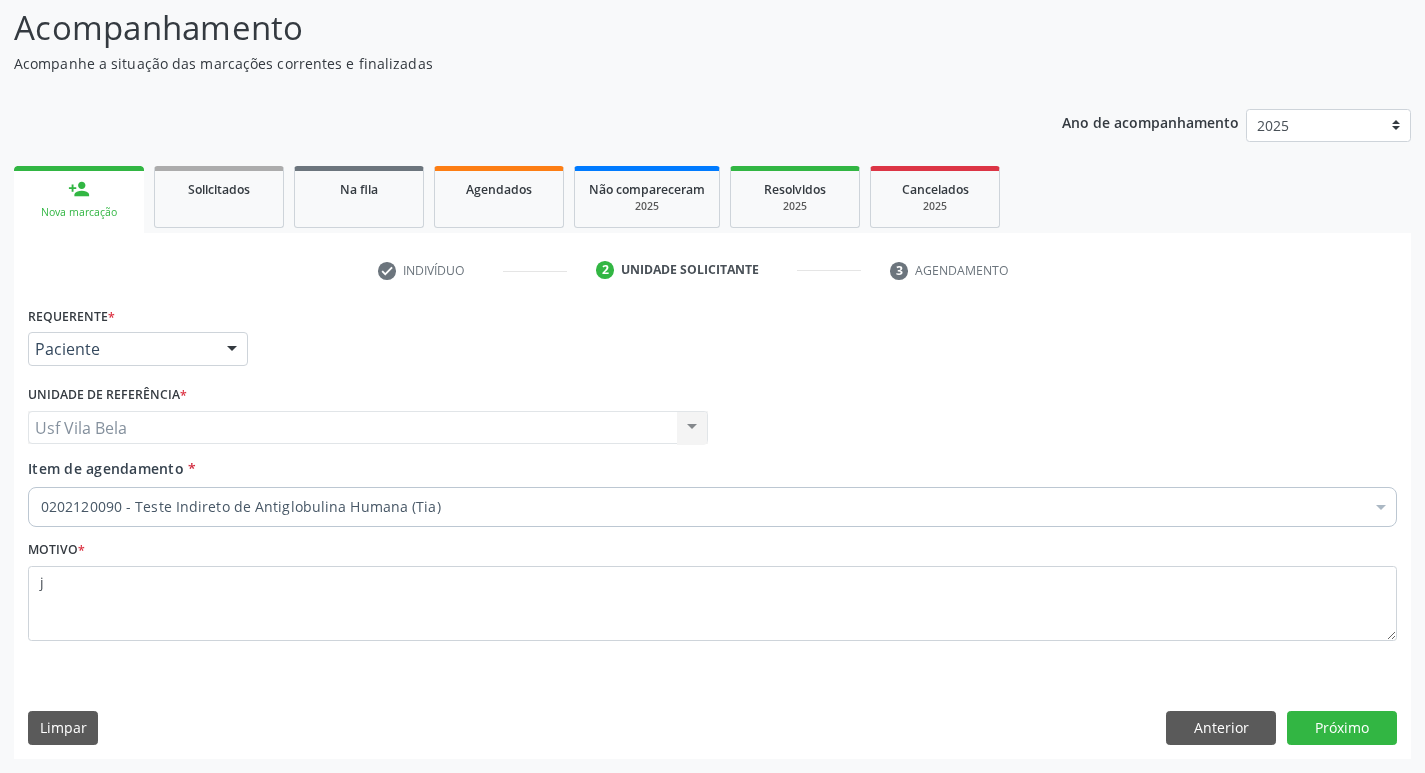 scroll, scrollTop: 133, scrollLeft: 0, axis: vertical 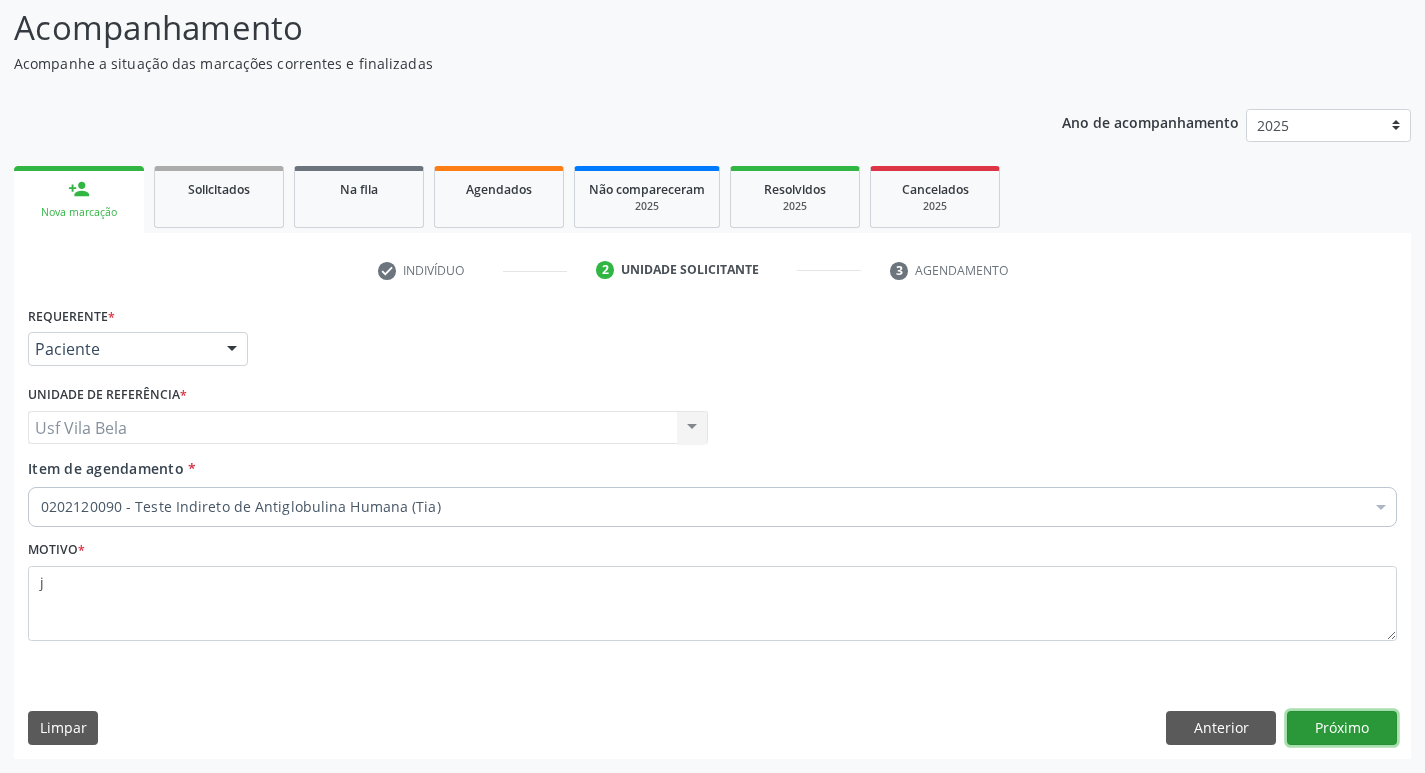 click on "Próximo" at bounding box center (1342, 728) 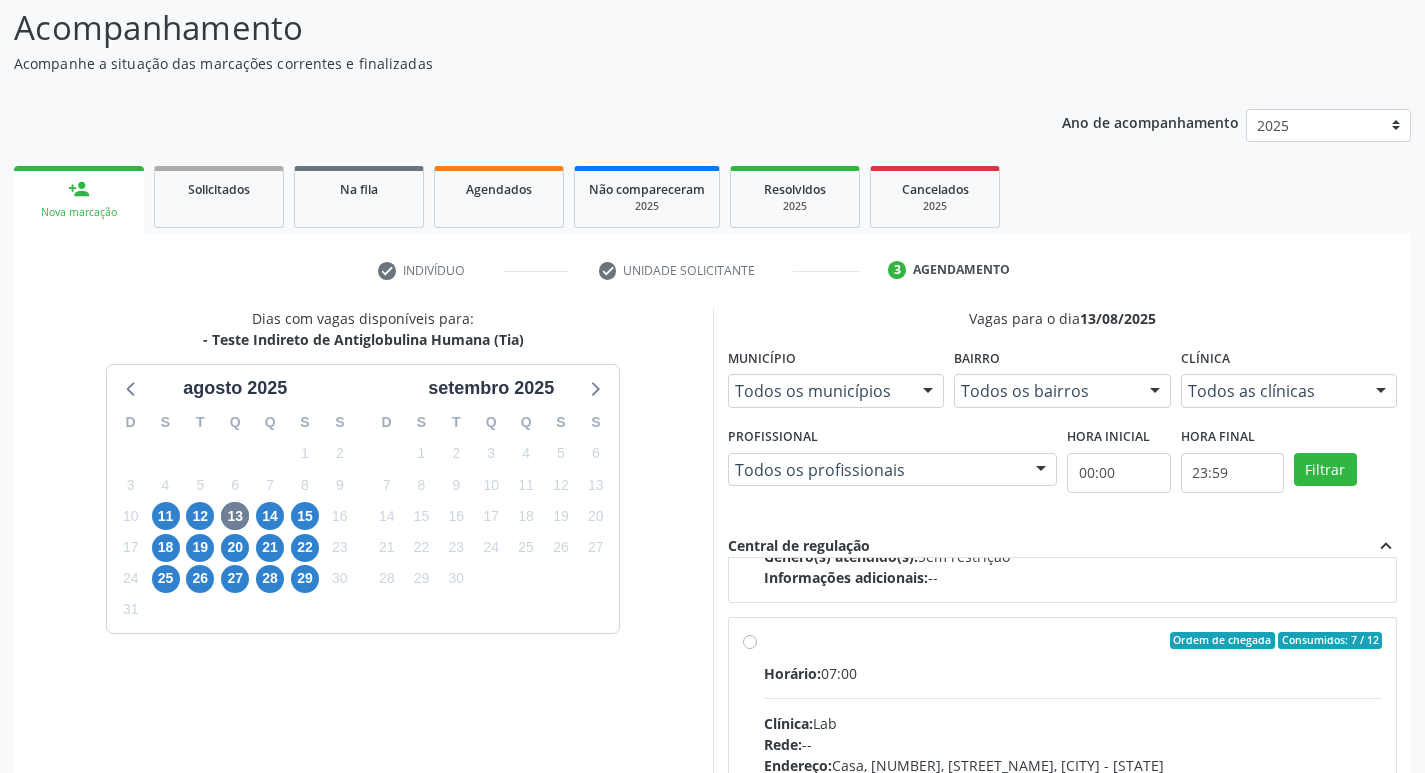 scroll, scrollTop: 315, scrollLeft: 0, axis: vertical 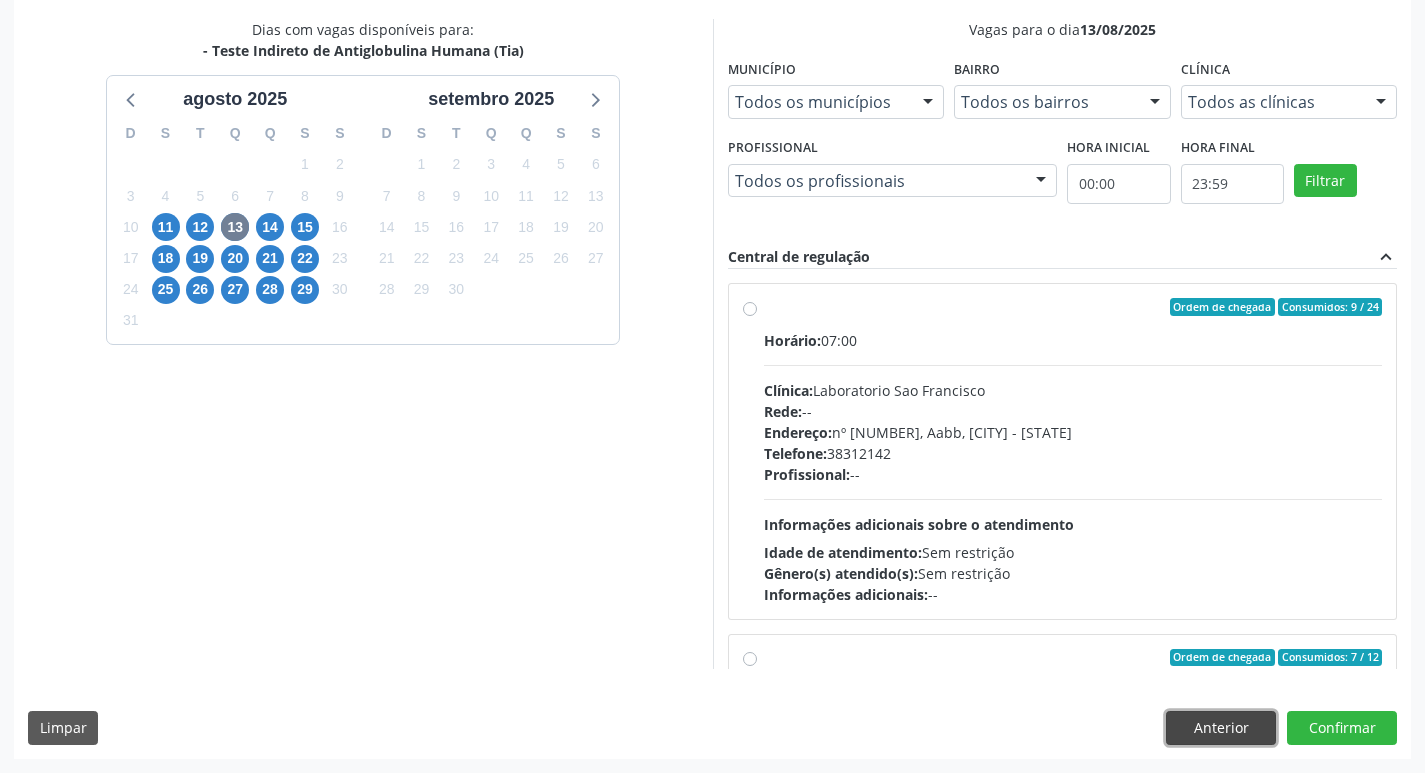 click on "Anterior" at bounding box center (1221, 728) 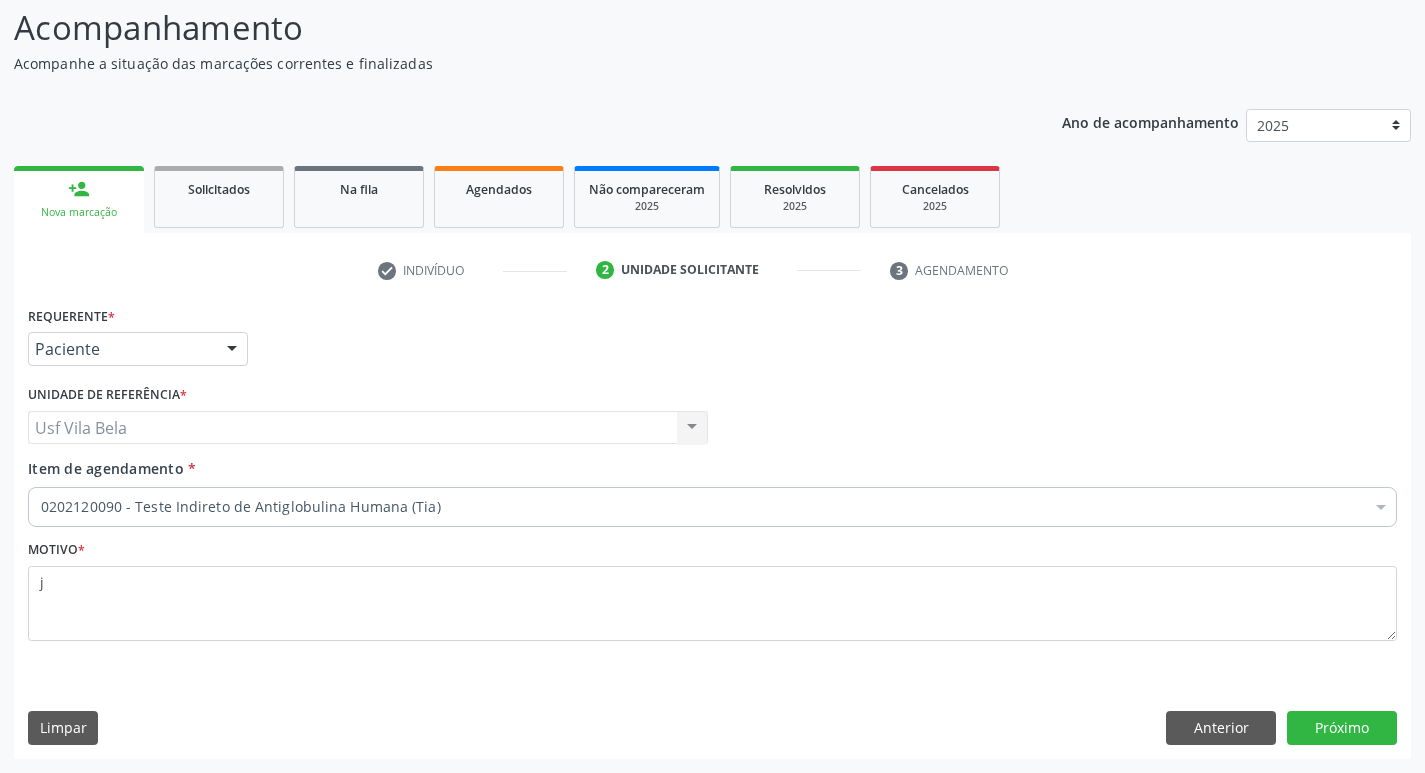 scroll, scrollTop: 133, scrollLeft: 0, axis: vertical 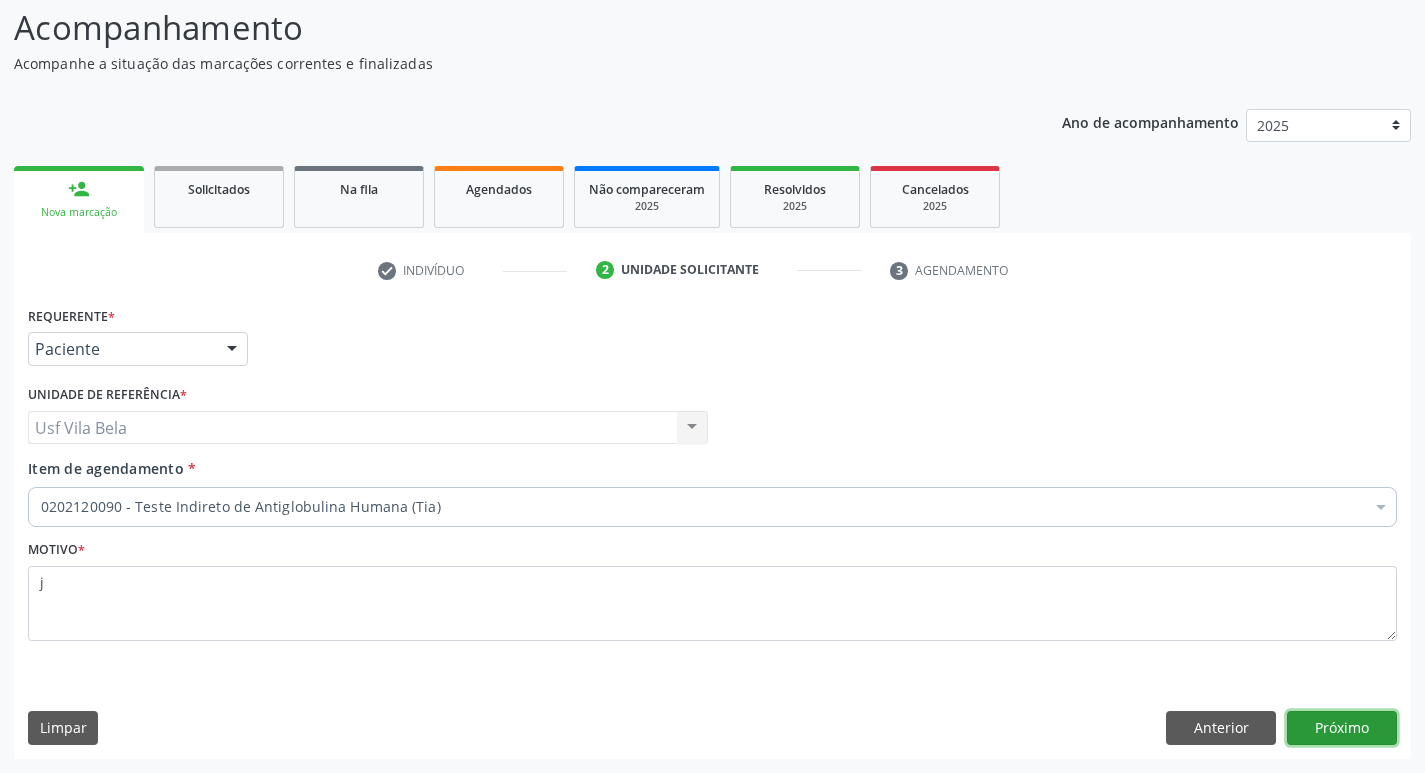 click on "Próximo" at bounding box center [1342, 728] 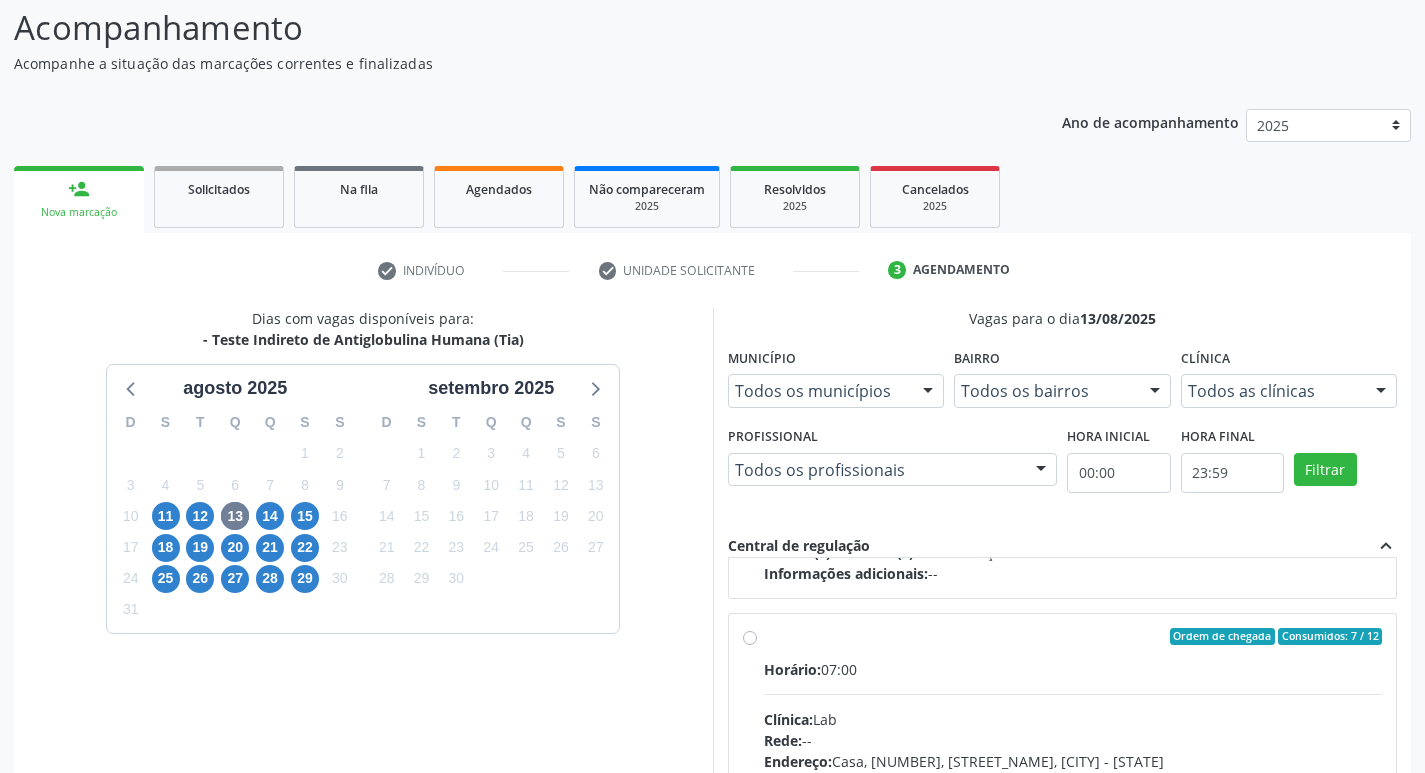 scroll, scrollTop: 315, scrollLeft: 0, axis: vertical 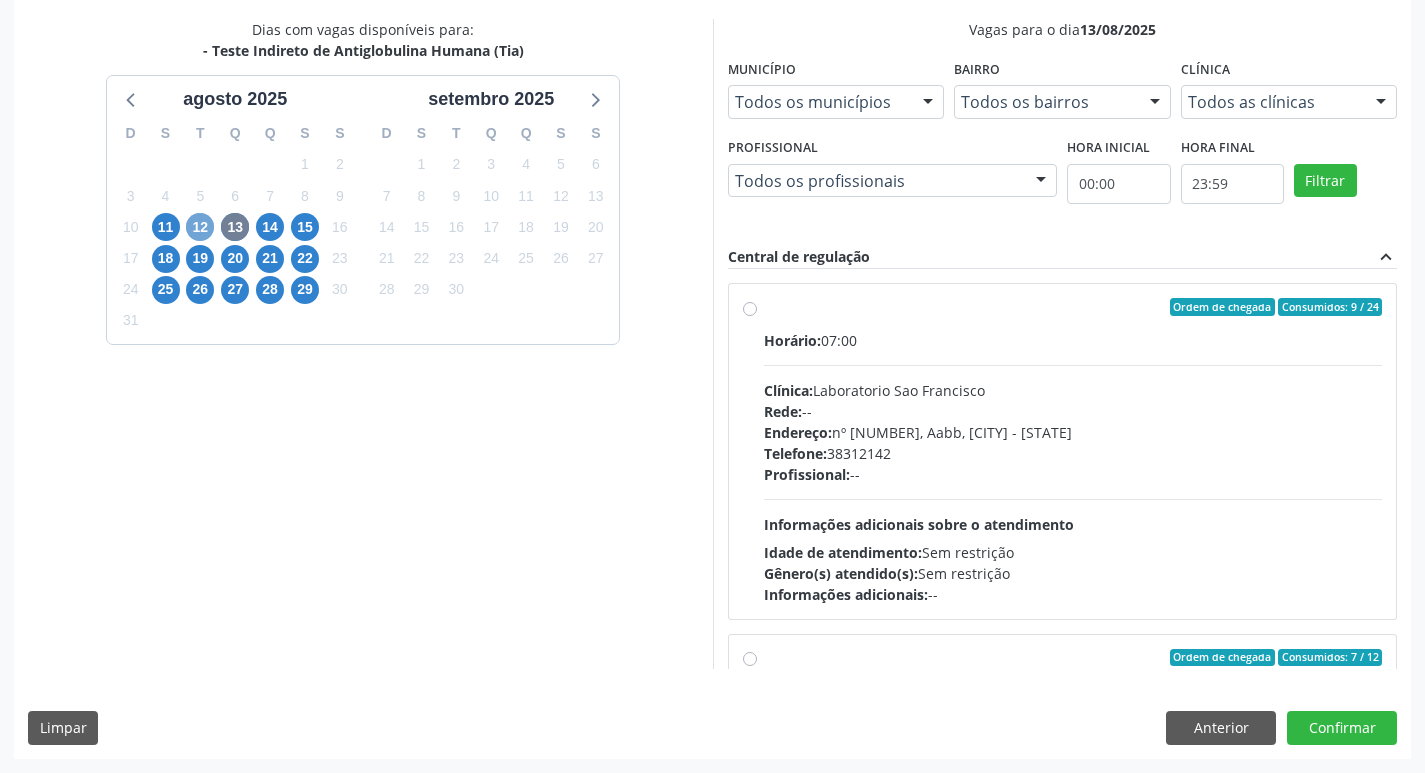 click on "12" at bounding box center (200, 227) 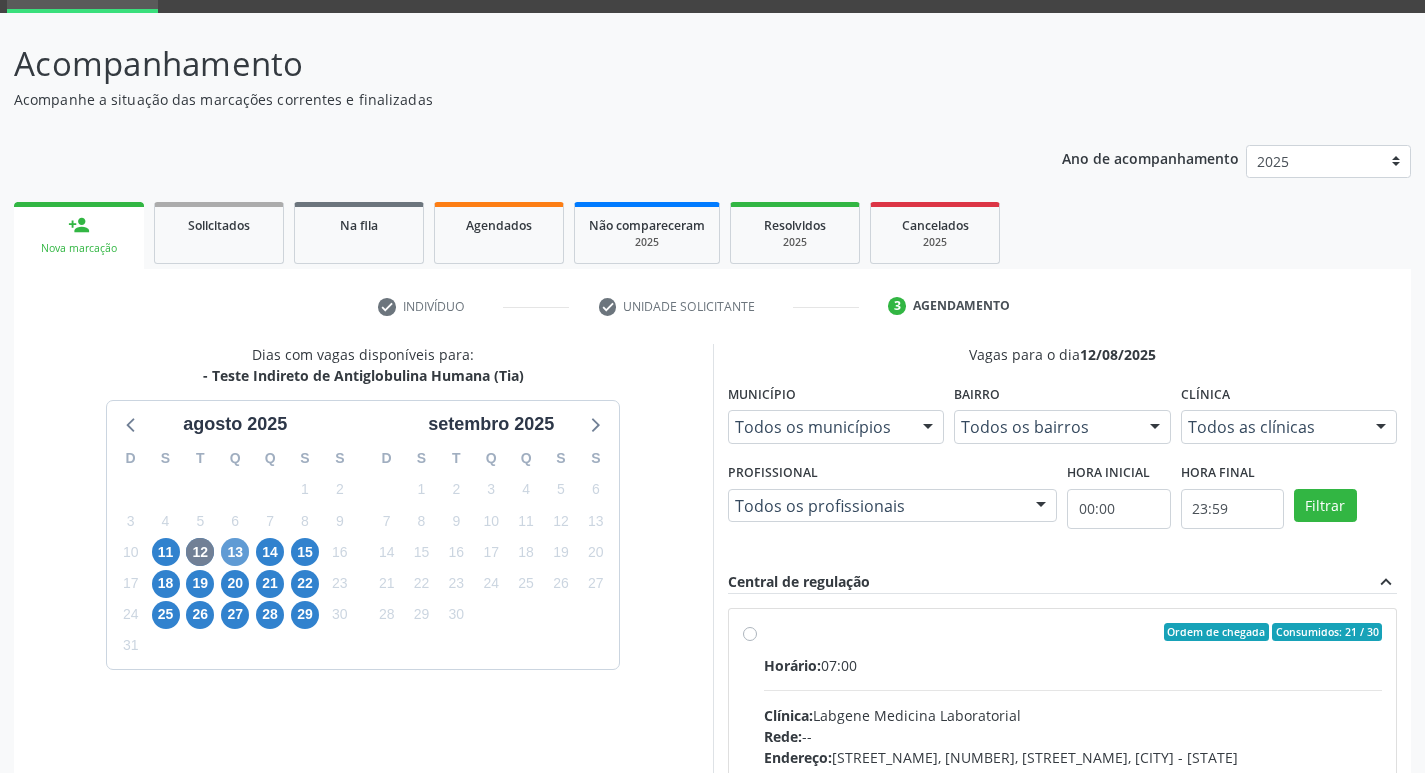 scroll, scrollTop: 386, scrollLeft: 0, axis: vertical 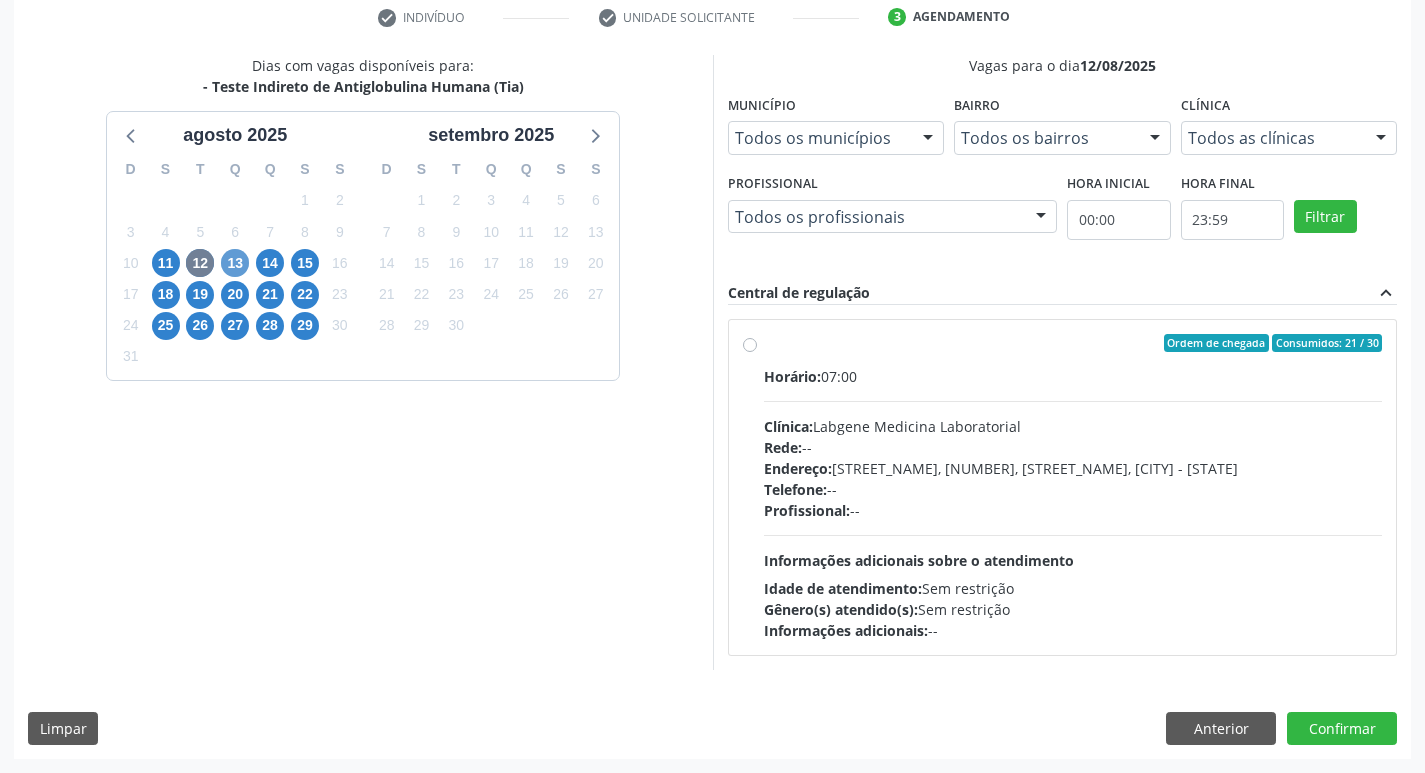 click on "Dias com vagas disponíveis para:
- Teste Indireto de Antiglobulina Humana (Tia)
[MONTH] [YEAR] D S T Q Q S S 27 28 29 30 31 1 2 3 4 5 6 7 8 9 10 11 12 13 14 15 16 17 18 19 20 21 22 23 24 25 26 27 28 29 30 31 1 2 3 4 5 6 [MONTH] [YEAR] D S T Q Q S S 31 1 2 3 4 5 6 7 8 9 10 11 12 13 14 15 16 17 18 19 20 21 22 23 24 25 26 27 28 29 30 1 2 3 4 5 6 7 8 9 10 11" at bounding box center (363, 362) 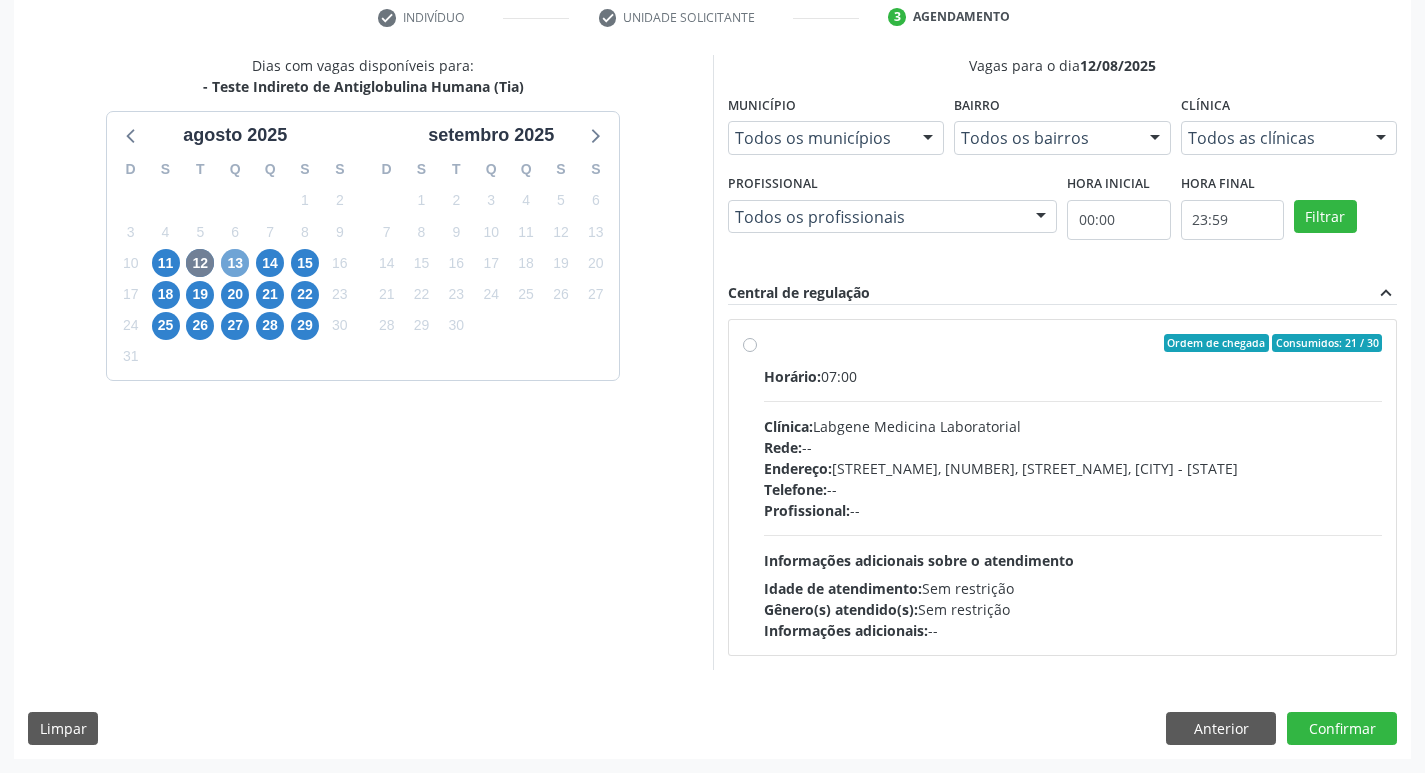 click on "13" at bounding box center [235, 263] 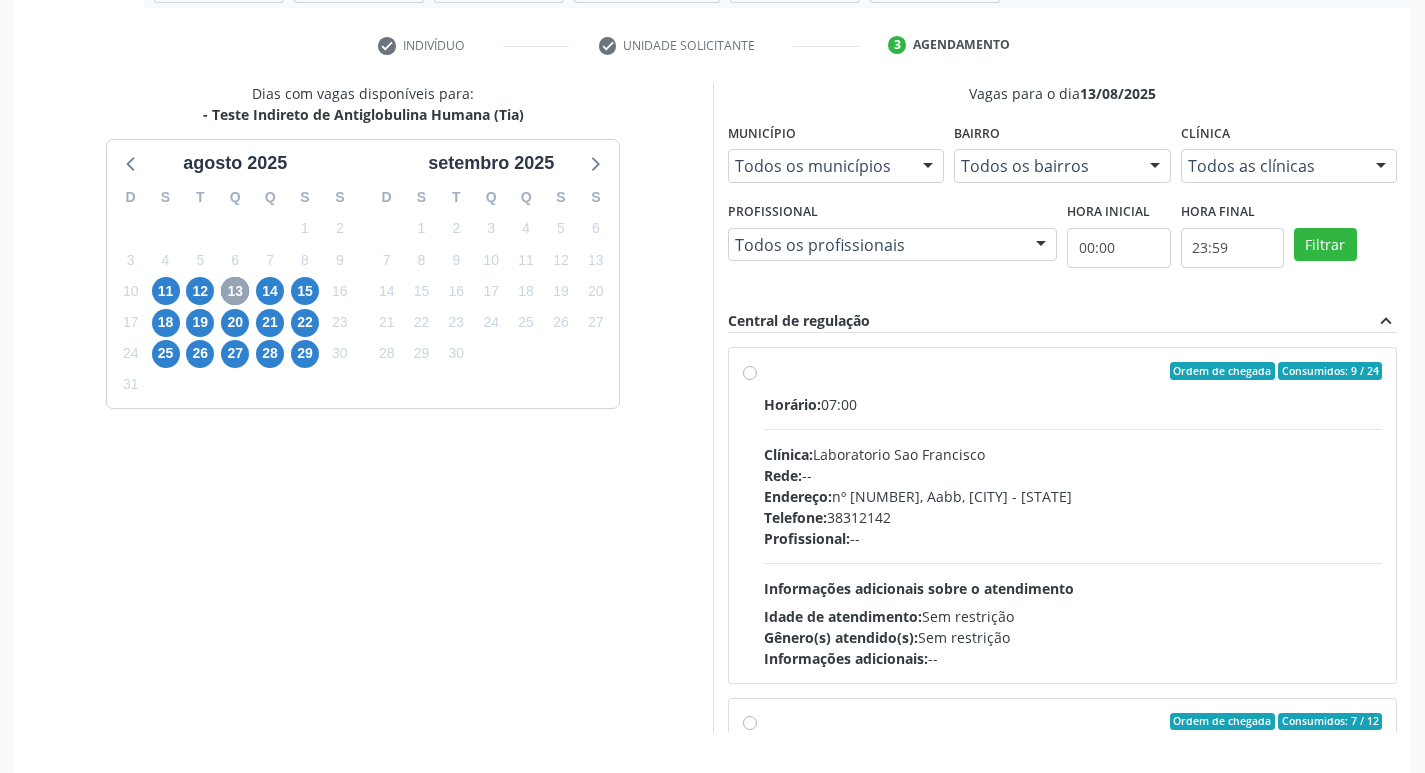 scroll, scrollTop: 422, scrollLeft: 0, axis: vertical 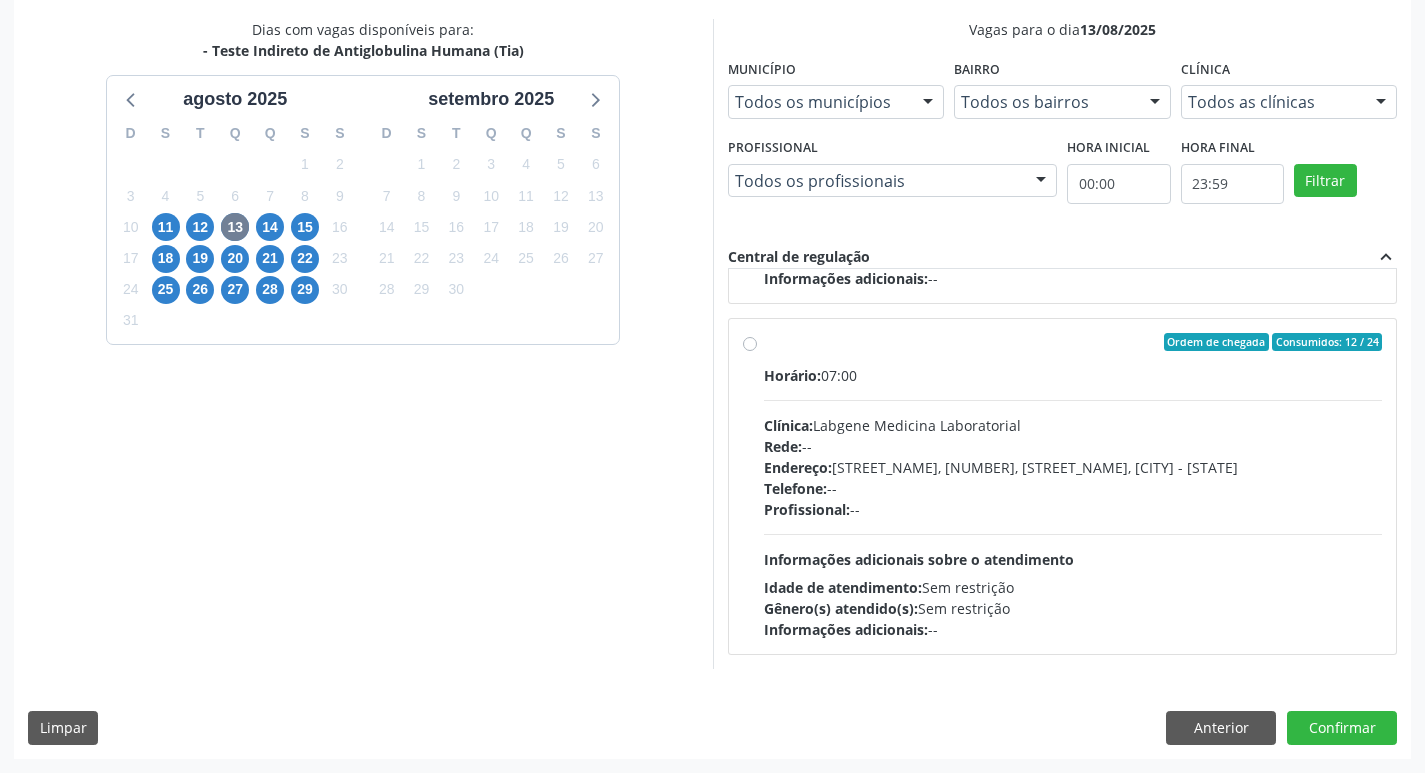 click on "Telefone:   --" at bounding box center (1073, 488) 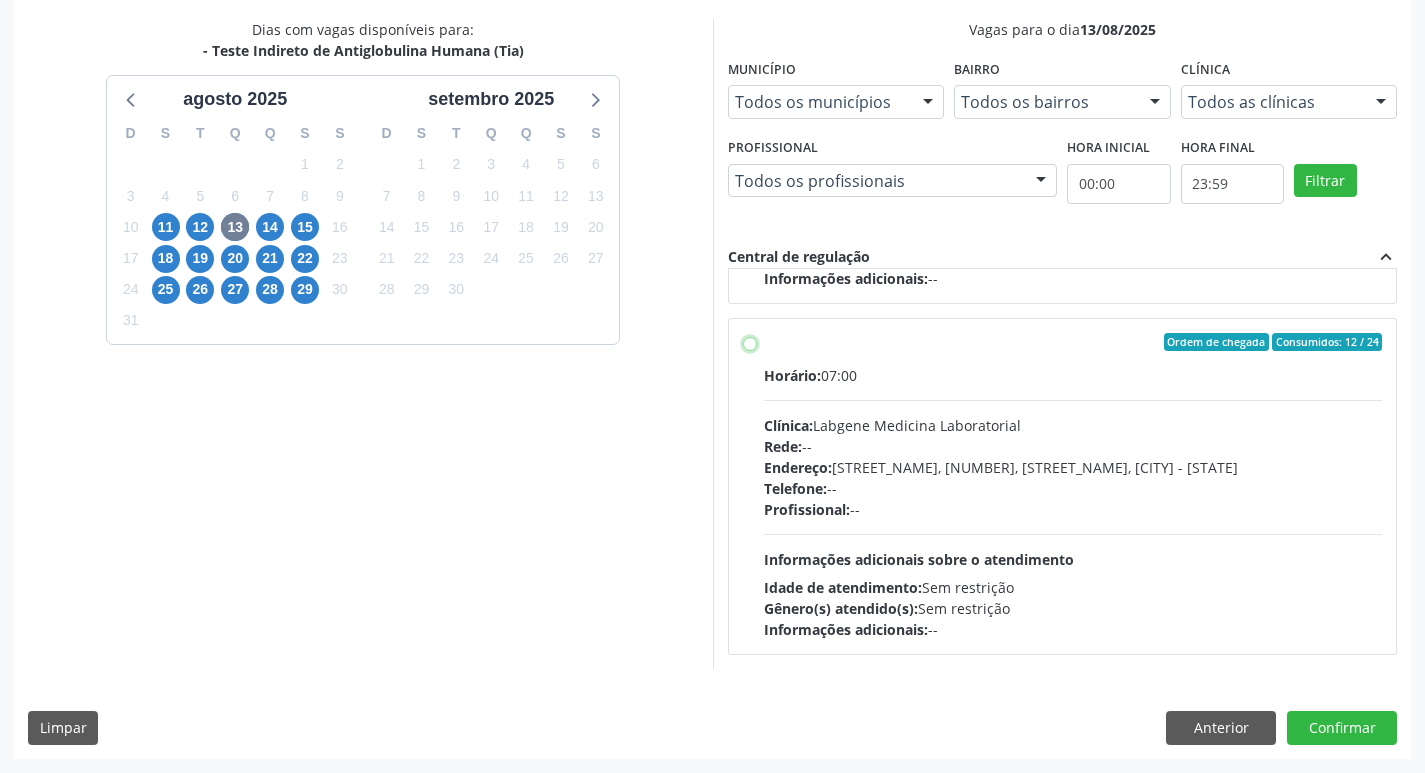 click on "Ordem de chegada
Consumidos: 12 / 24
Horário:   07:00
Clínica:  Labgene Medicina Laboratorial
Rede:
--
Endereço:   nº 531, Nossa Senhora da Pen, [CITY] - [STATE]
Telefone:   --
Profissional:
--
Informações adicionais sobre o atendimento
Idade de atendimento:
Sem restrição
Gênero(s) atendido(s):
Sem restrição
Informações adicionais:
--" at bounding box center [750, 342] 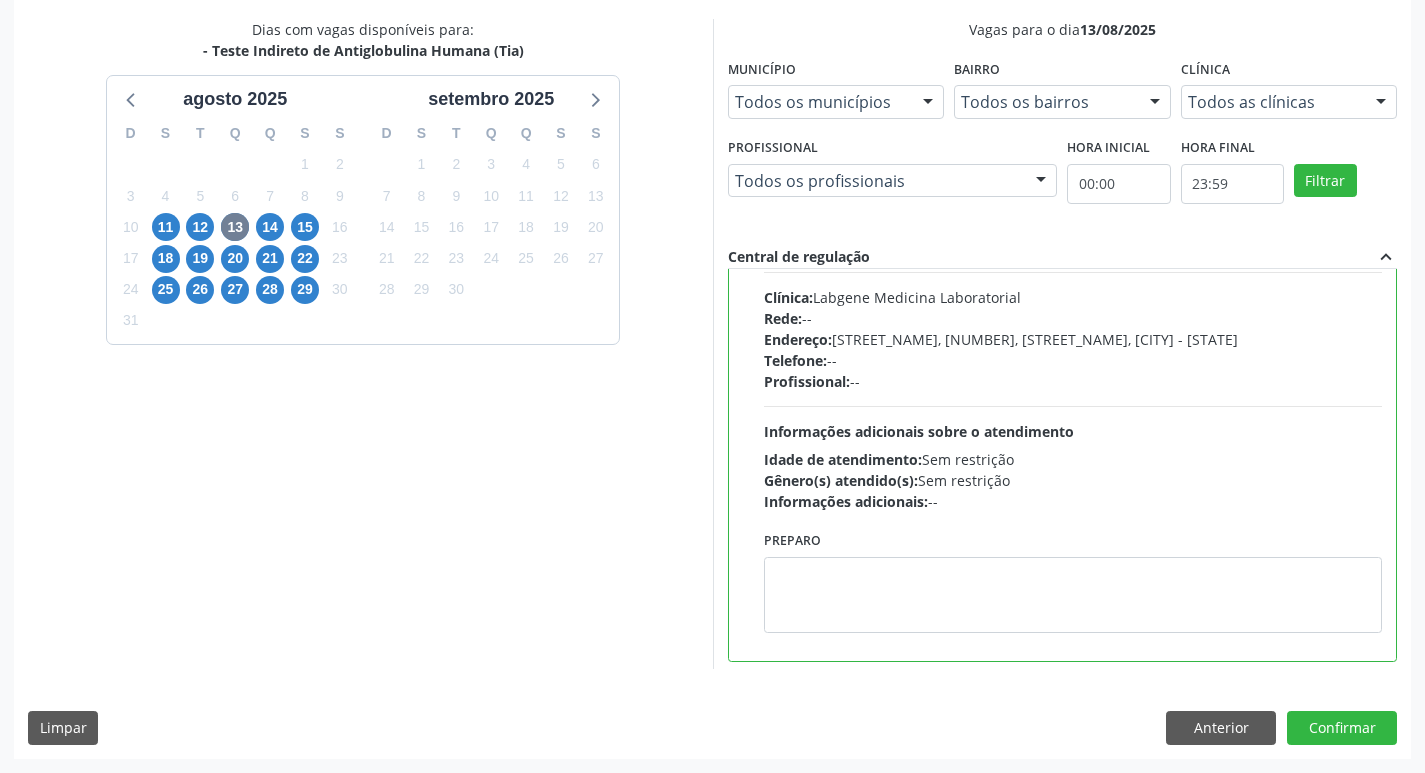 scroll, scrollTop: 800, scrollLeft: 0, axis: vertical 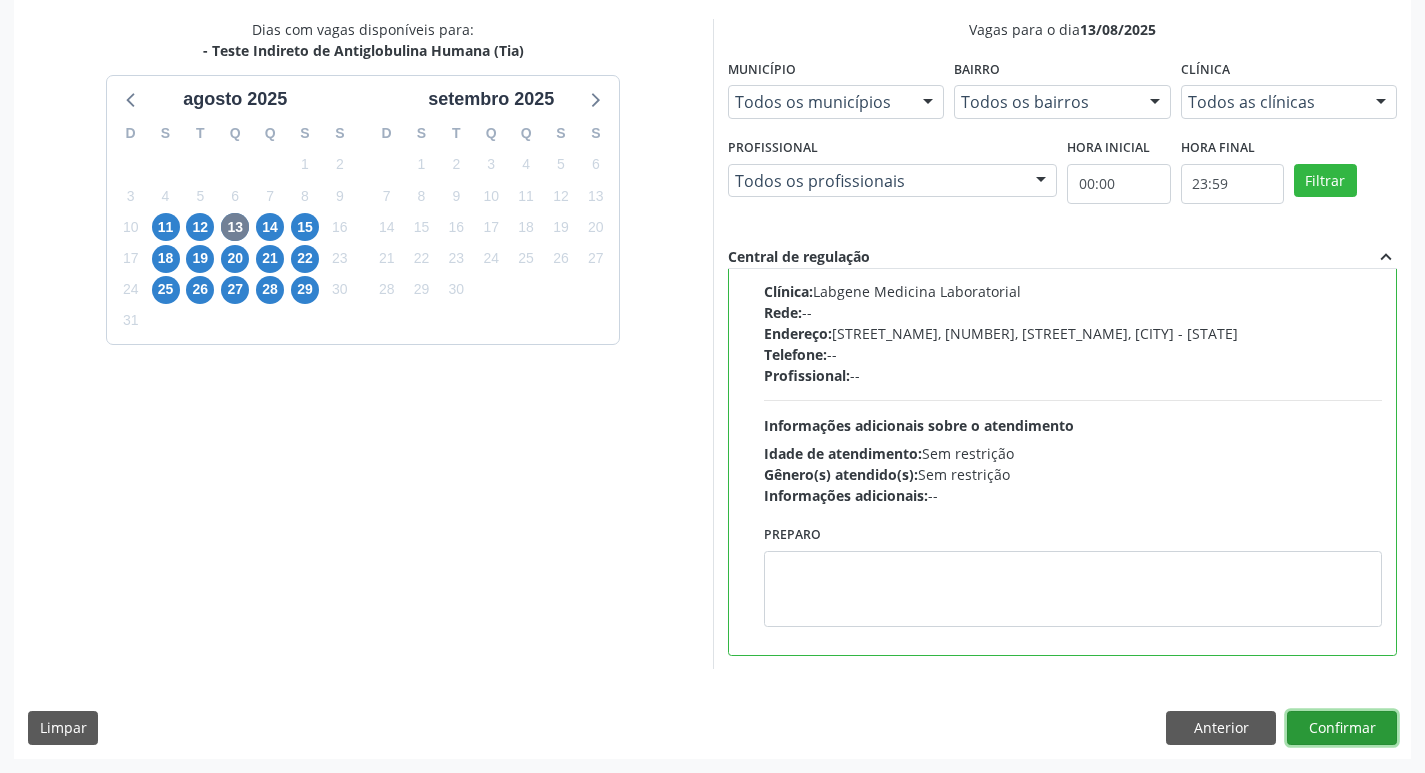 click on "Confirmar" at bounding box center [1342, 728] 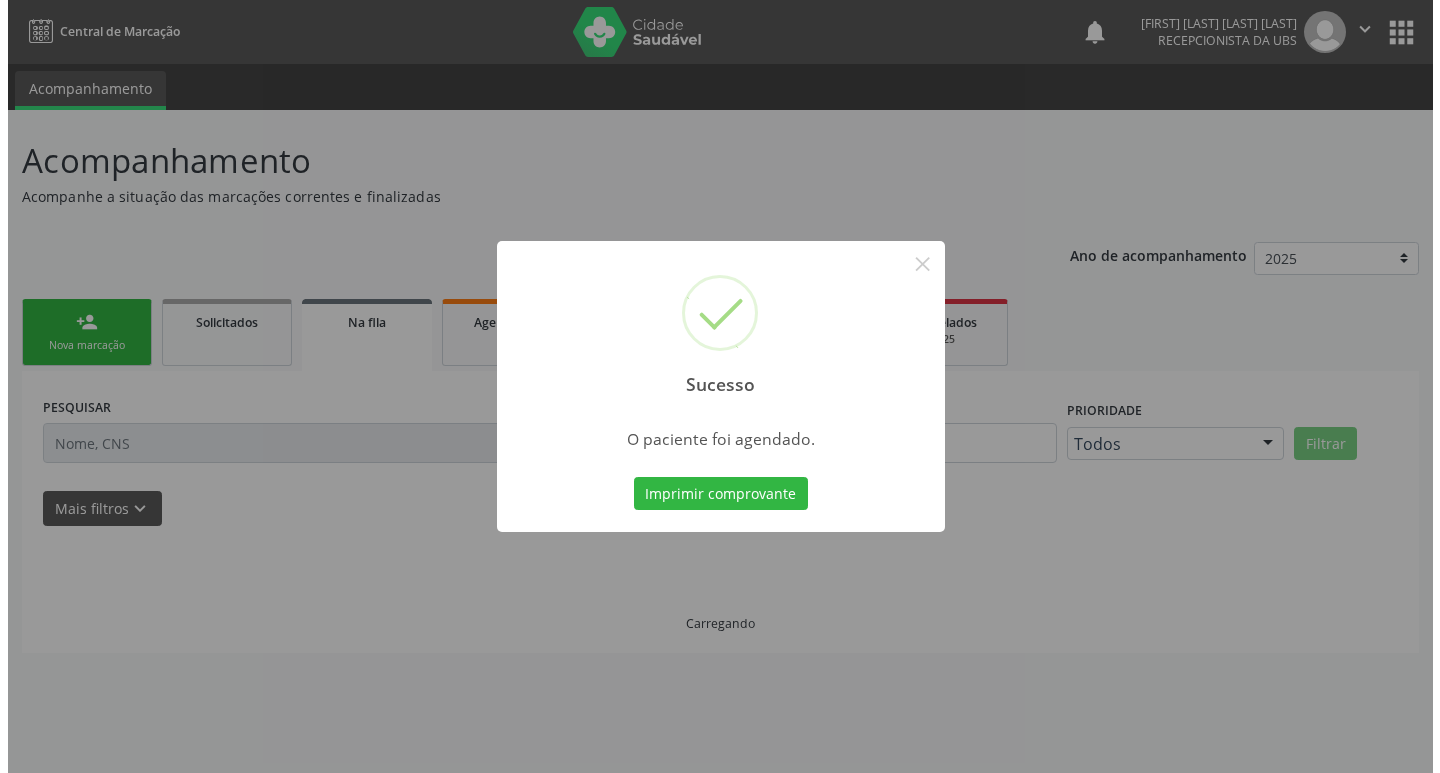 scroll, scrollTop: 0, scrollLeft: 0, axis: both 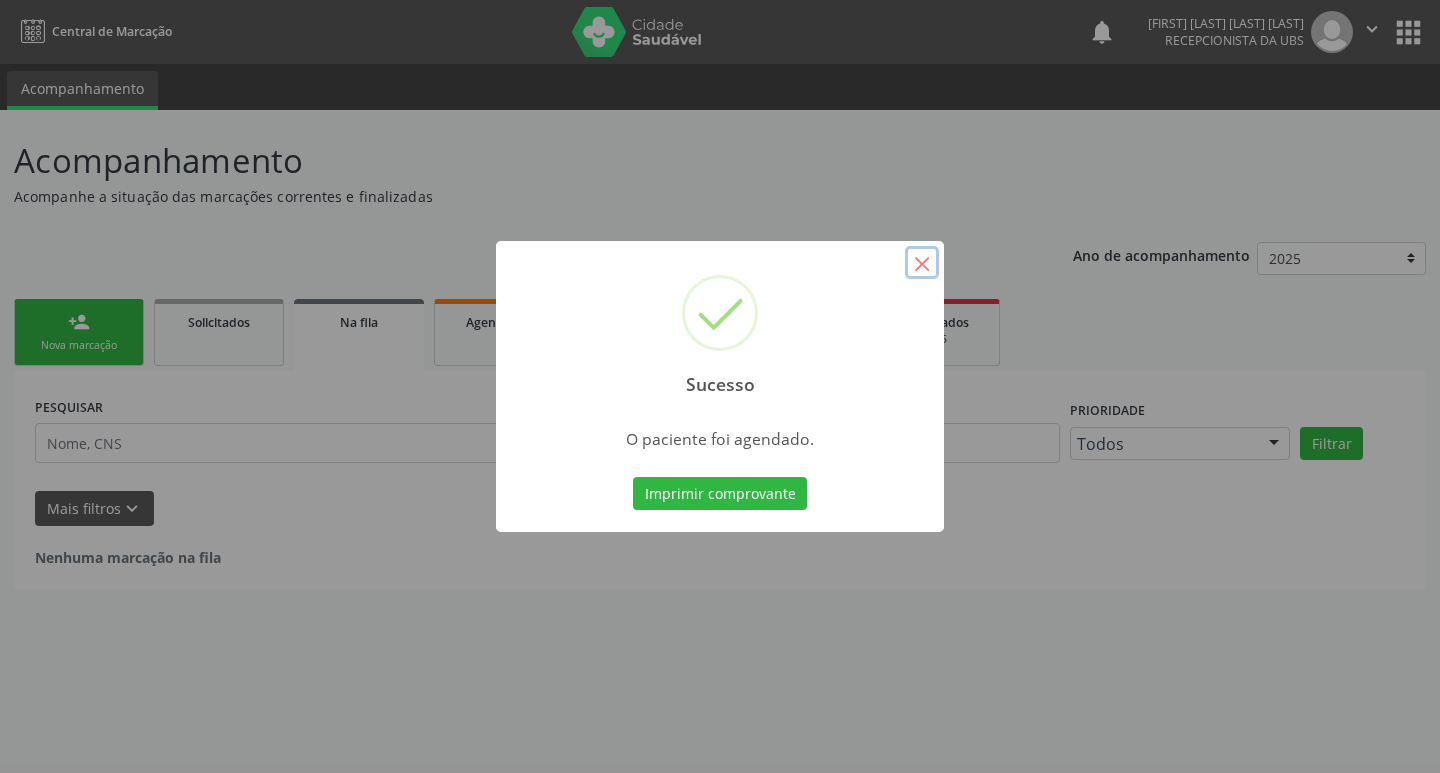 click on "×" at bounding box center [922, 263] 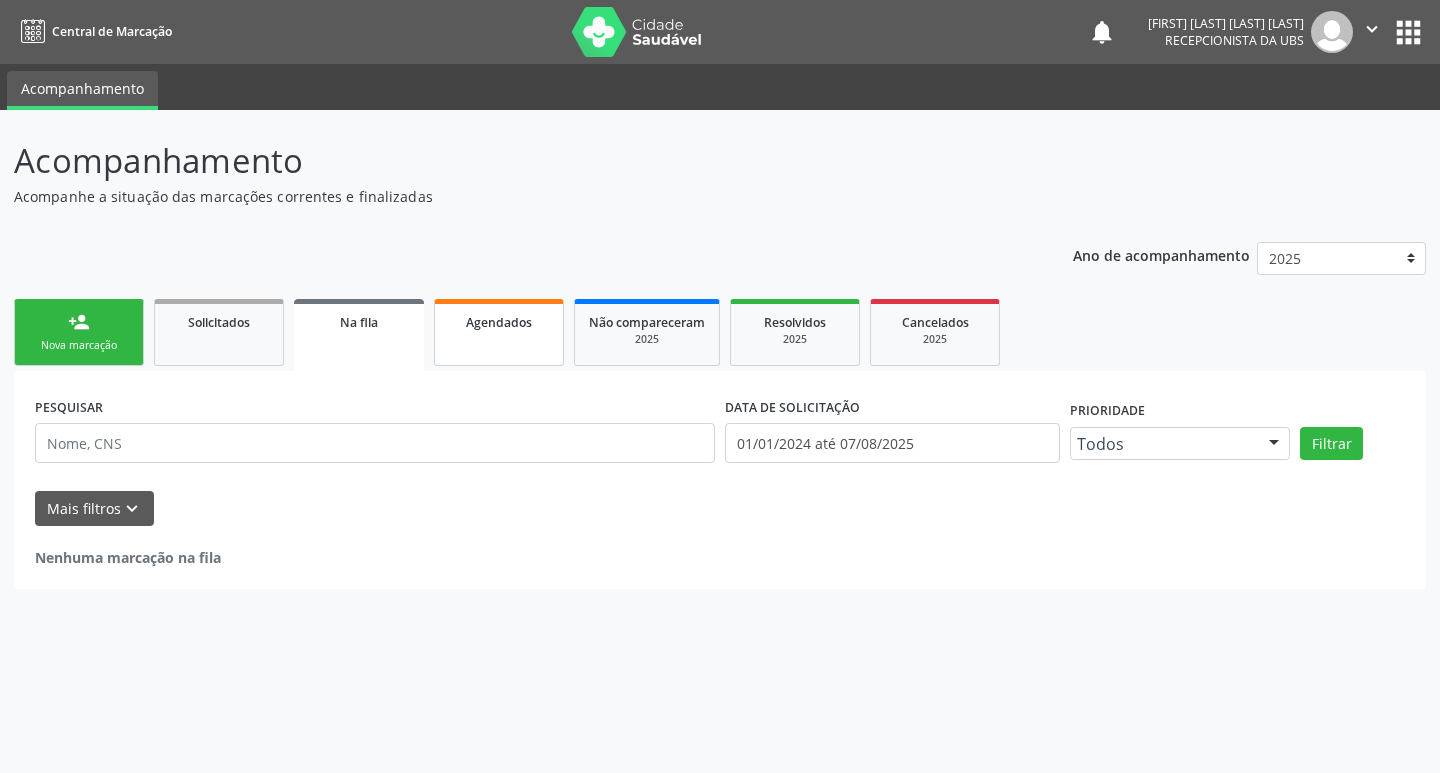 click on "Agendados" at bounding box center (499, 332) 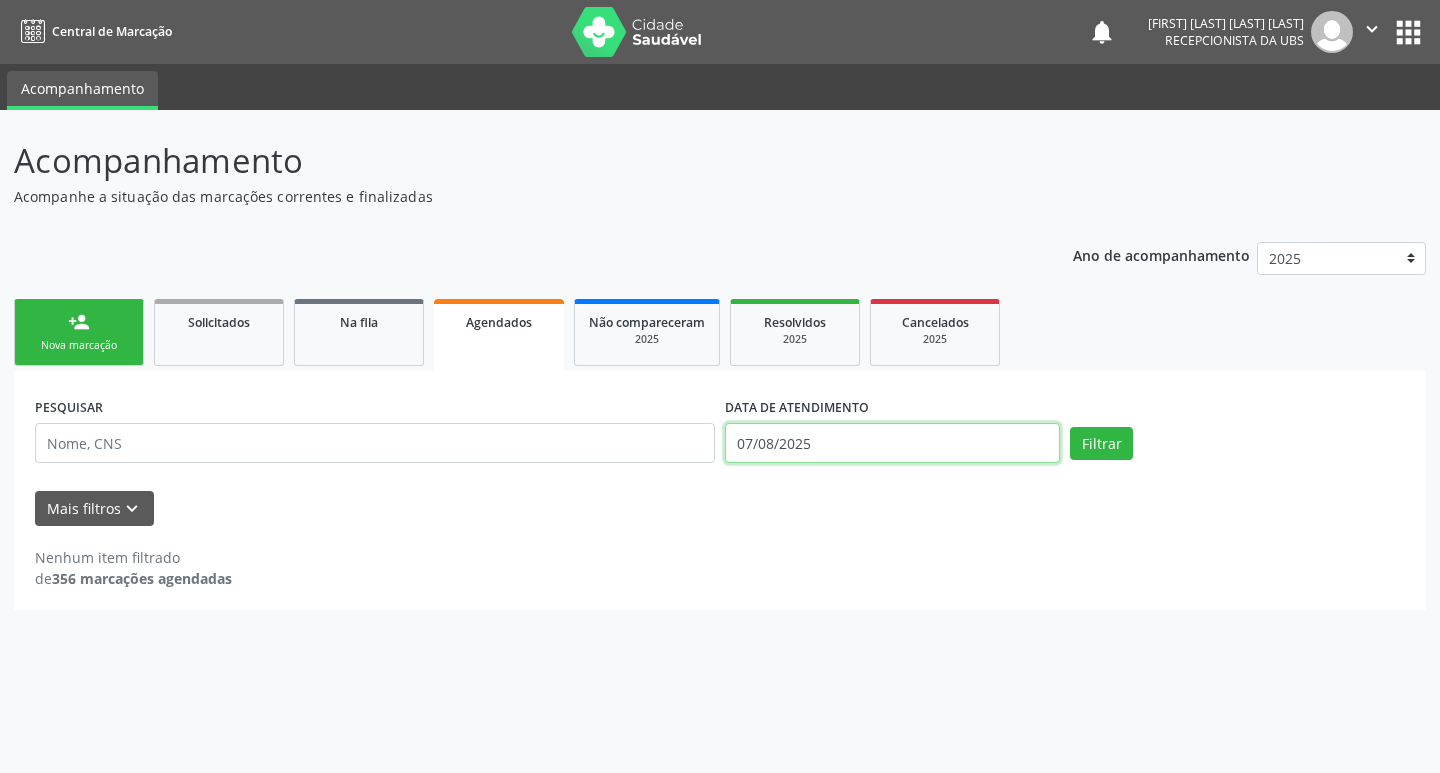 click on "07/08/2025" at bounding box center [892, 443] 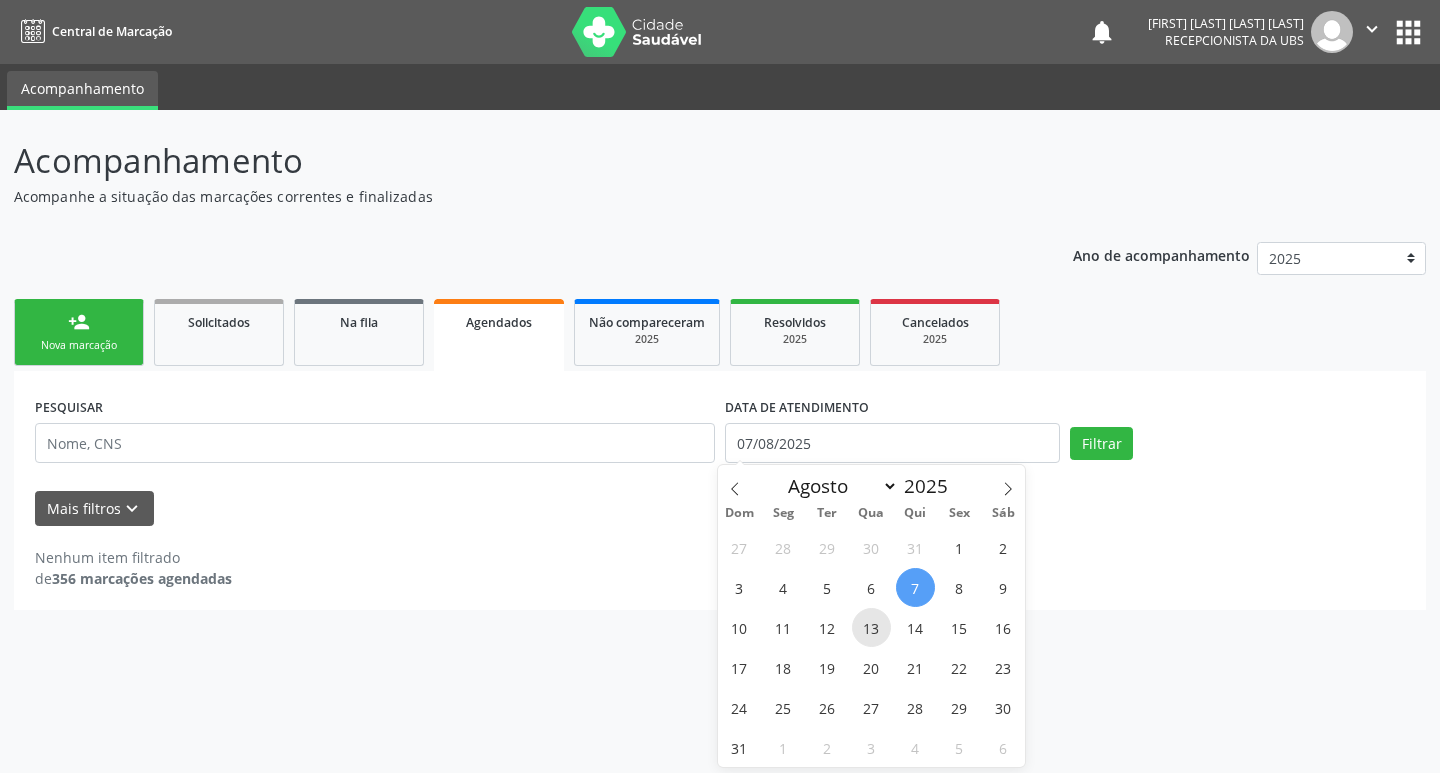 click on "13" at bounding box center (871, 627) 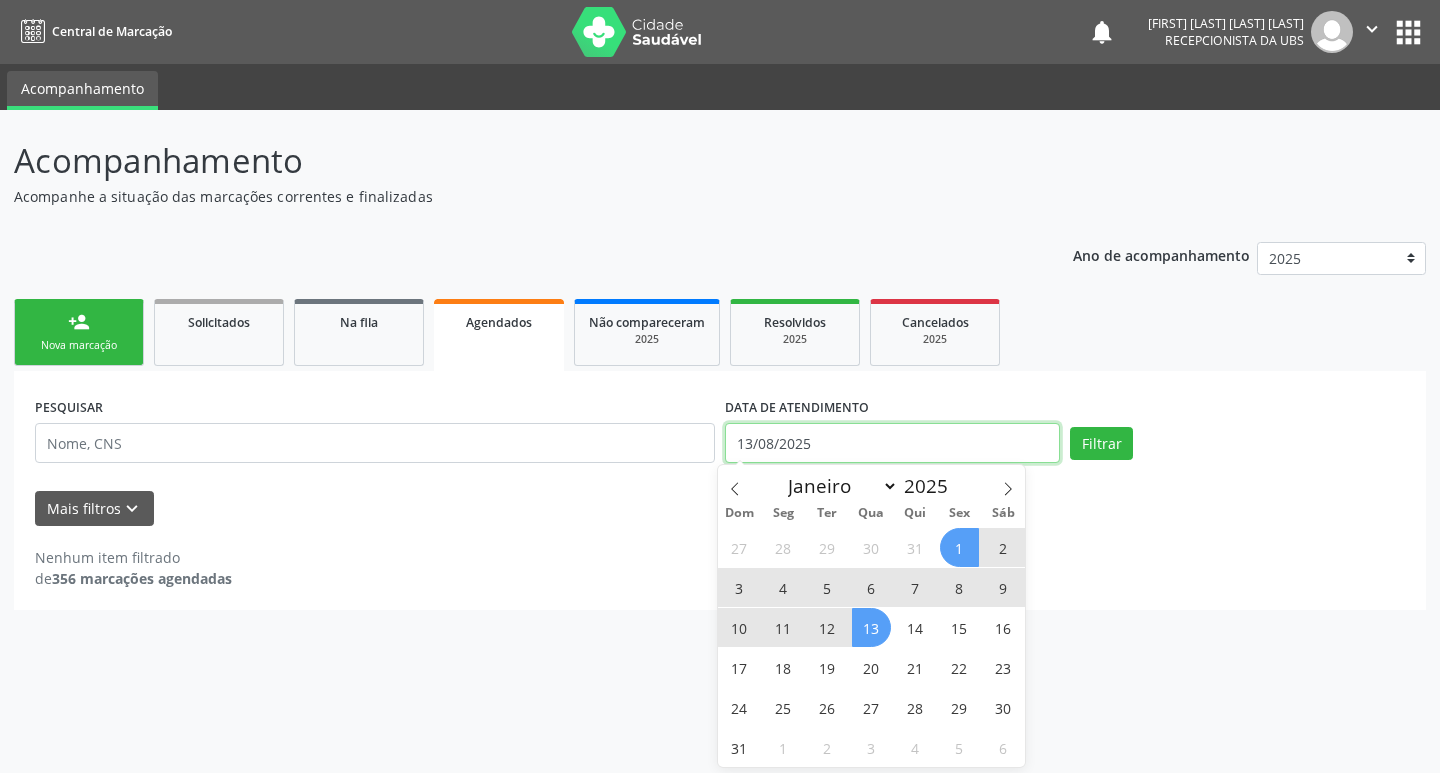 click on "13/08/2025" at bounding box center [892, 443] 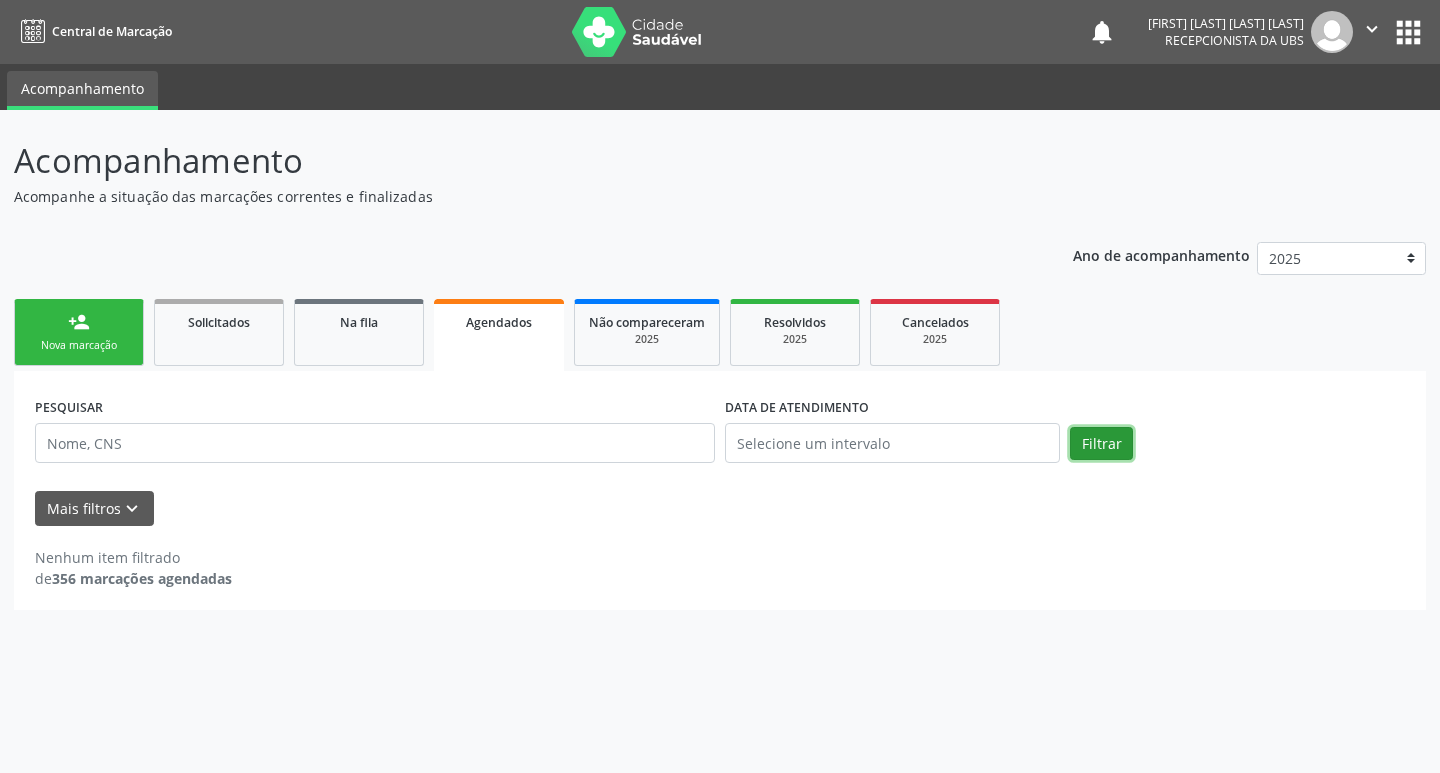 click on "Filtrar" at bounding box center (1101, 444) 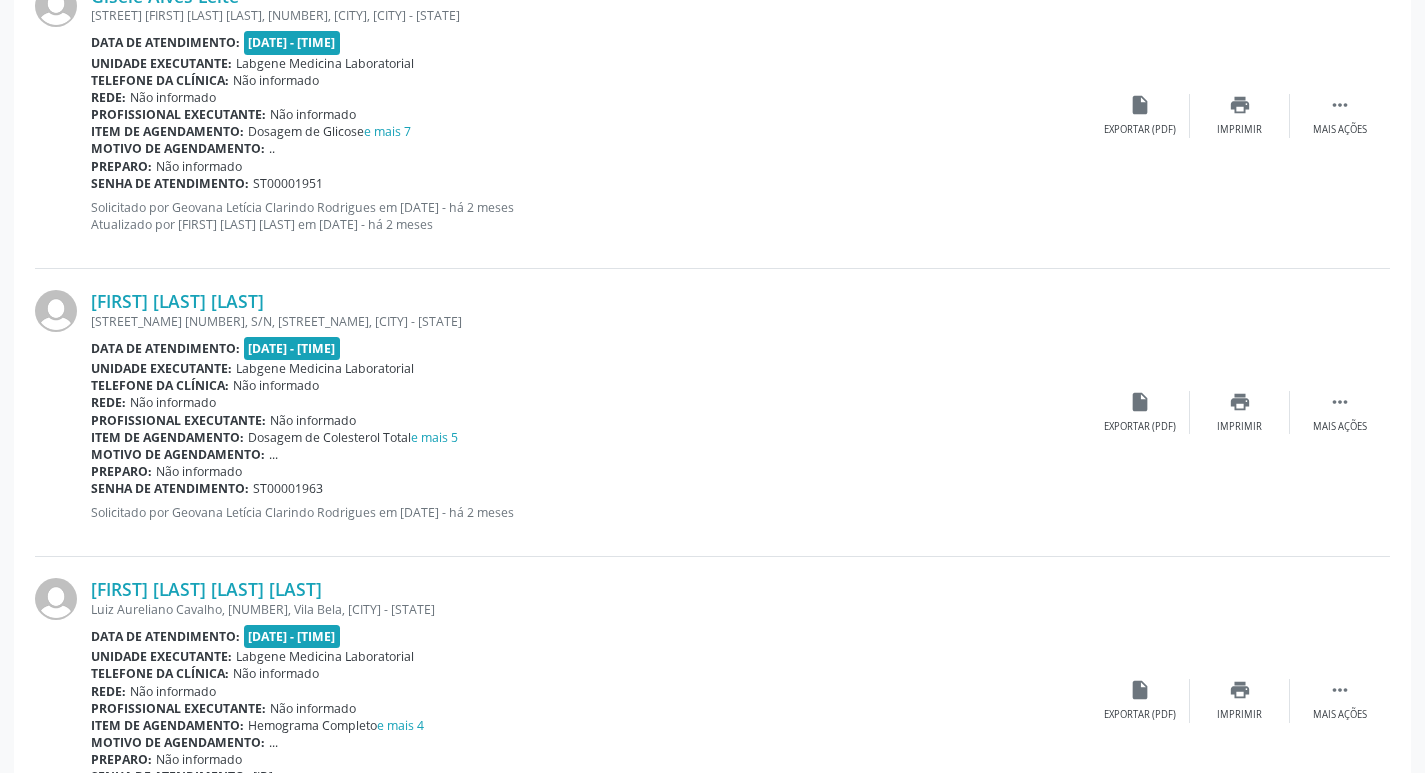 scroll, scrollTop: 4247, scrollLeft: 0, axis: vertical 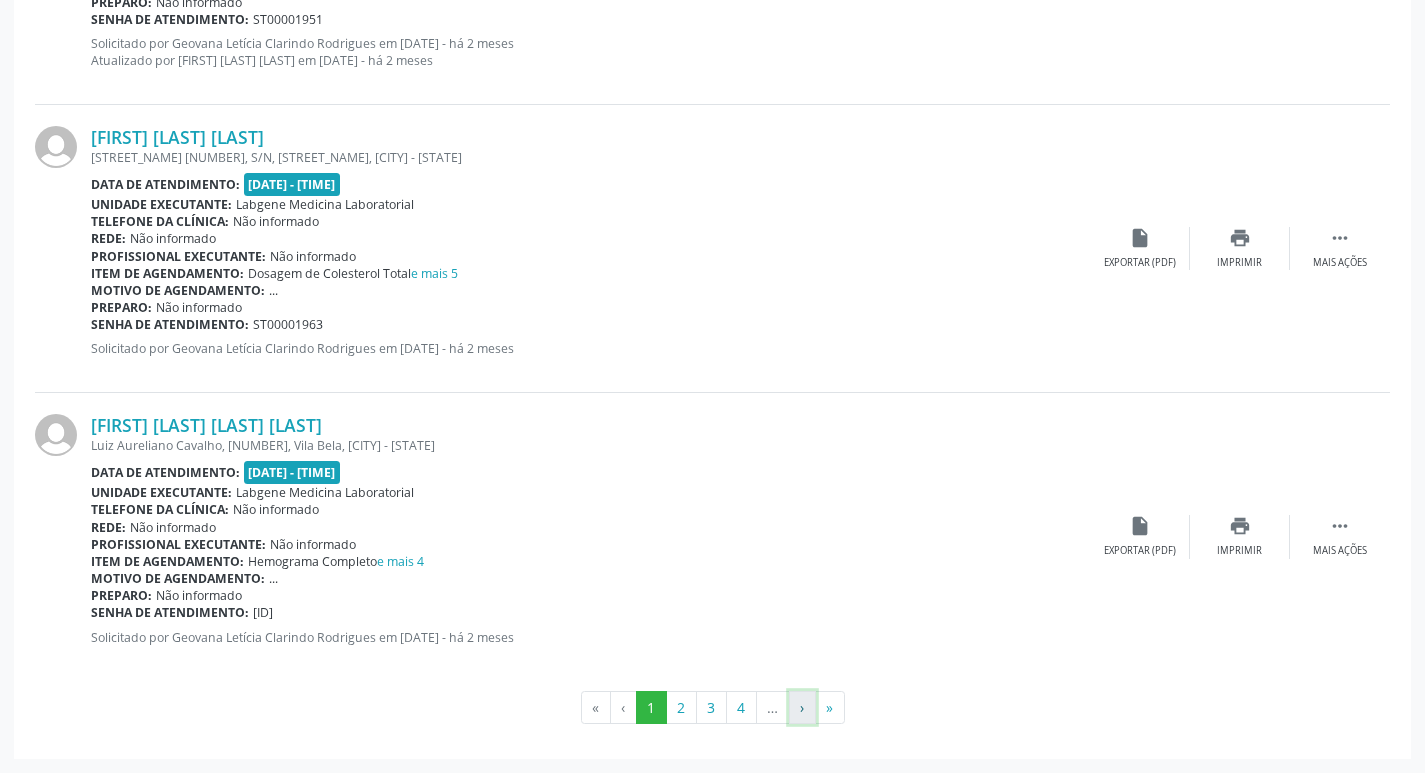 click on "›" at bounding box center [802, 708] 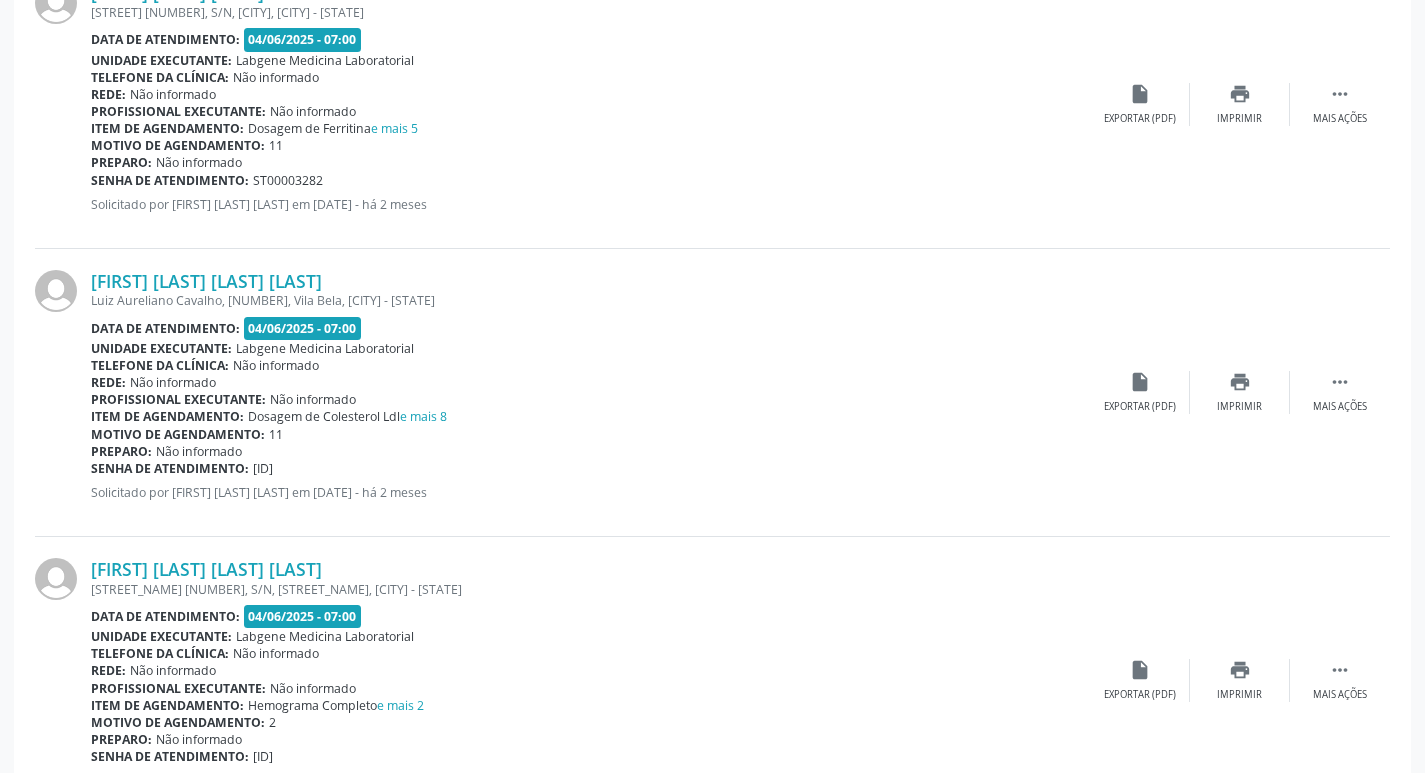 scroll, scrollTop: 4247, scrollLeft: 0, axis: vertical 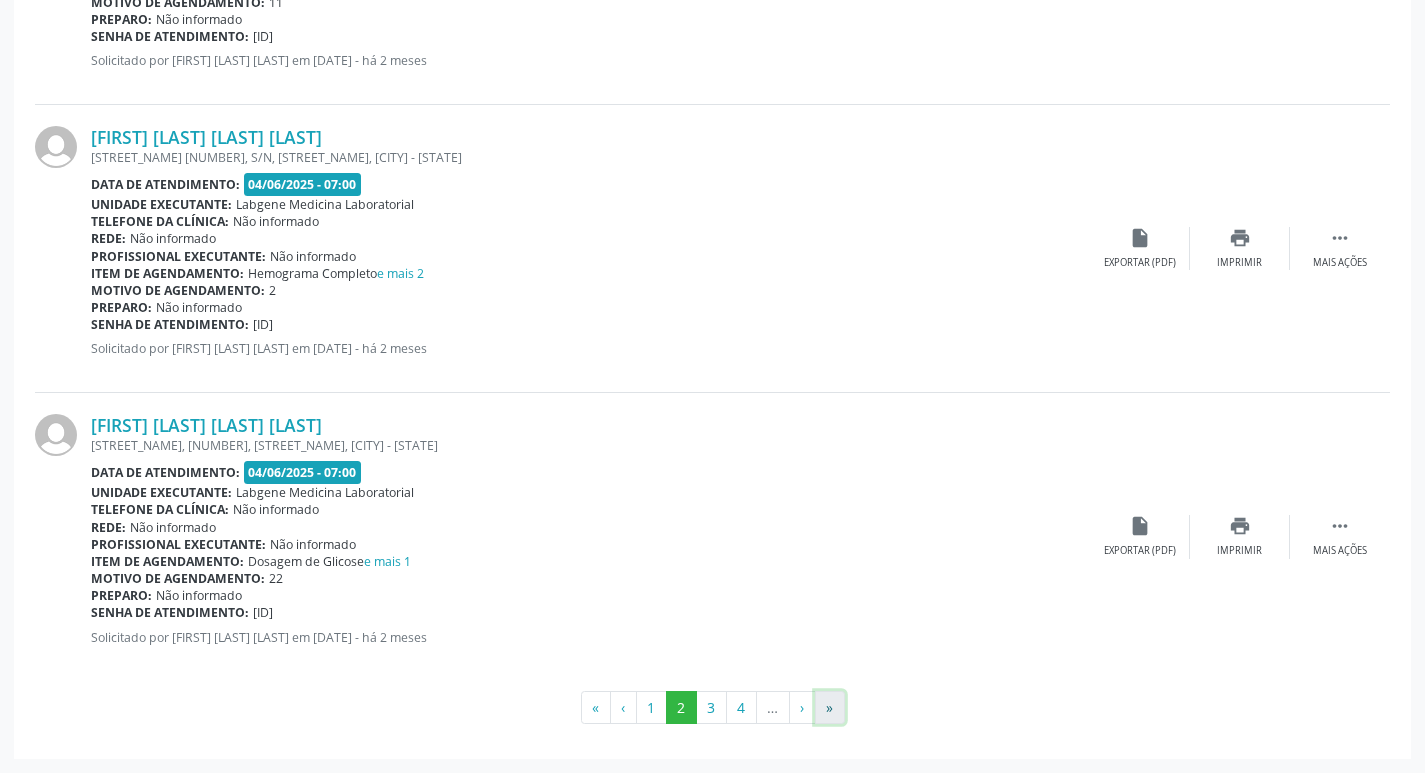 click on "»" at bounding box center (830, 708) 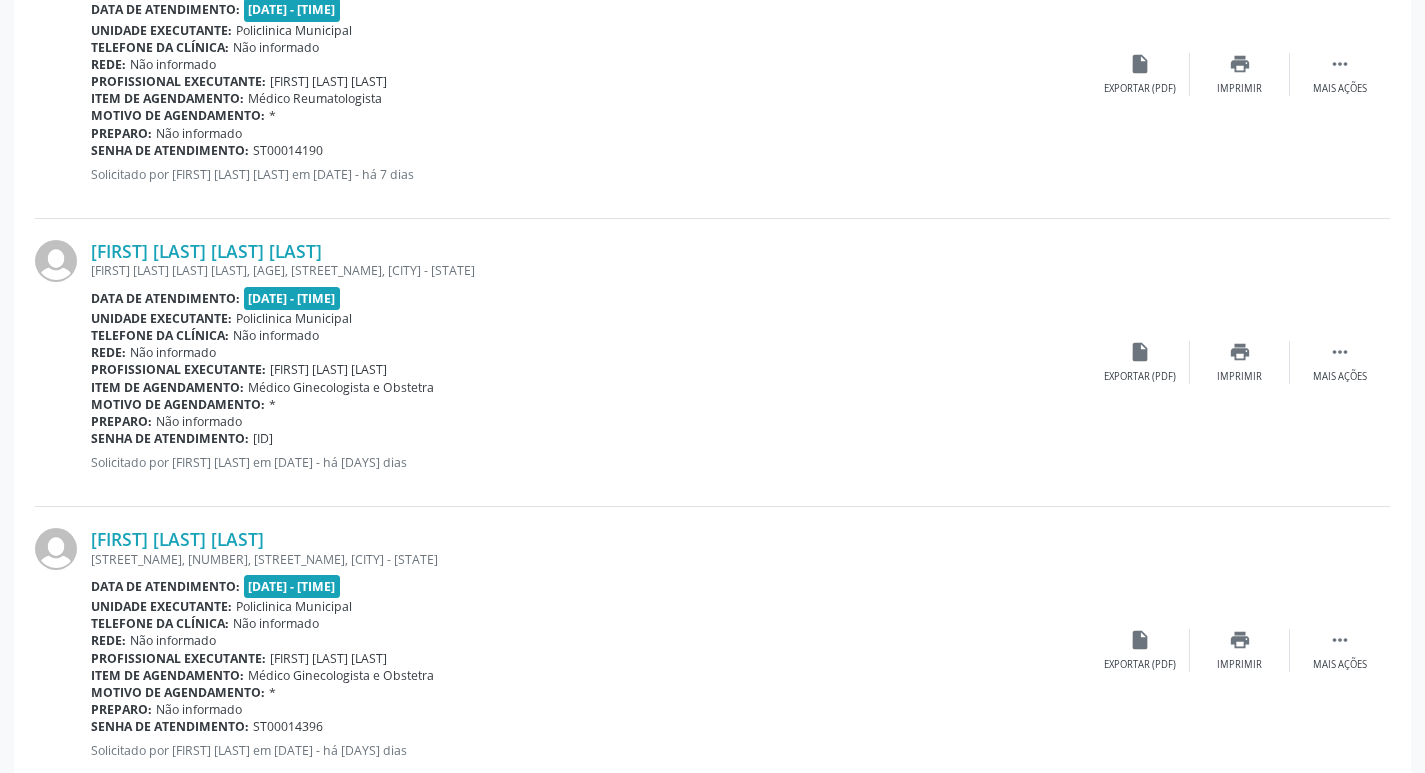 scroll, scrollTop: 3077, scrollLeft: 0, axis: vertical 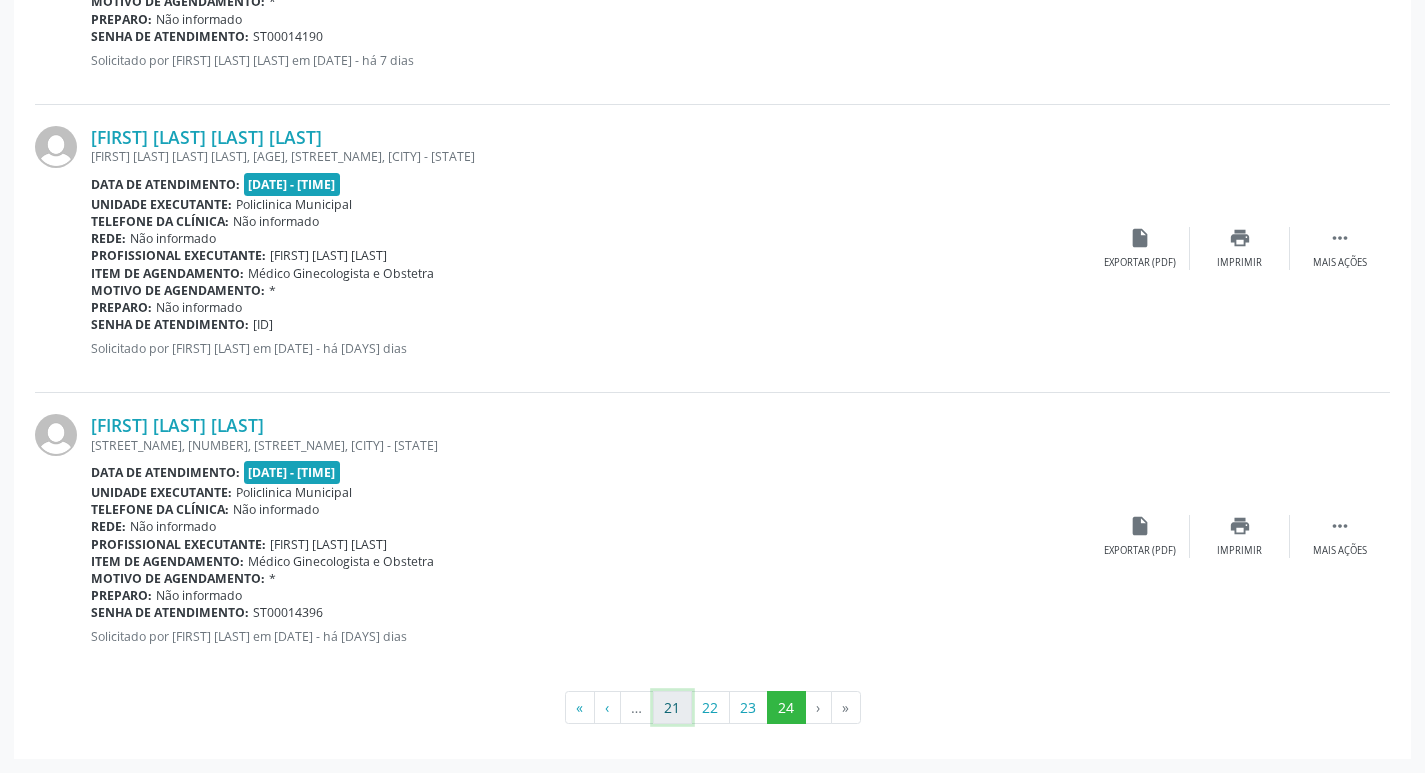 click on "21" at bounding box center (672, 708) 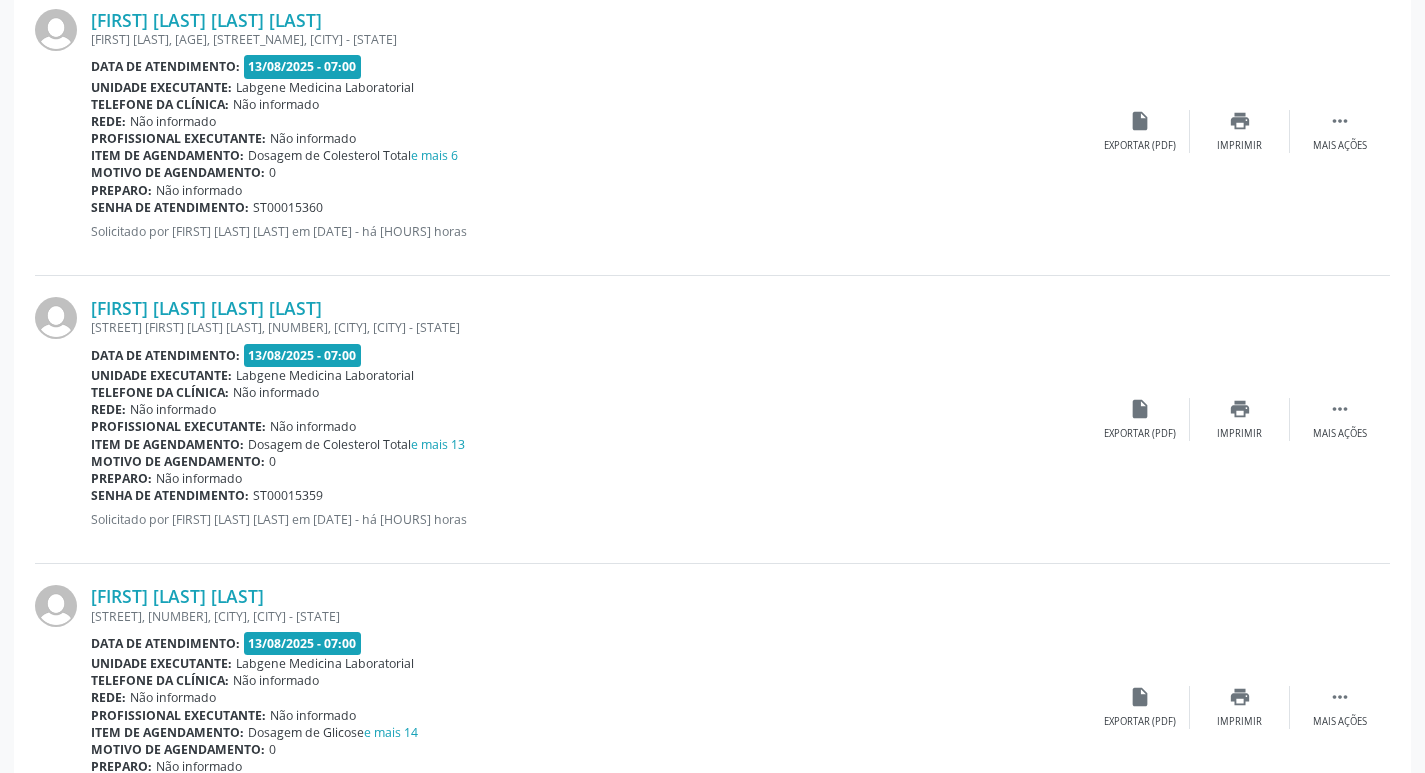 scroll, scrollTop: 500, scrollLeft: 0, axis: vertical 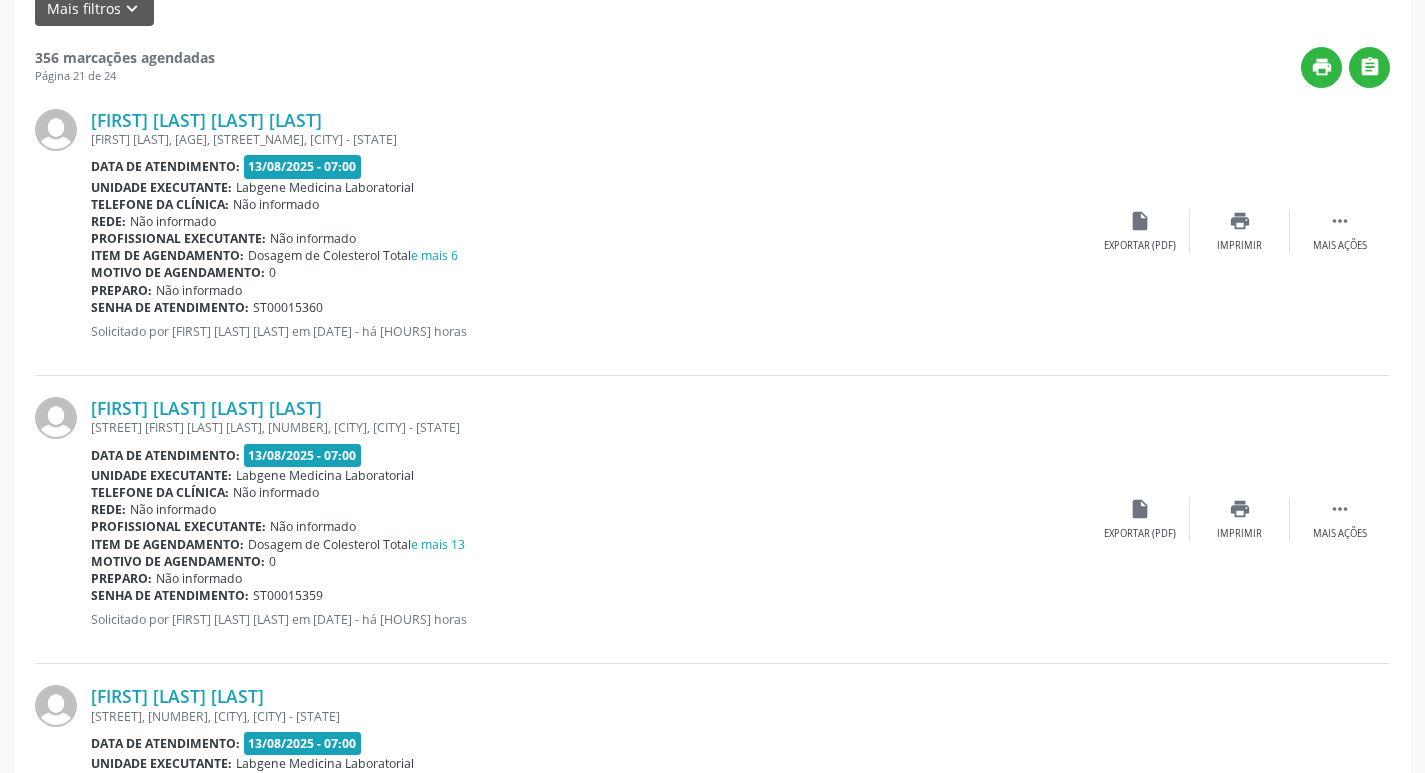 click on "Motivo de agendamento:
0" at bounding box center [590, 272] 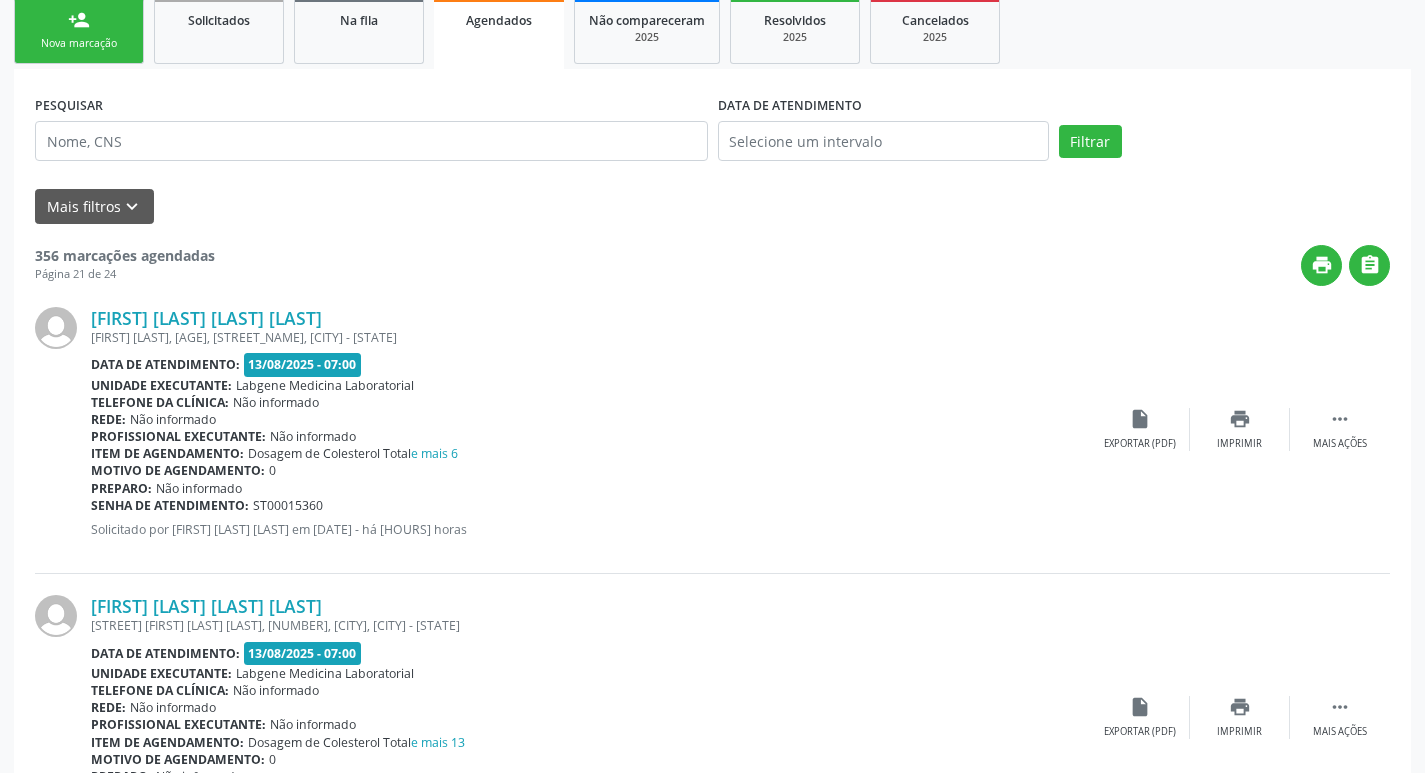 scroll, scrollTop: 300, scrollLeft: 0, axis: vertical 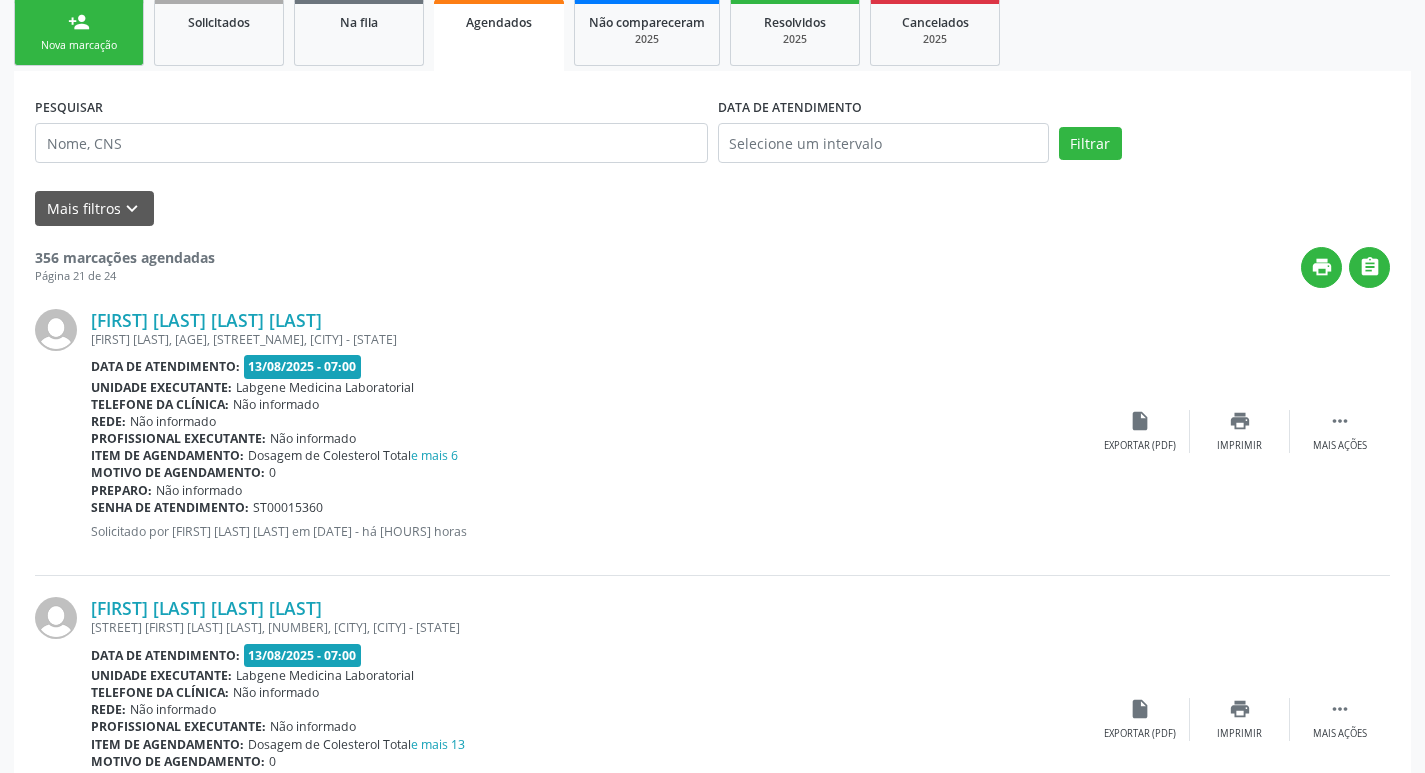 click on "[FIRST] [LAST]
[FIRST] [LAST], [AGE], [STREET_NAME], [CITY] - [STATE]
Data de atendimento:
[DATE] - [TIME]
Unidade executante:
Labgene Medicina Laboratorial
Telefone da clínica:
Não informado
Rede:
Não informado
Profissional executante:
Não informado
Item de agendamento:
Dosagem de Colesterol Total
e mais 6
Motivo de agendamento:
0
Preparo:
Não informado
Senha de atendimento:
ST00015360
Solicitado por [FIRST] [LAST] [LAST] em [DATE] - há [HOURS] horas

Mais ações
print
Imprimir
insert_drive_file
Exportar (PDF)" at bounding box center [712, 432] 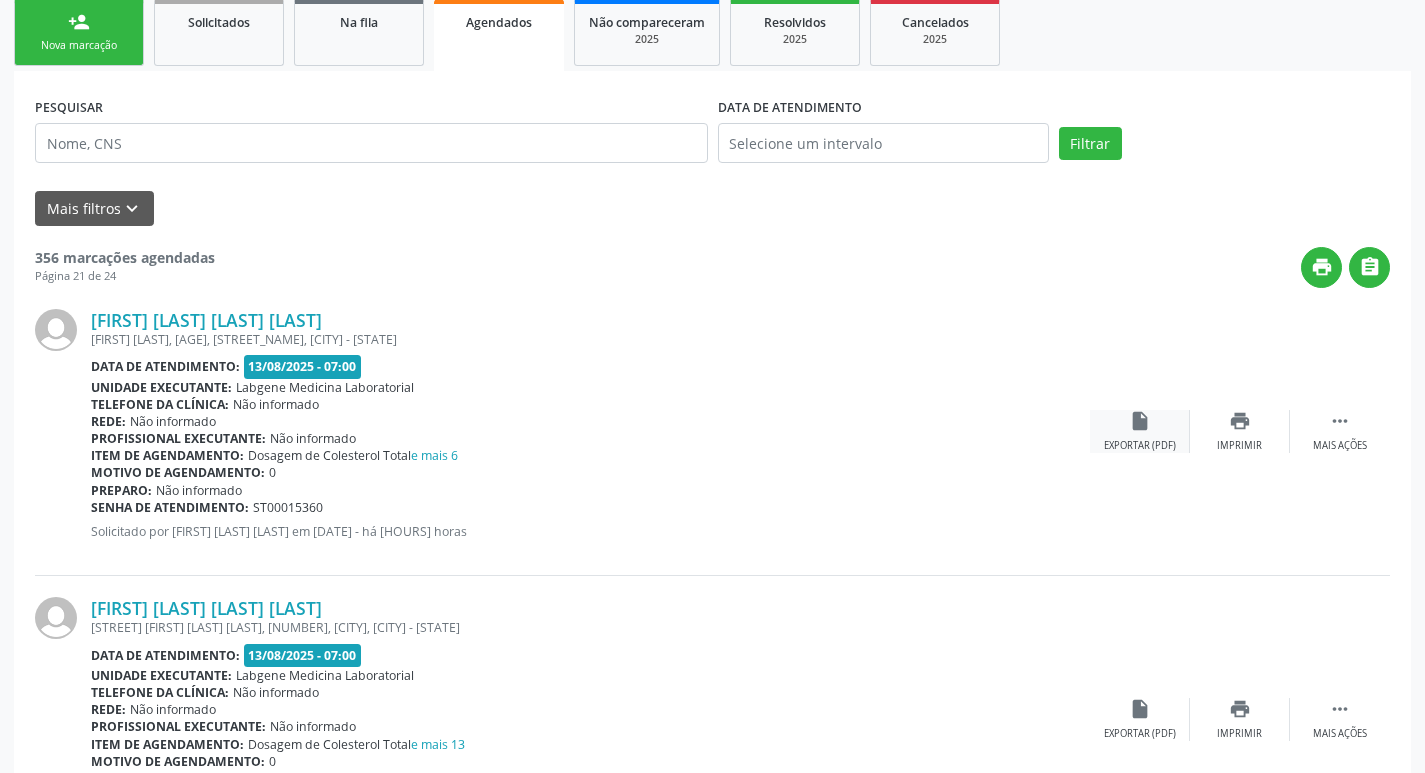 click on "insert_drive_file" at bounding box center (1140, 421) 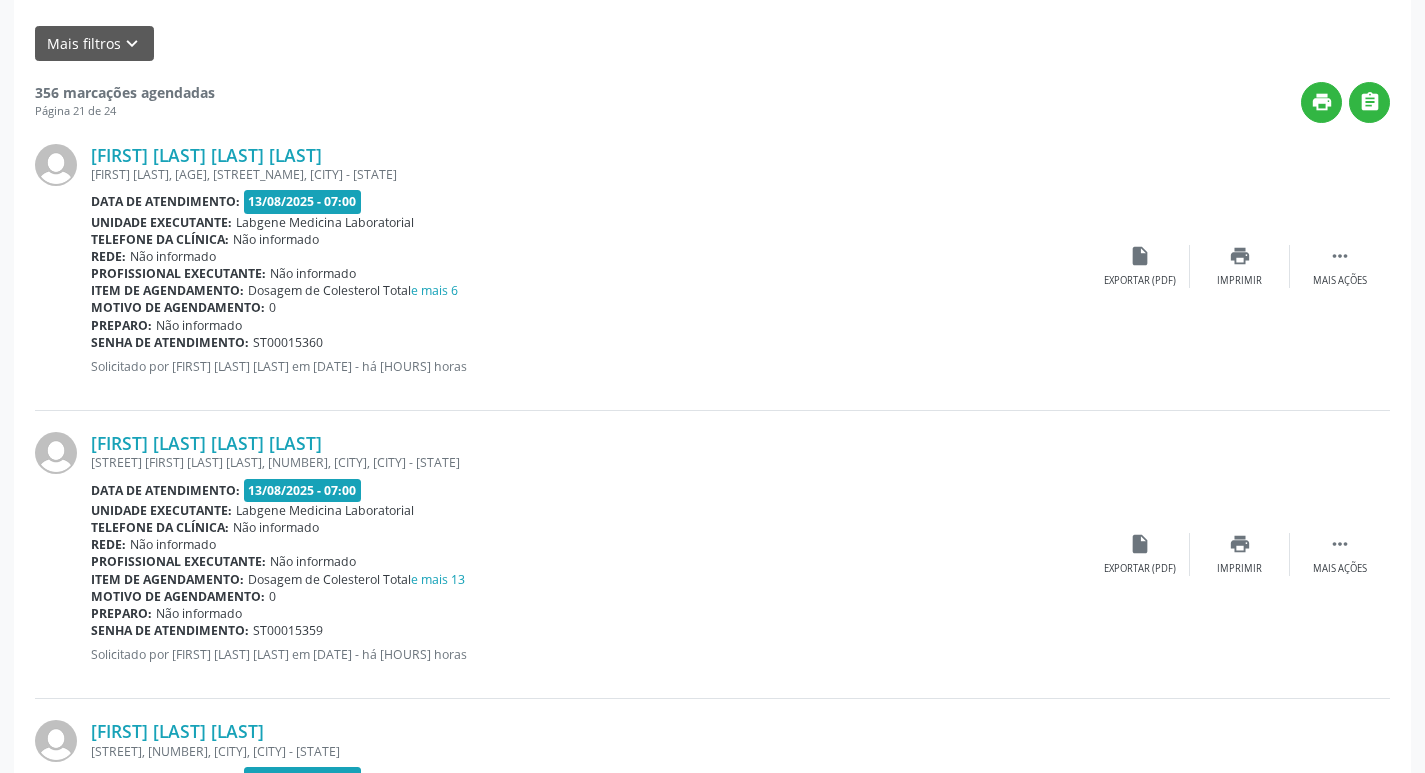 scroll, scrollTop: 500, scrollLeft: 0, axis: vertical 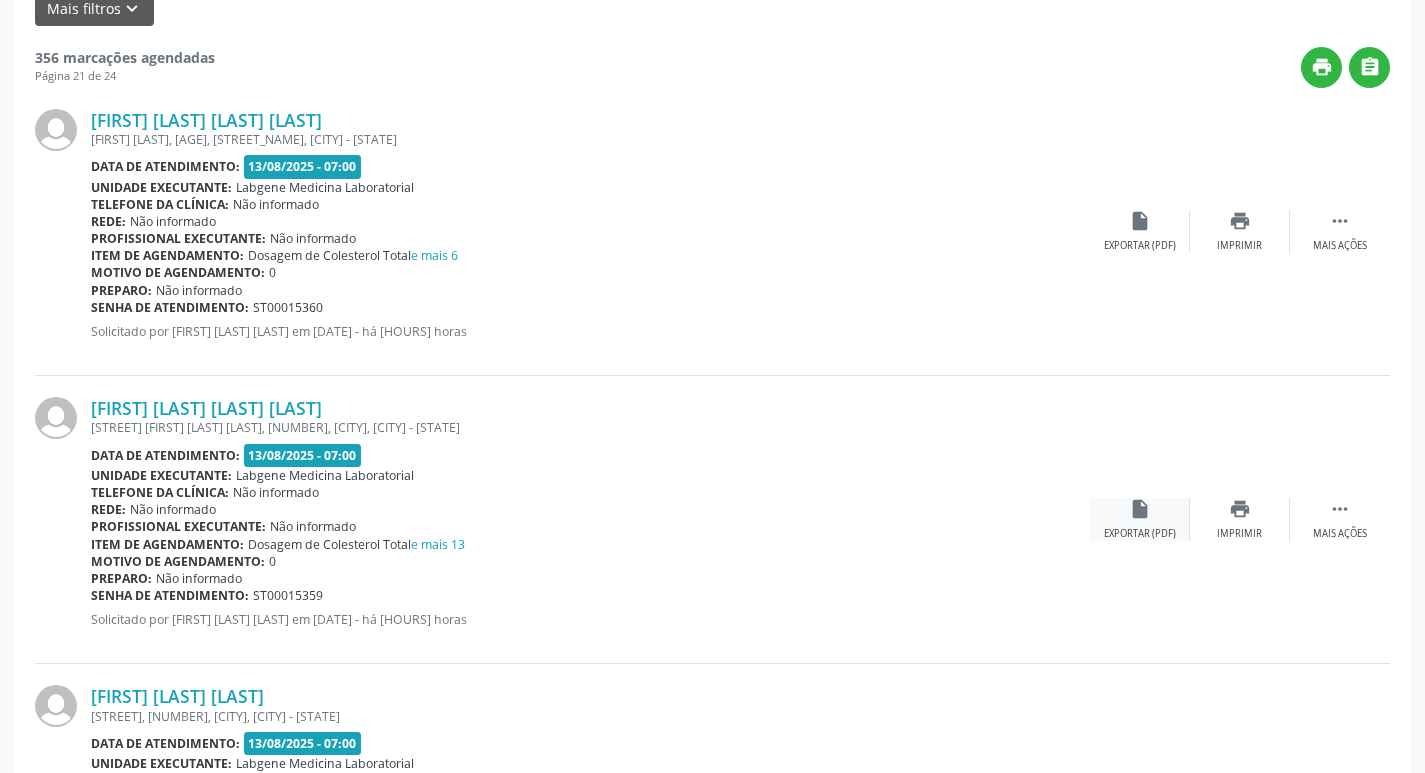 click on "insert_drive_file
Exportar (PDF)" at bounding box center [1140, 519] 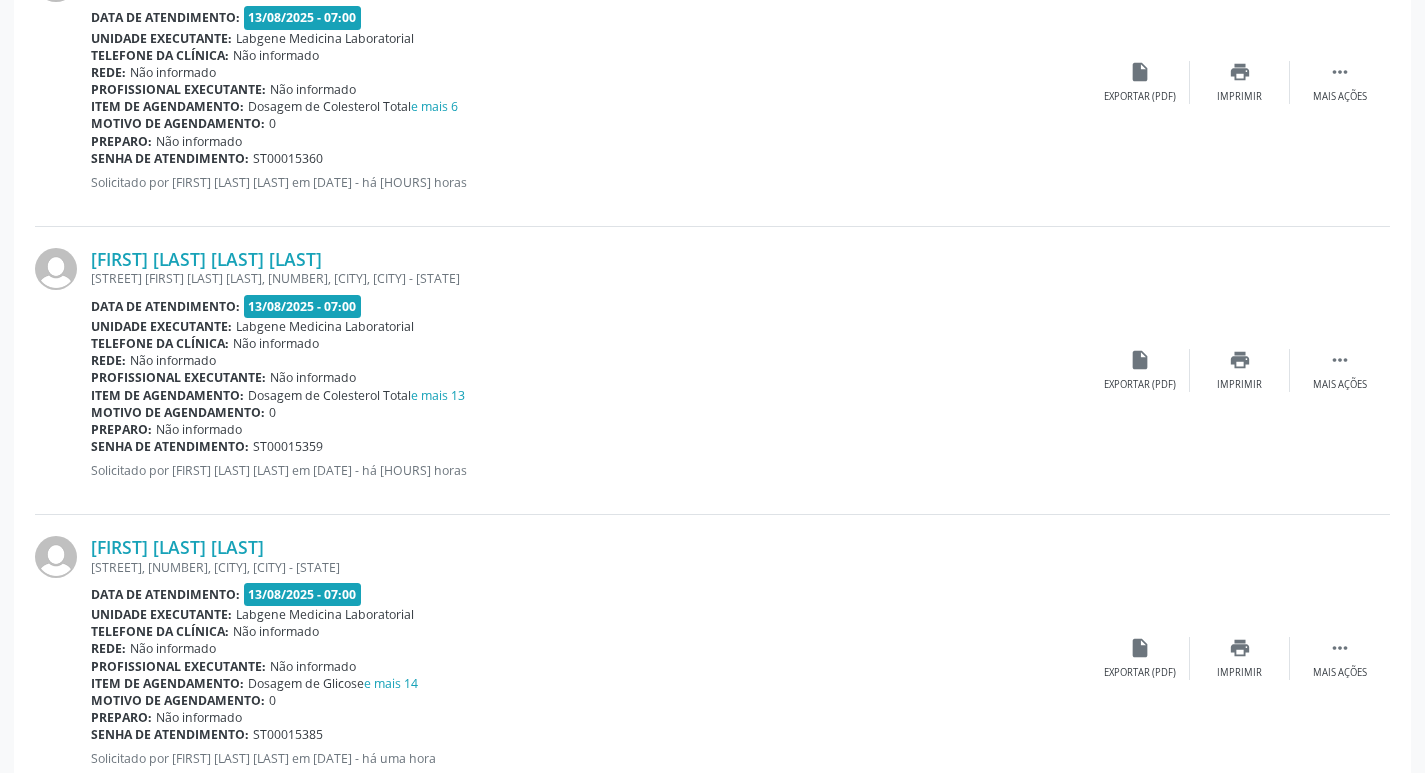 scroll, scrollTop: 700, scrollLeft: 0, axis: vertical 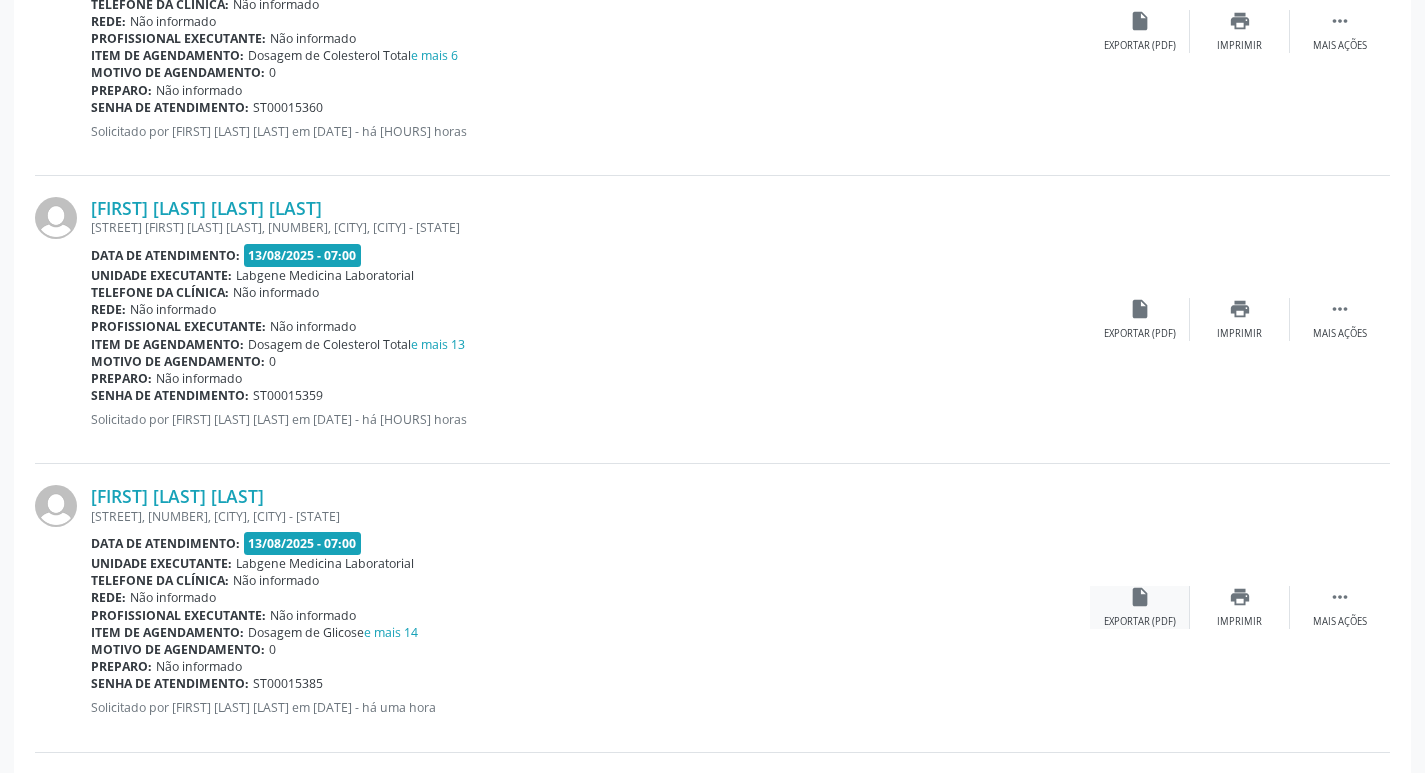 click on "insert_drive_file
Exportar (PDF)" at bounding box center (1140, 607) 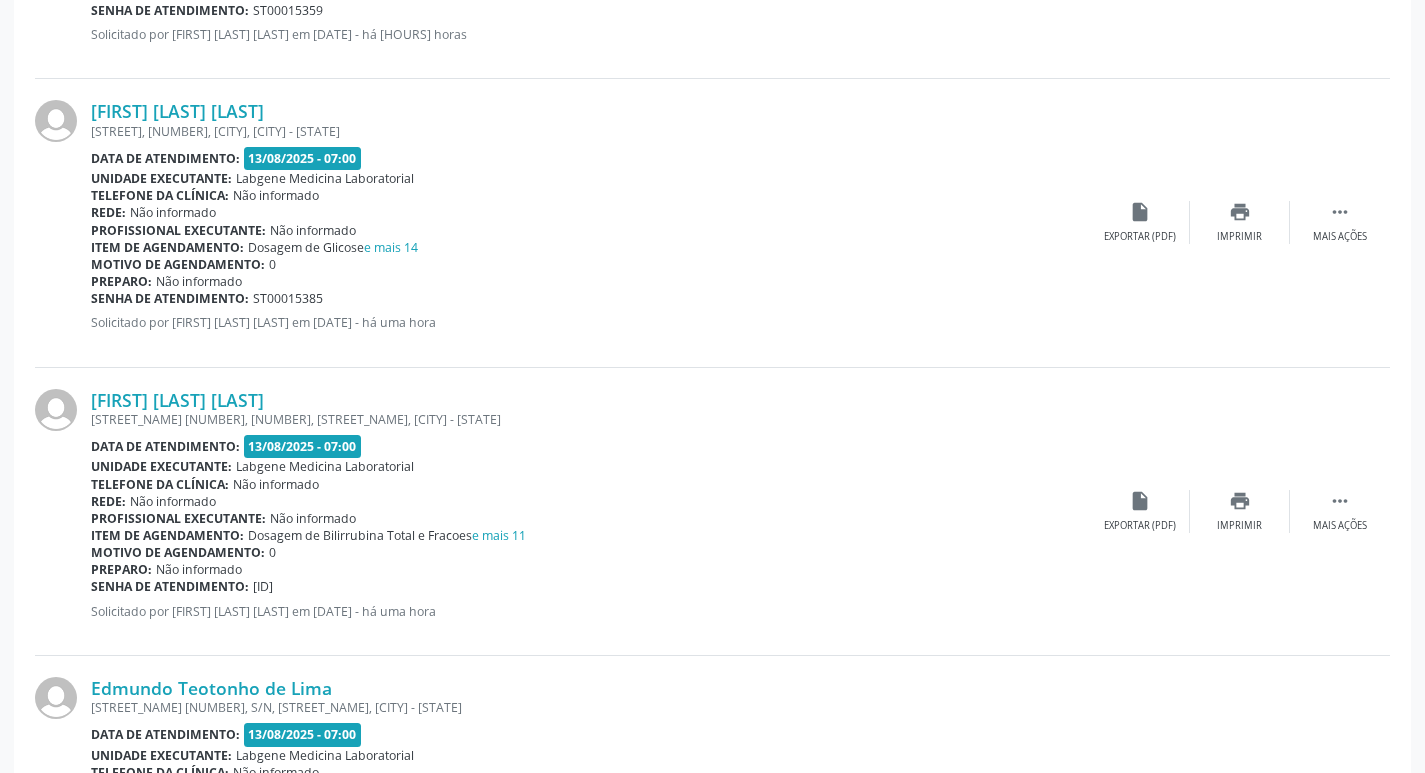 scroll, scrollTop: 1200, scrollLeft: 0, axis: vertical 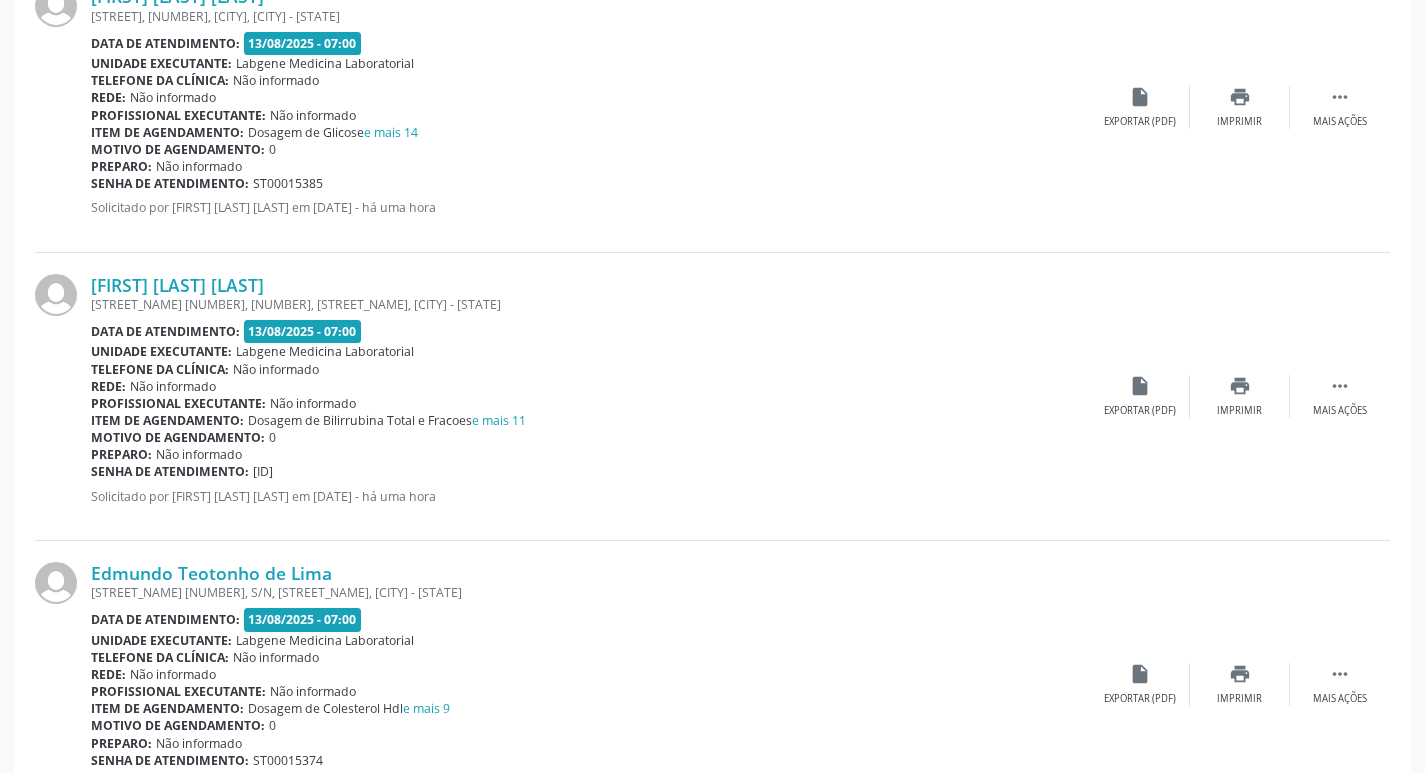 click on "Joaquim Antonio da Silva
Quadra [NUMBER], [NUMBER], Vila Bela, [CITY] - [STATE]
Data de atendimento:
[DATE] - [TIME]
Unidade executante:
Labgene Medicina Laboratorial
Telefone da clínica:
Não informado
Rede:
Não informado
Profissional executante:
Não informado
Item de agendamento:
Dosagem de Bilirrubina Total e Fracoes
e mais 11
Motivo de agendamento:
0
Preparo:
Não informado
Senha de atendimento:
ST00015383
Solicitado por Geovana Letícia Clarindo Rodrigues em [DATE] - há uma hora

Mais ações
print
Imprimir
insert_drive_file
Exportar (PDF)" at bounding box center (712, 397) 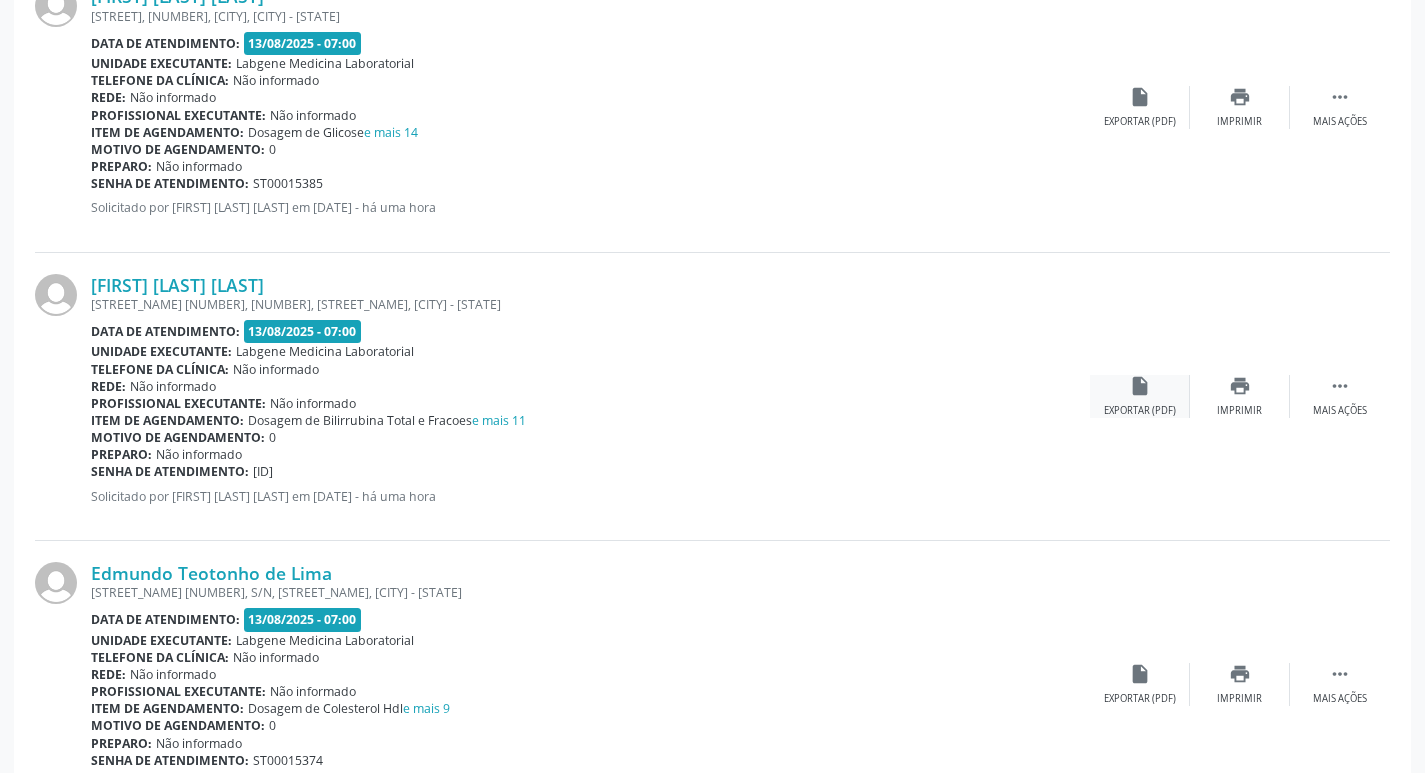 click on "Exportar (PDF)" at bounding box center [1140, 411] 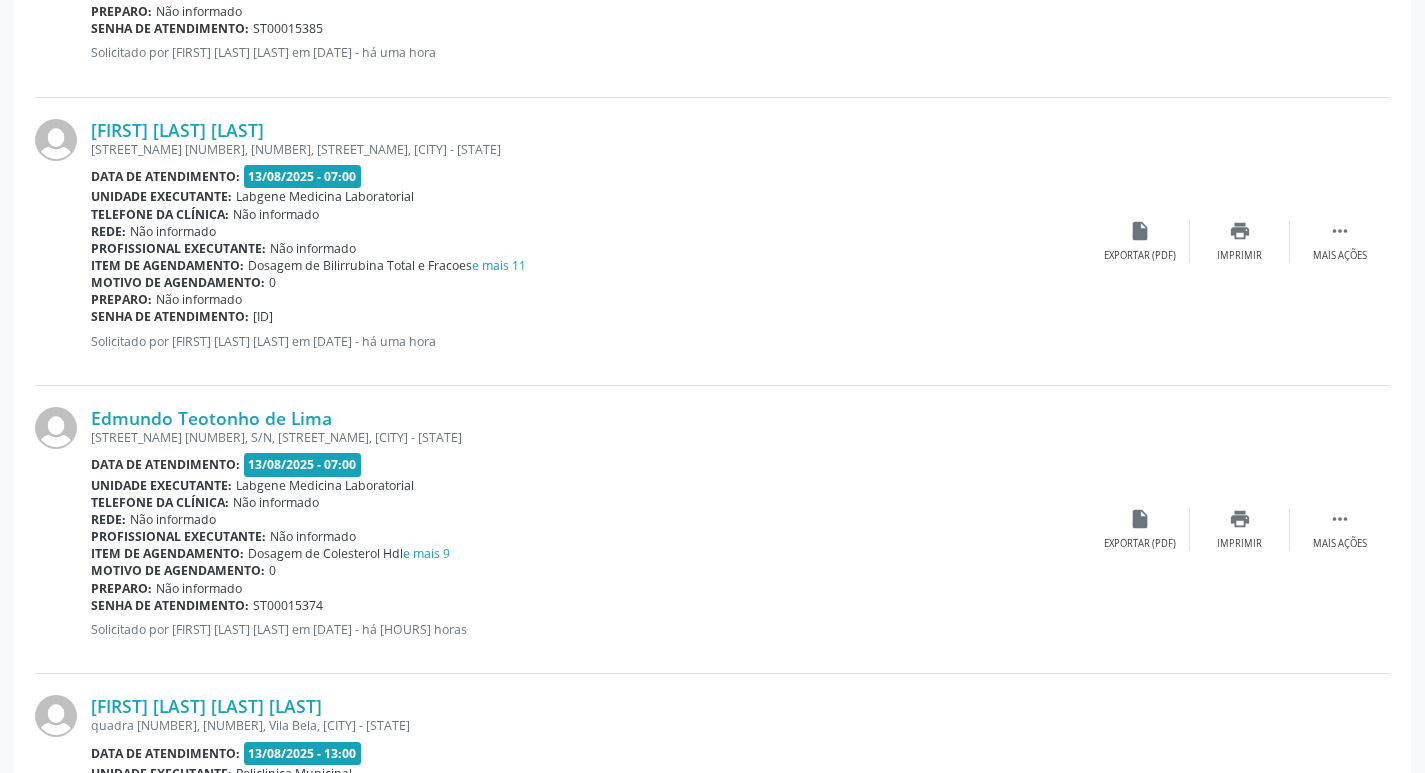 scroll, scrollTop: 1400, scrollLeft: 0, axis: vertical 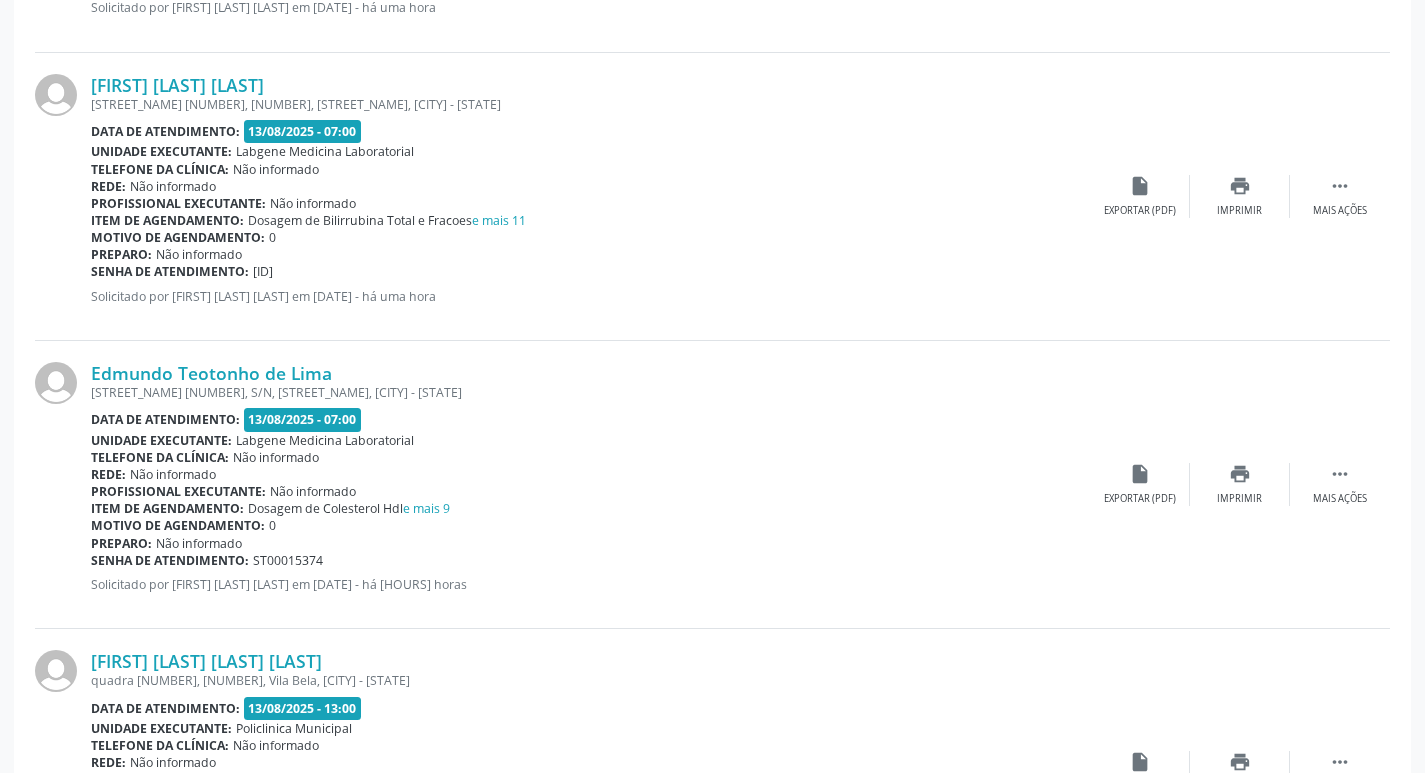click on "[FIRST] [LAST] [LAST]
[STREET] [NUMBER], S/N, [CITY], [CITY] - [STATE]
Data de atendimento:
[DATE] - [TIME]
Unidade executante:
Labgene Medicina Laboratorial
Telefone da clínica:
Não informado
Rede:
Não informado
Profissional executante:
Não informado
Item de agendamento:
Dosagem de Colesterol Hdl
e mais 9
Motivo de agendamento:
0
Preparo:
Não informado
Senha de atendimento:
[ID]
Solicitado por [FIRST] [LAST] [LAST] em [DATE] - há 2 horas

Mais ações
print
Imprimir
insert_drive_file
Exportar (PDF)" at bounding box center (712, 485) 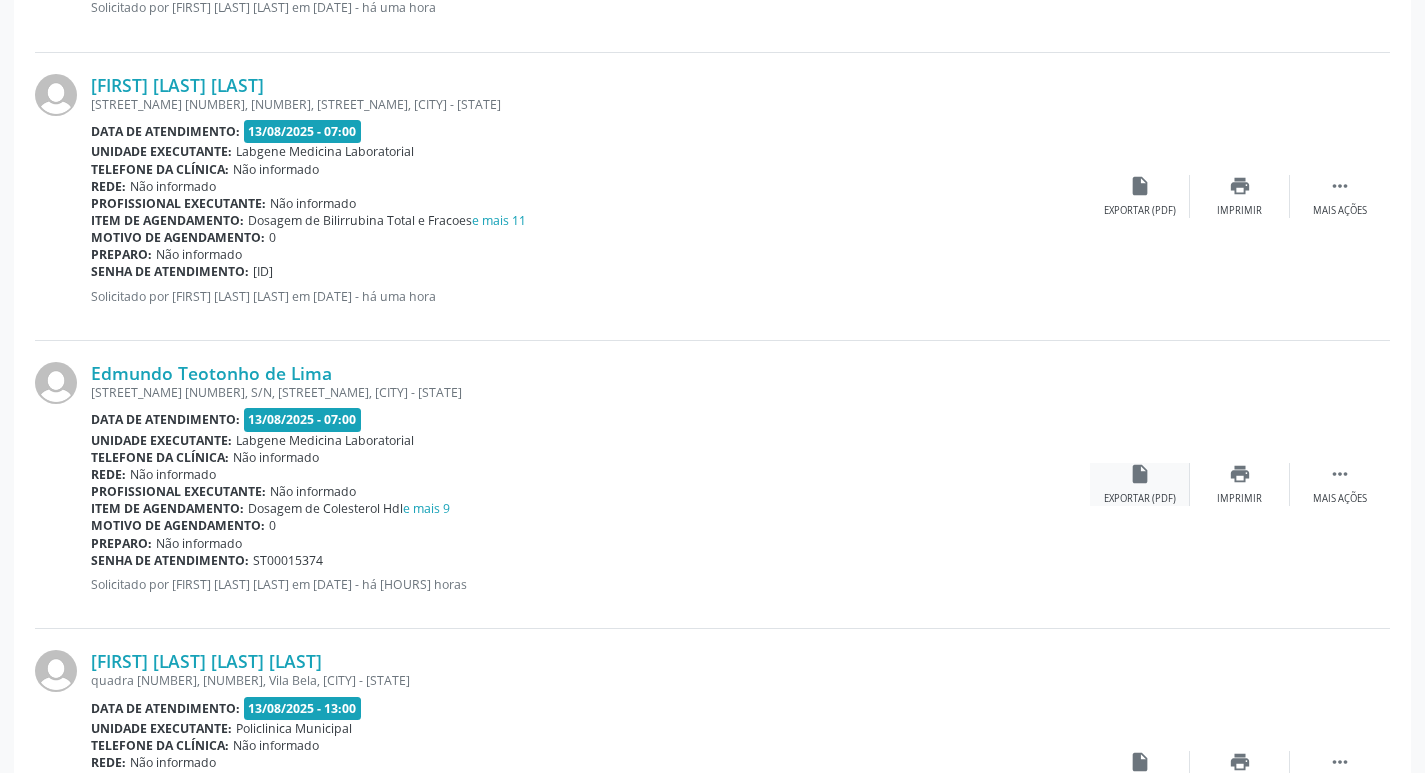 click on "insert_drive_file
Exportar (PDF)" at bounding box center (1140, 484) 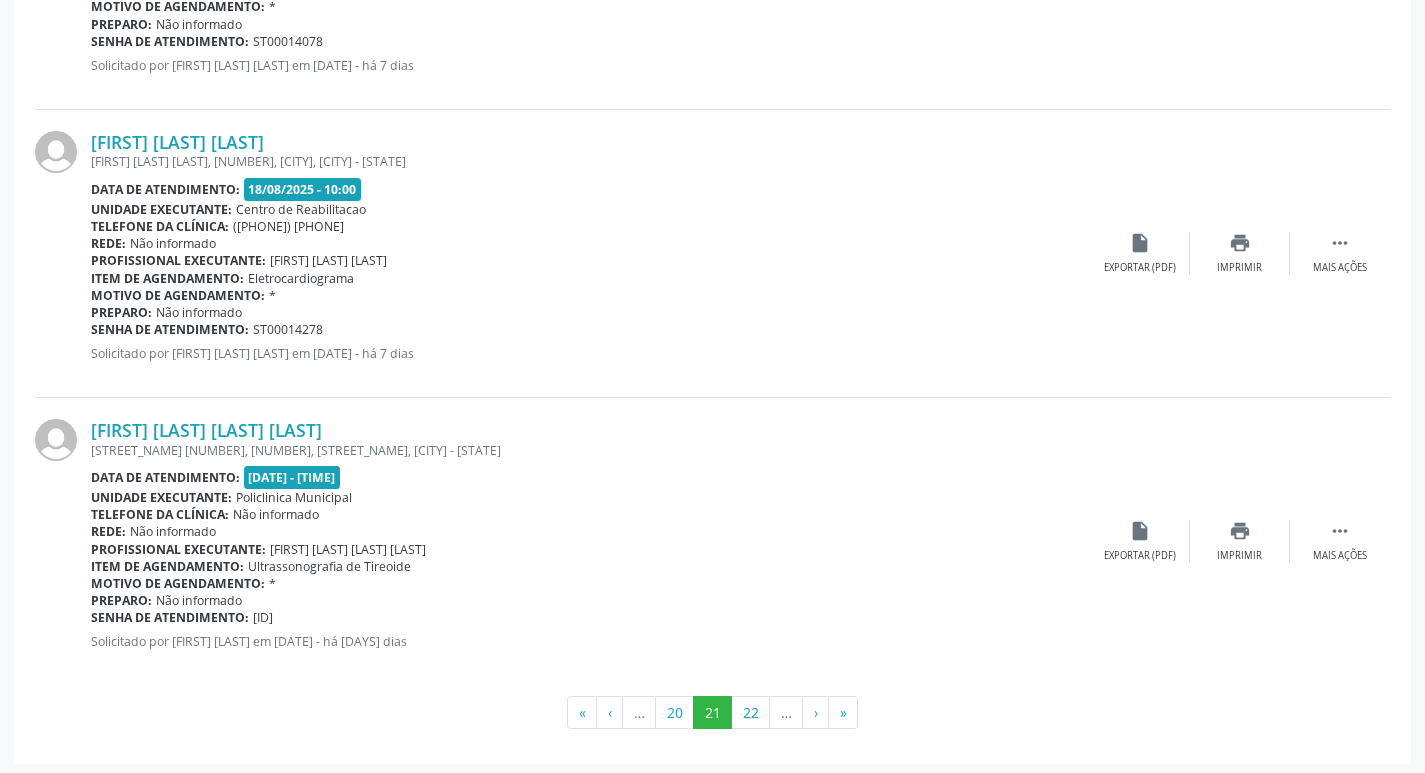 scroll, scrollTop: 4230, scrollLeft: 0, axis: vertical 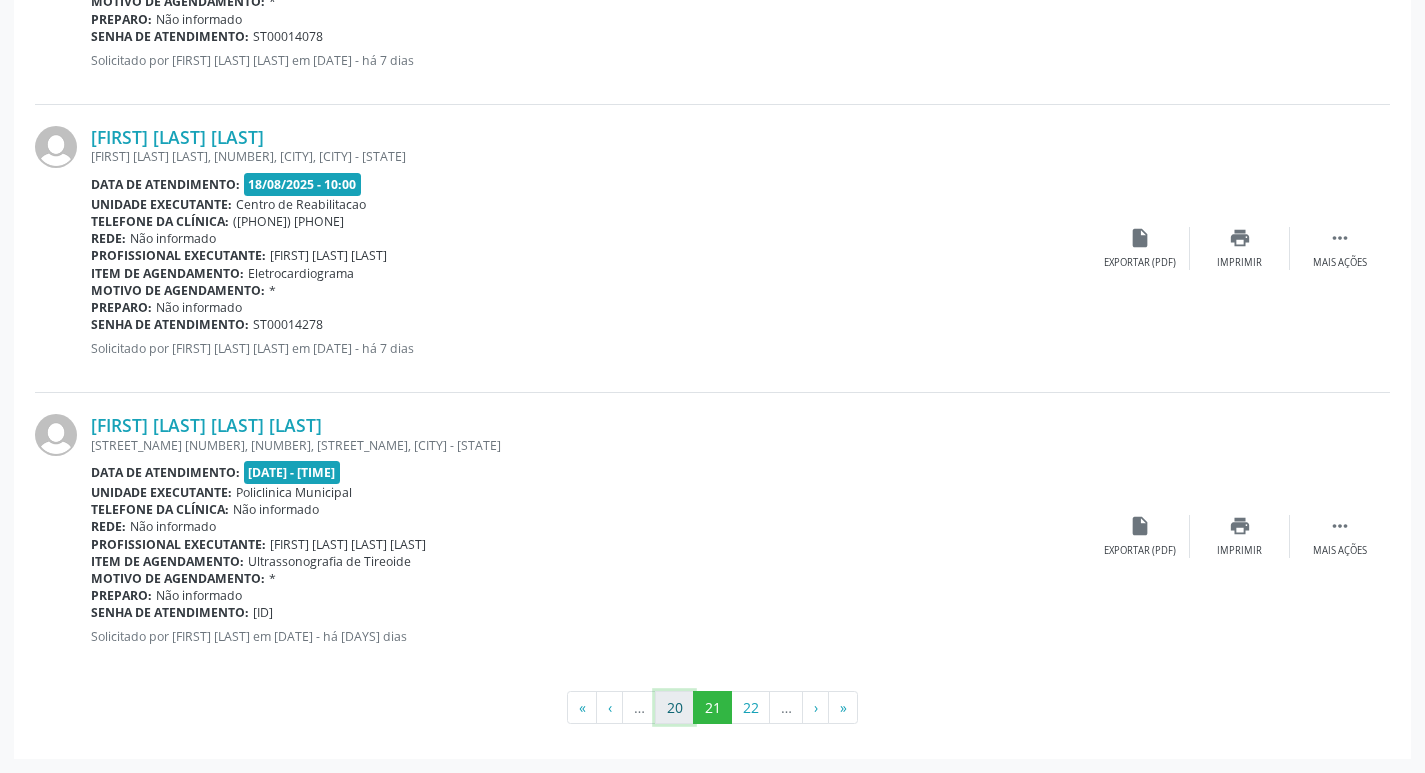 click on "20" at bounding box center (674, 708) 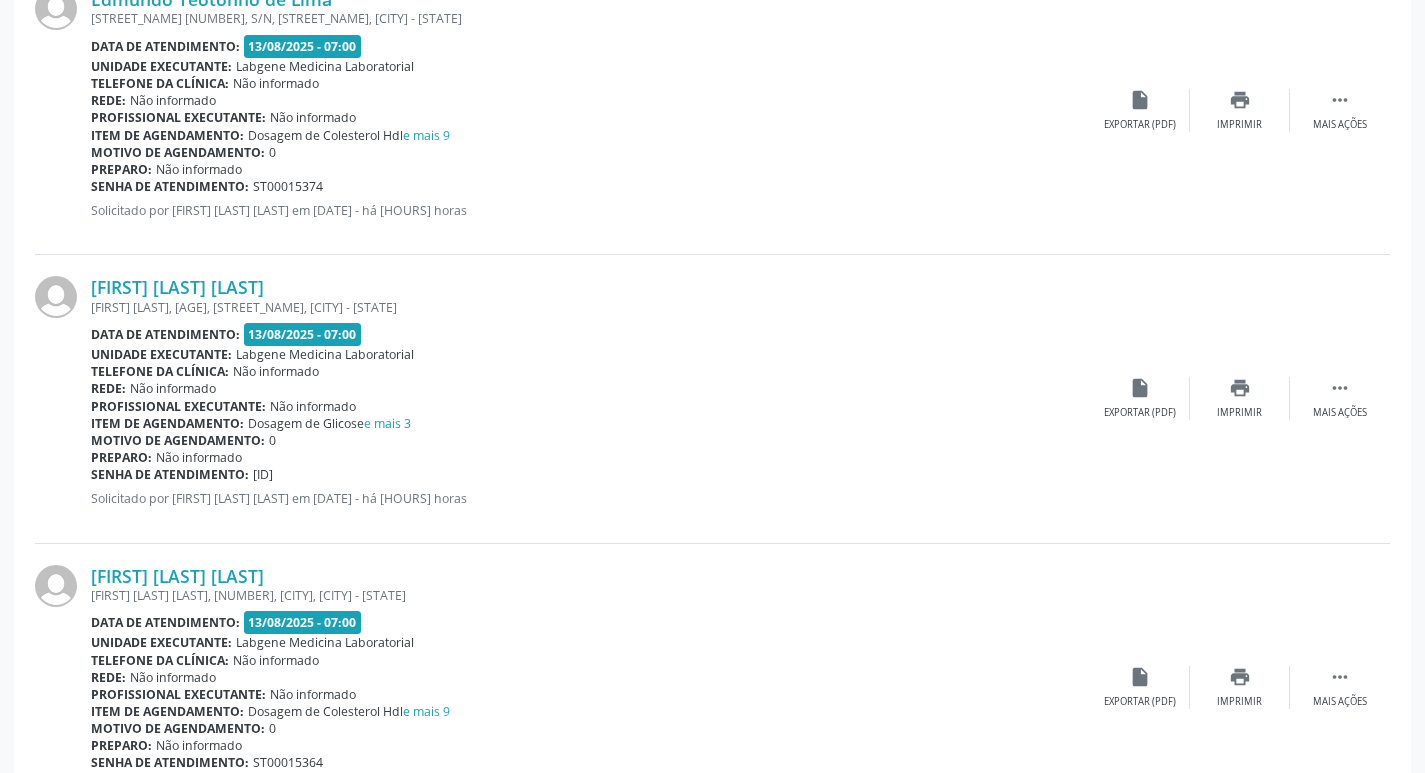scroll, scrollTop: 3300, scrollLeft: 0, axis: vertical 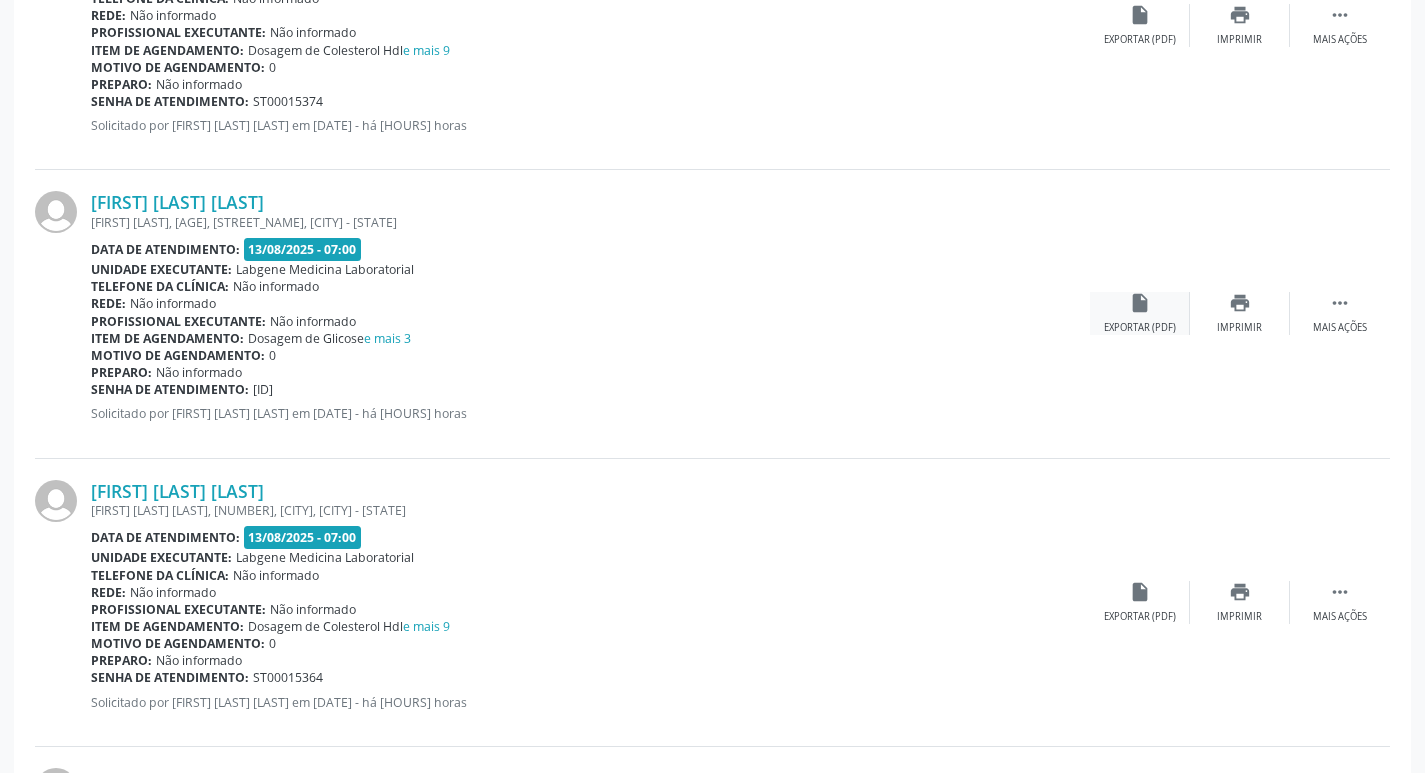 click on "Exportar (PDF)" at bounding box center (1140, 328) 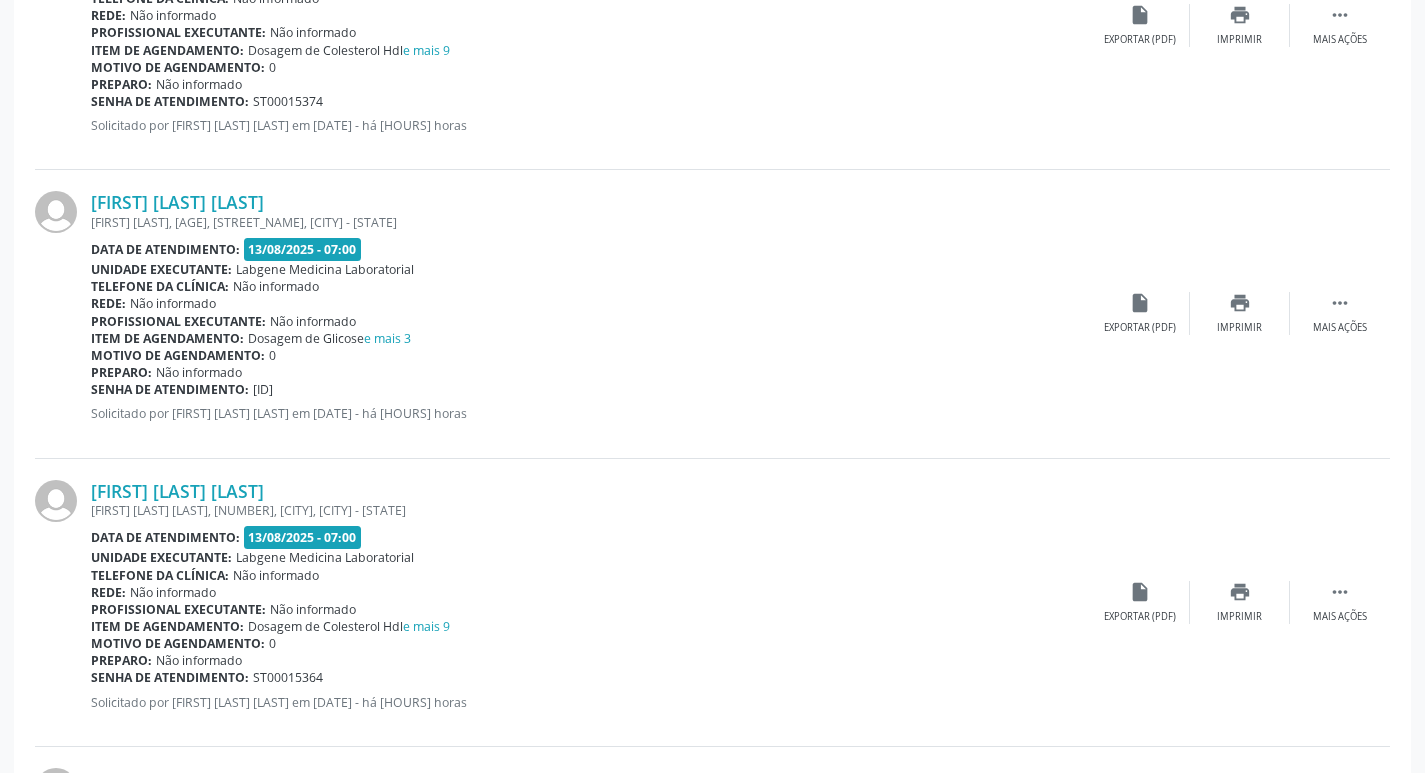 scroll, scrollTop: 3400, scrollLeft: 0, axis: vertical 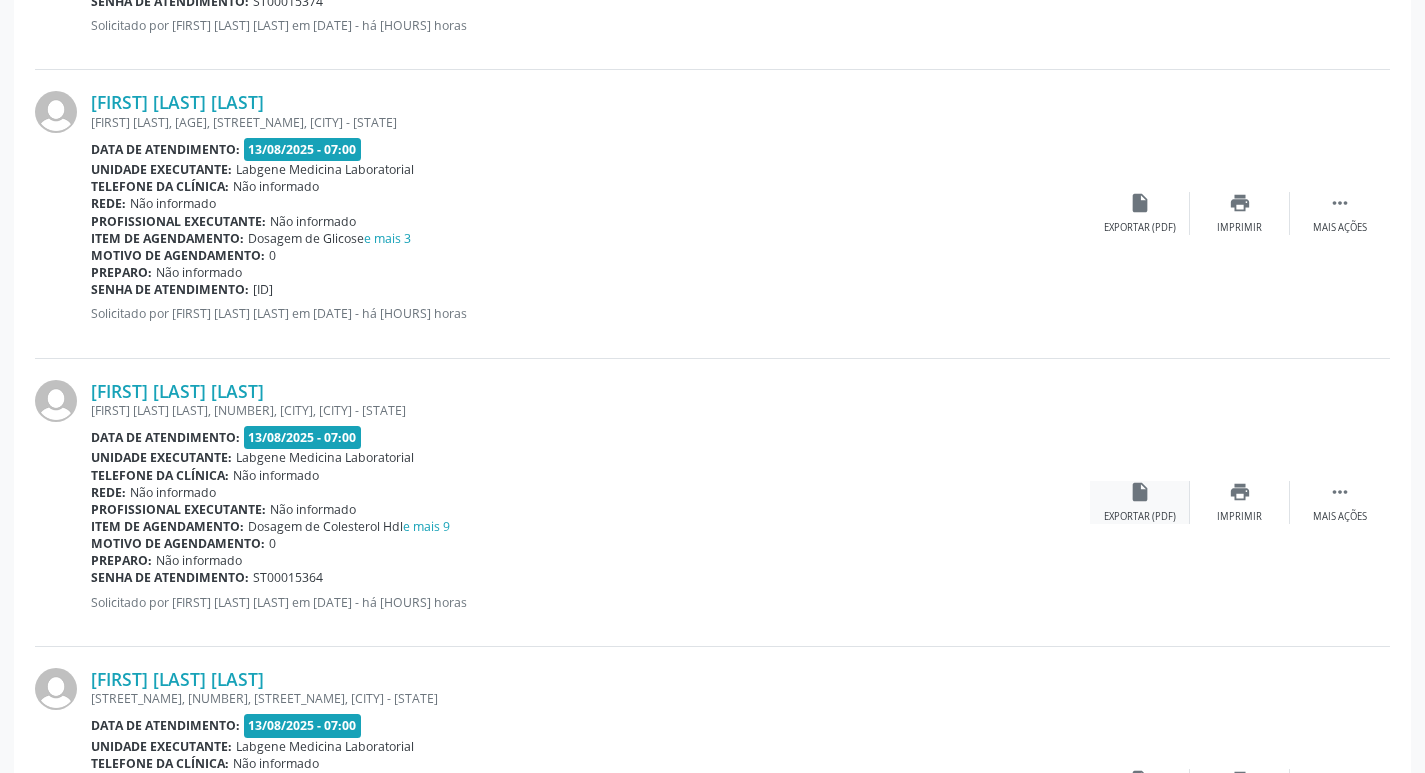 click on "insert_drive_file
Exportar (PDF)" at bounding box center [1140, 502] 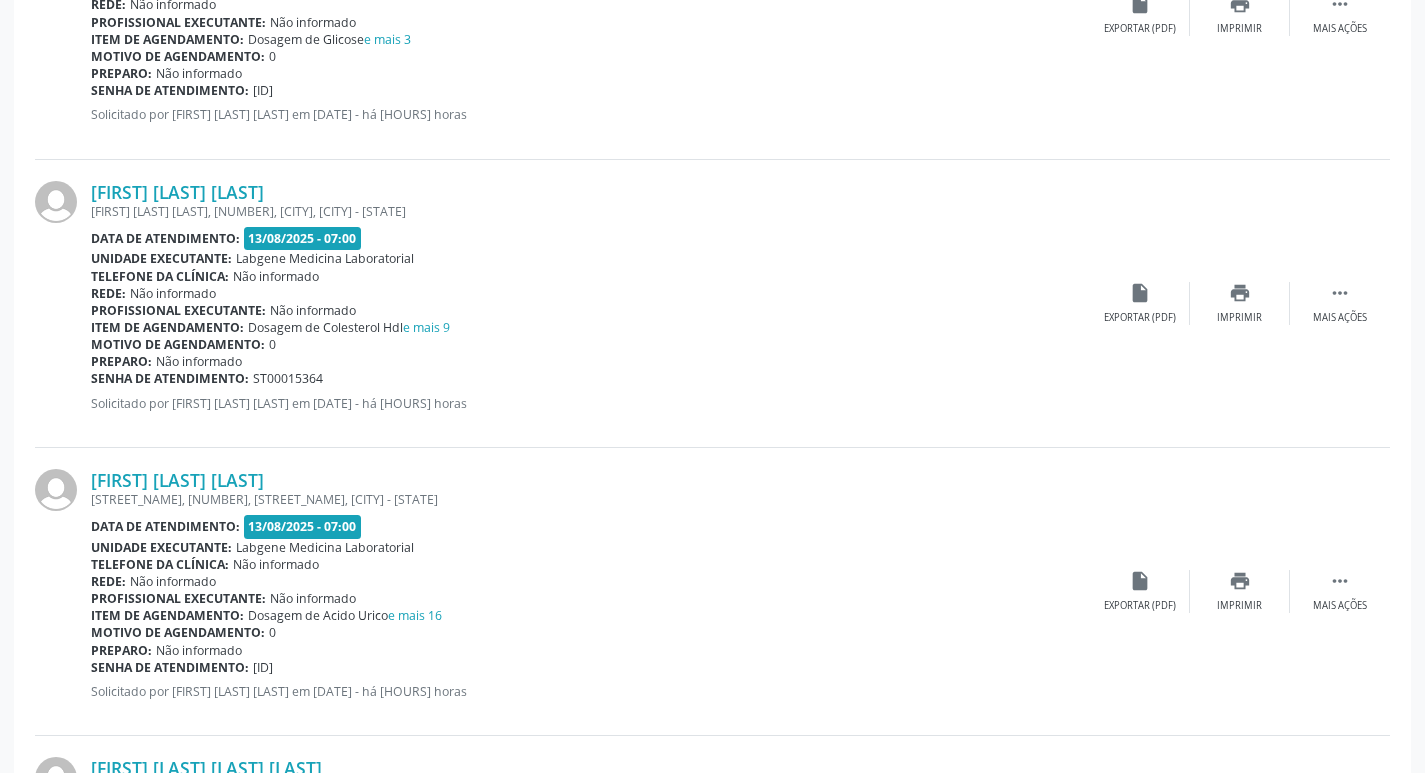 scroll, scrollTop: 3600, scrollLeft: 0, axis: vertical 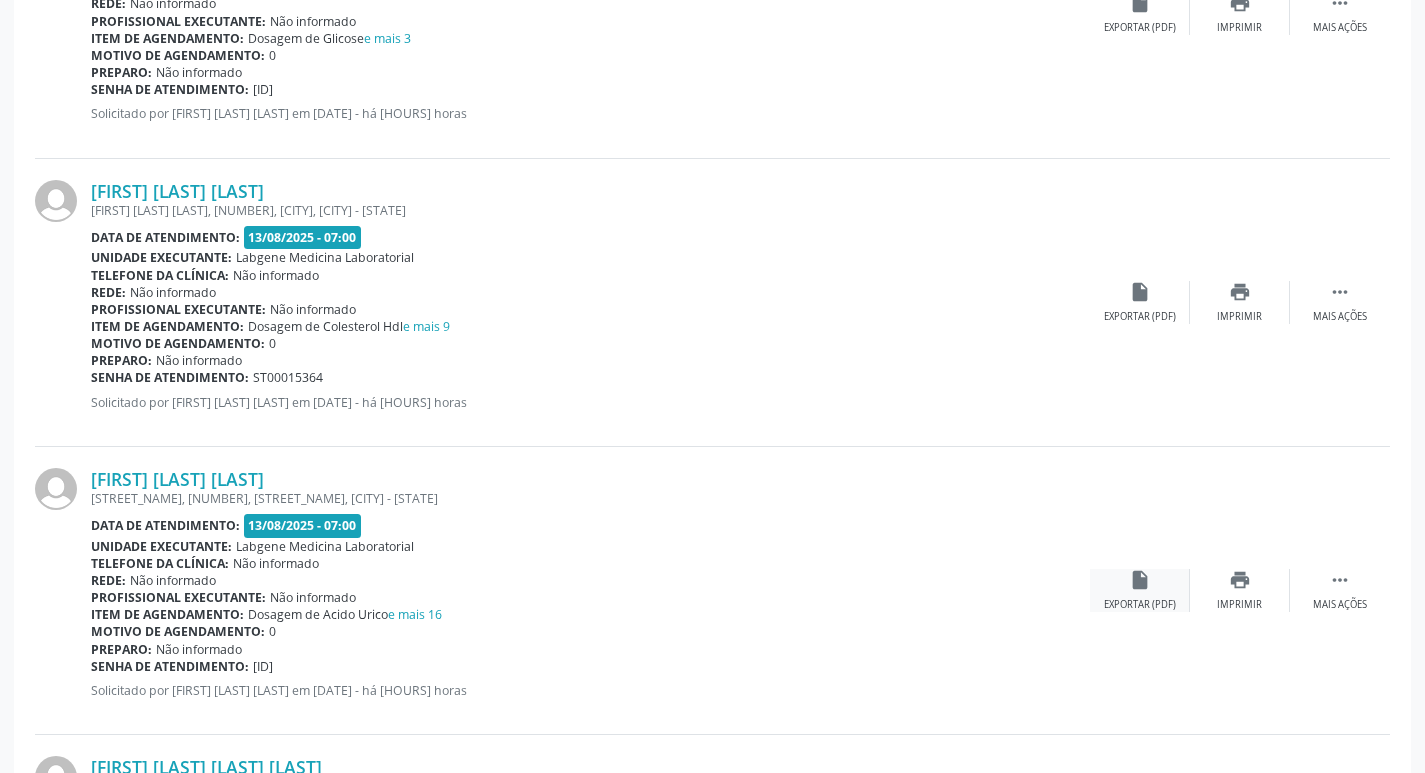 click on "insert_drive_file" at bounding box center [1140, 580] 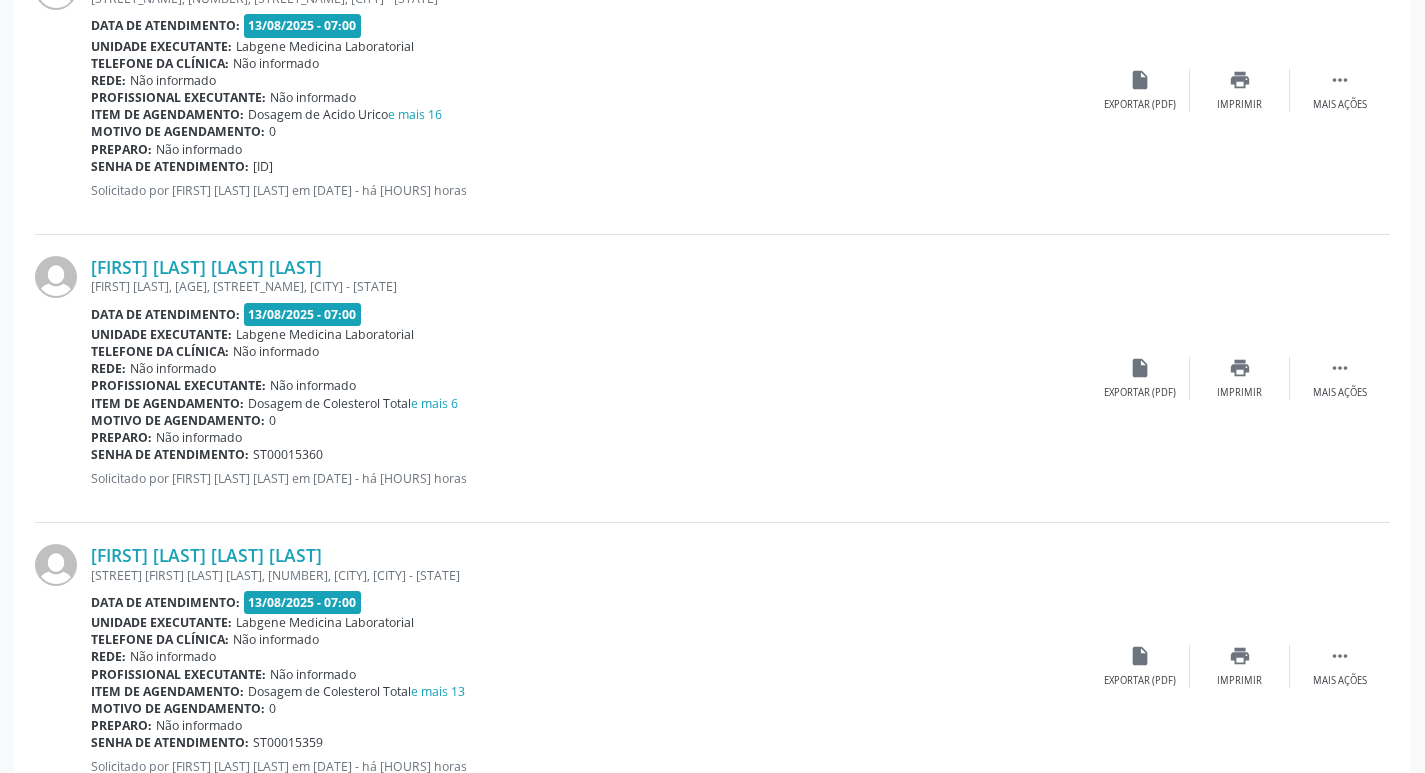 scroll, scrollTop: 4200, scrollLeft: 0, axis: vertical 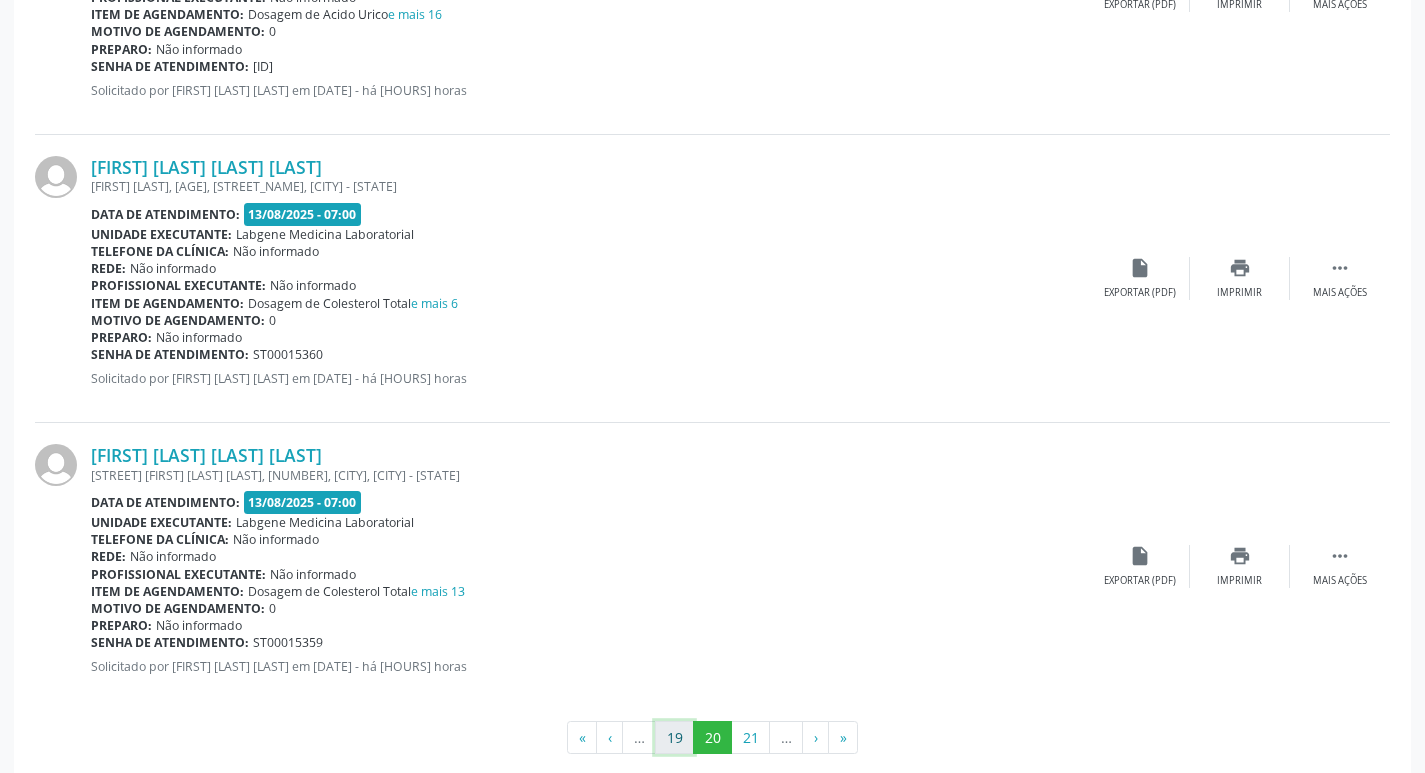 click on "19" at bounding box center (674, 738) 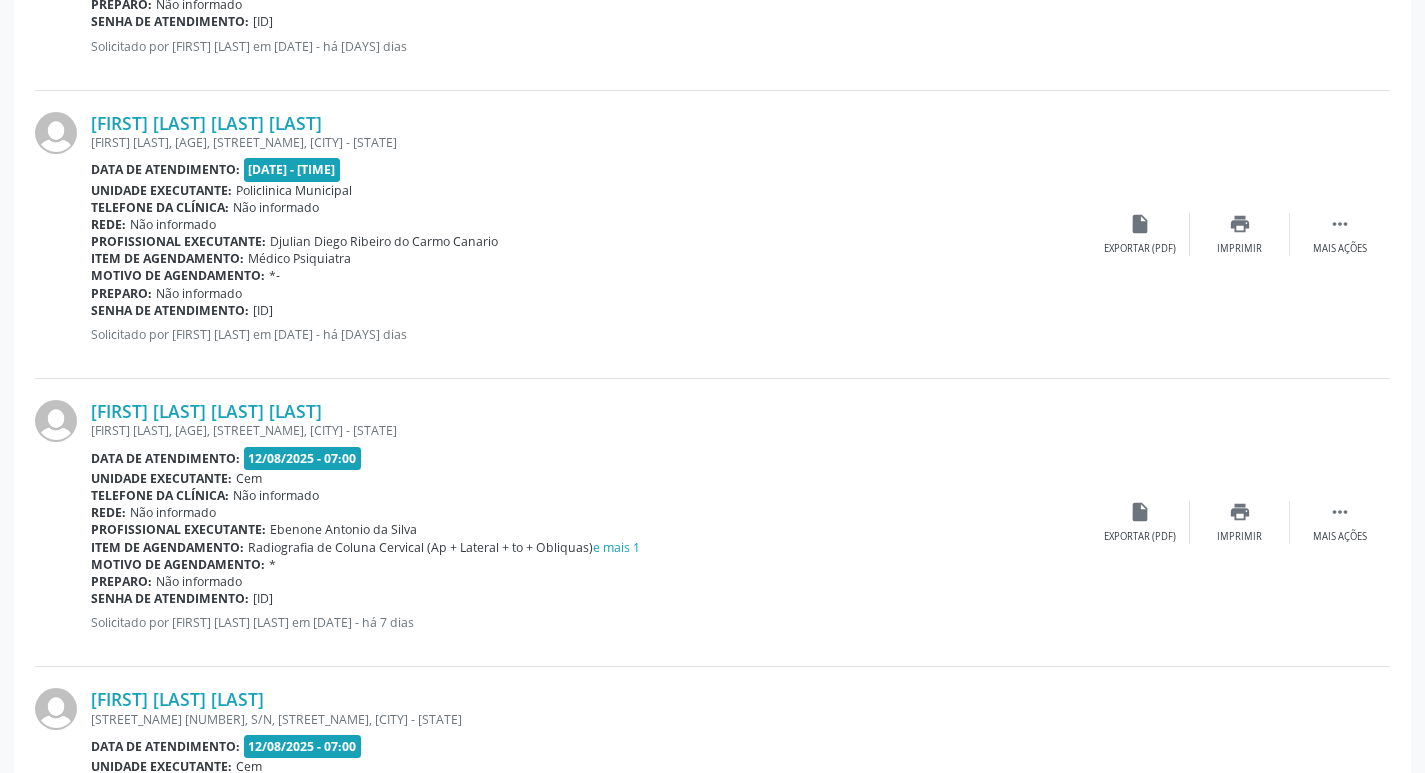 scroll, scrollTop: 4230, scrollLeft: 0, axis: vertical 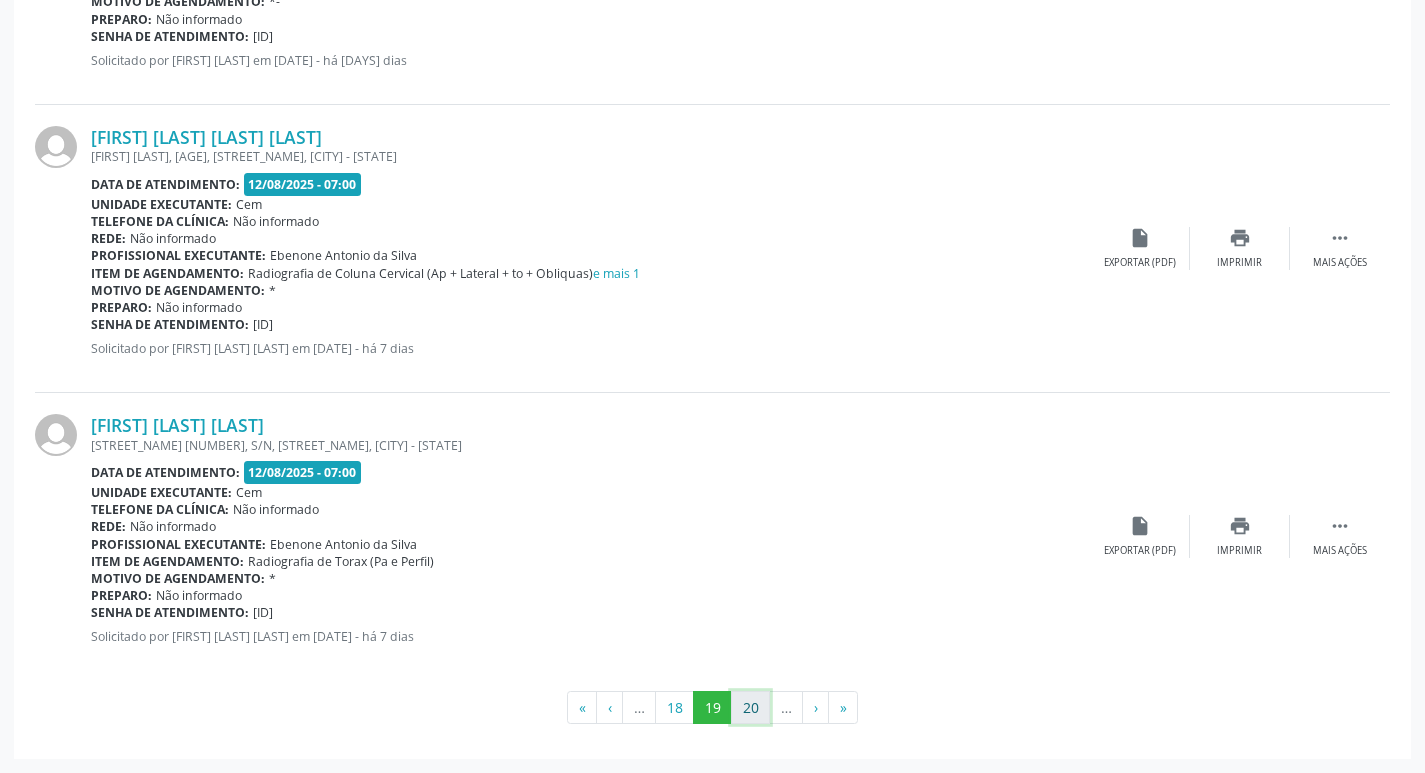 click on "20" at bounding box center [750, 708] 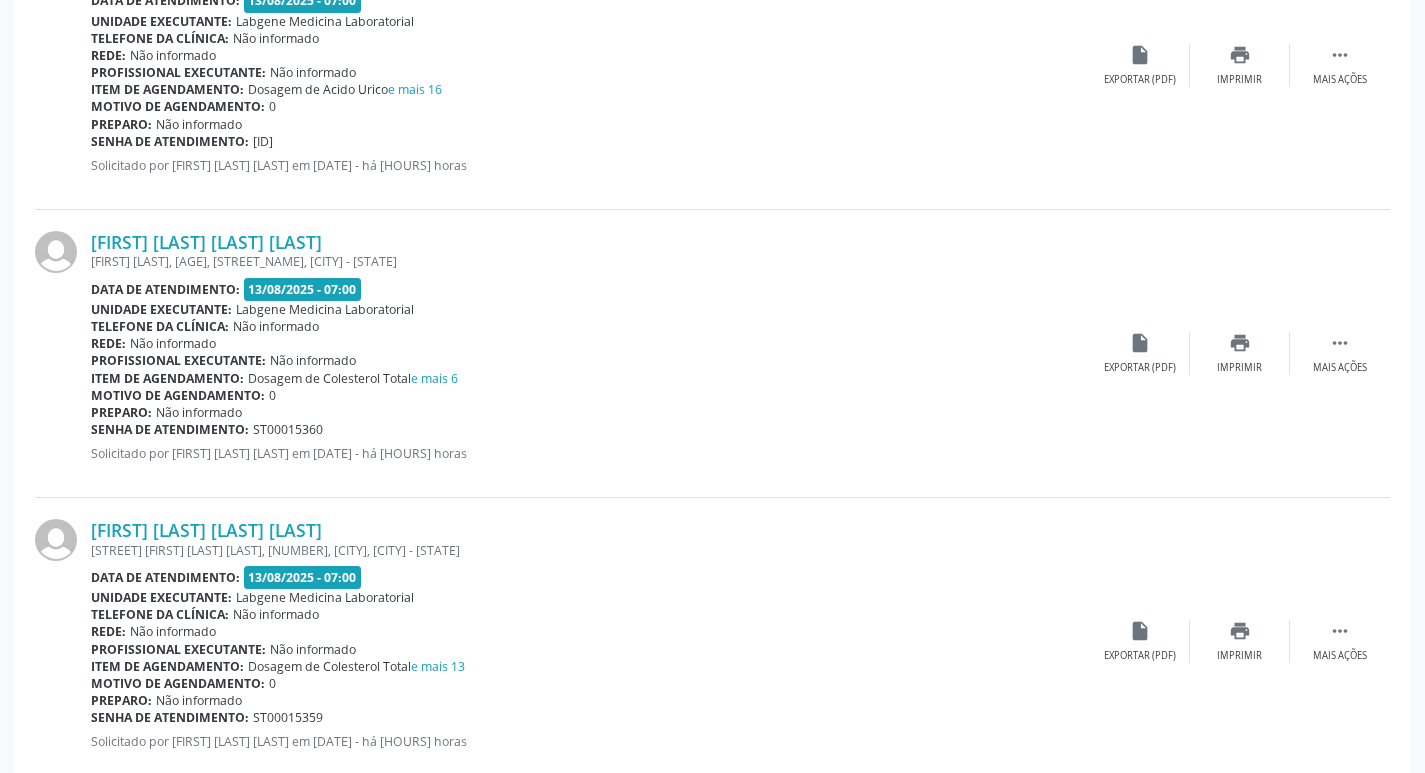 scroll, scrollTop: 4200, scrollLeft: 0, axis: vertical 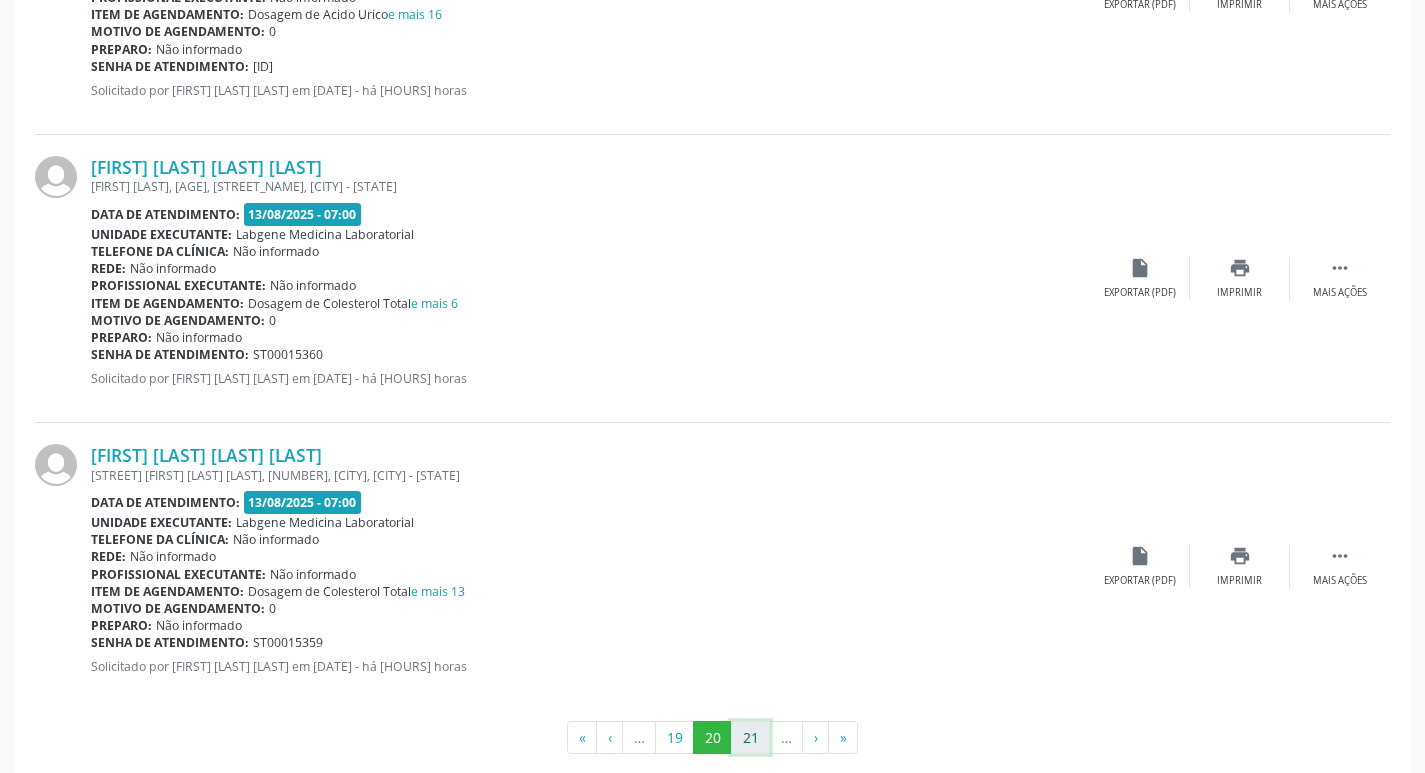 click on "21" at bounding box center (750, 738) 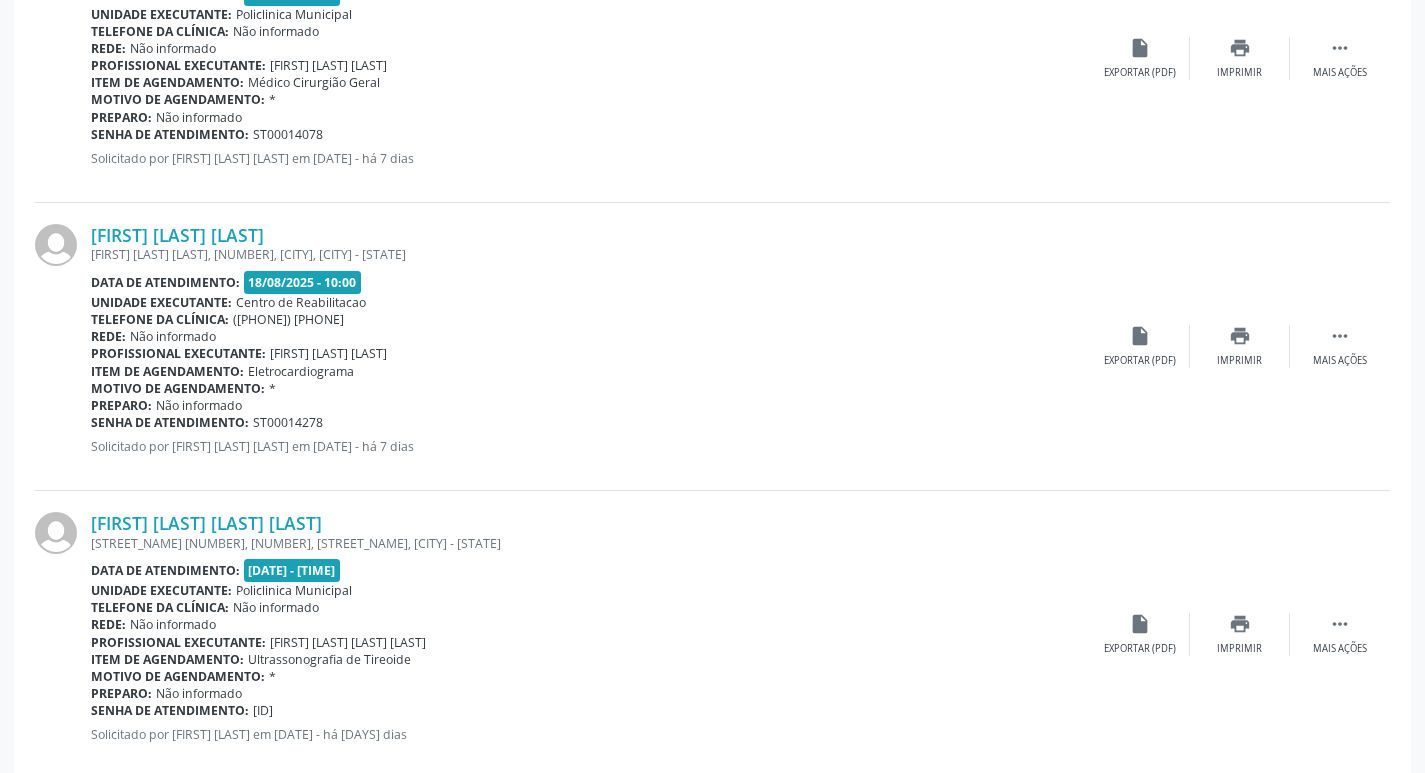 scroll, scrollTop: 4200, scrollLeft: 0, axis: vertical 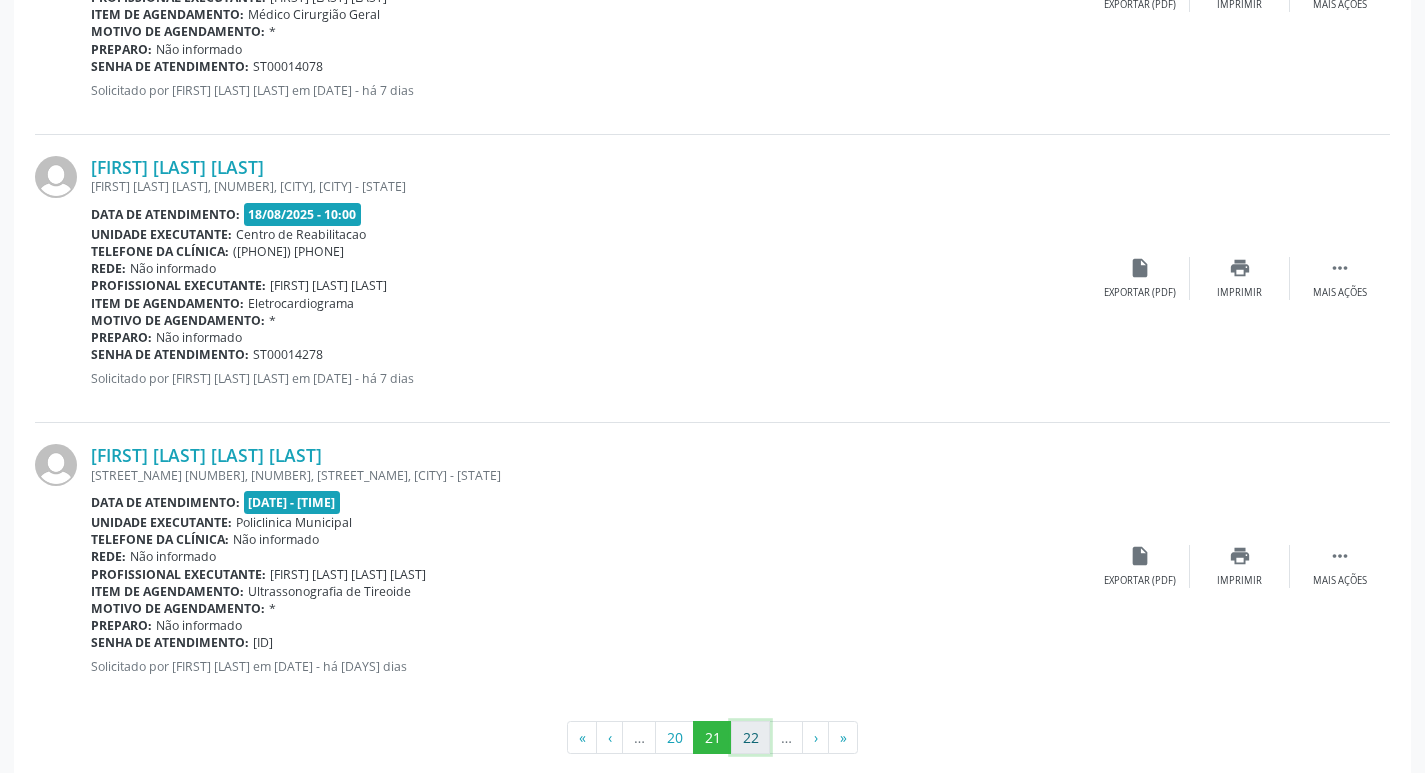 click on "22" at bounding box center [750, 738] 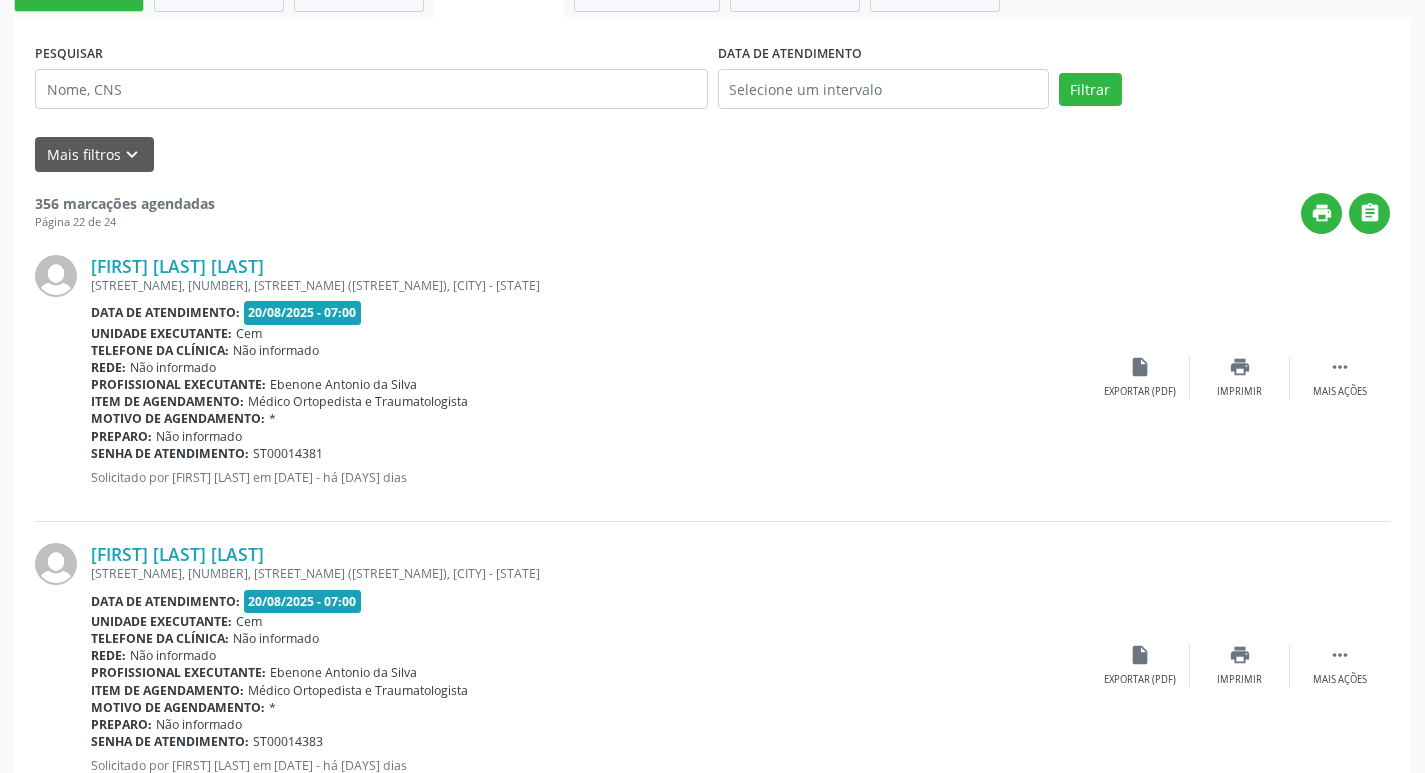 scroll, scrollTop: 400, scrollLeft: 0, axis: vertical 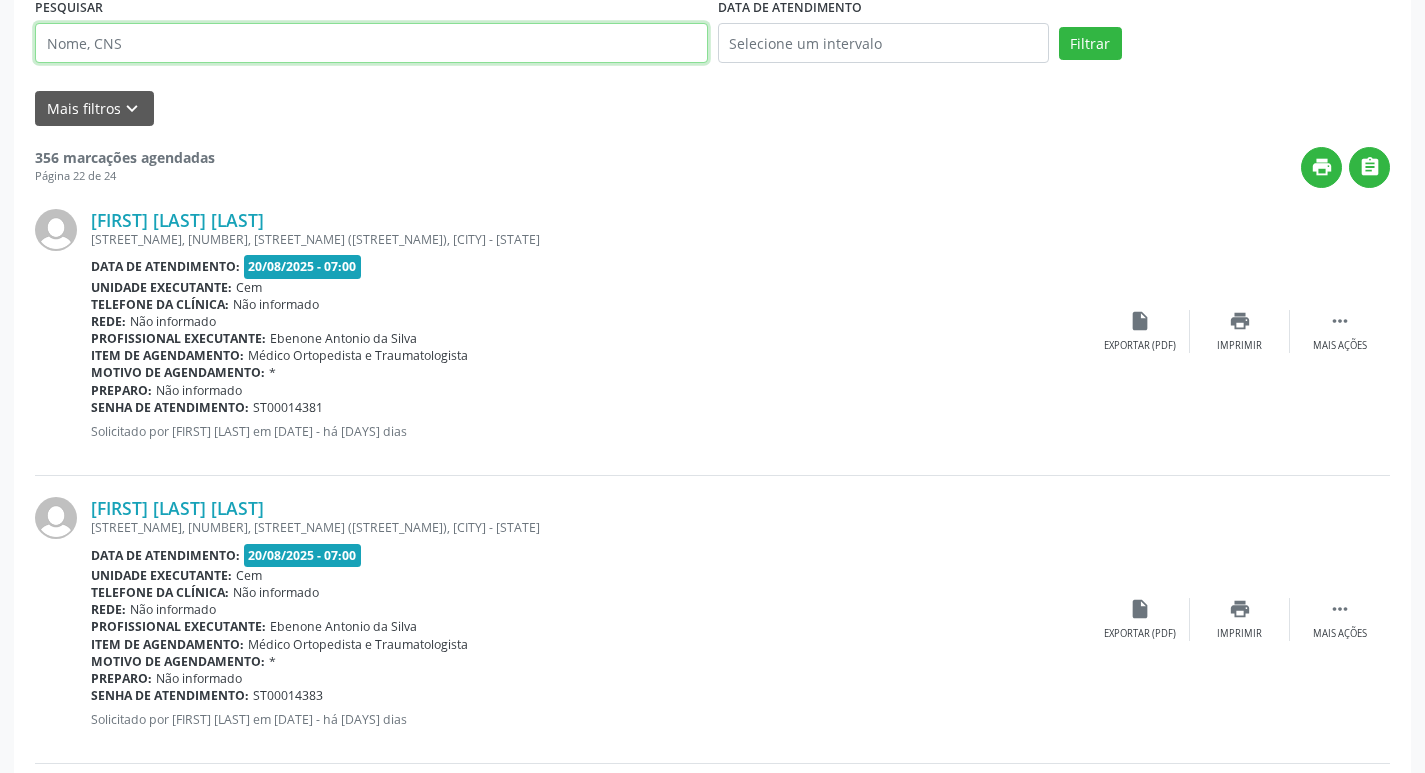 click at bounding box center (371, 43) 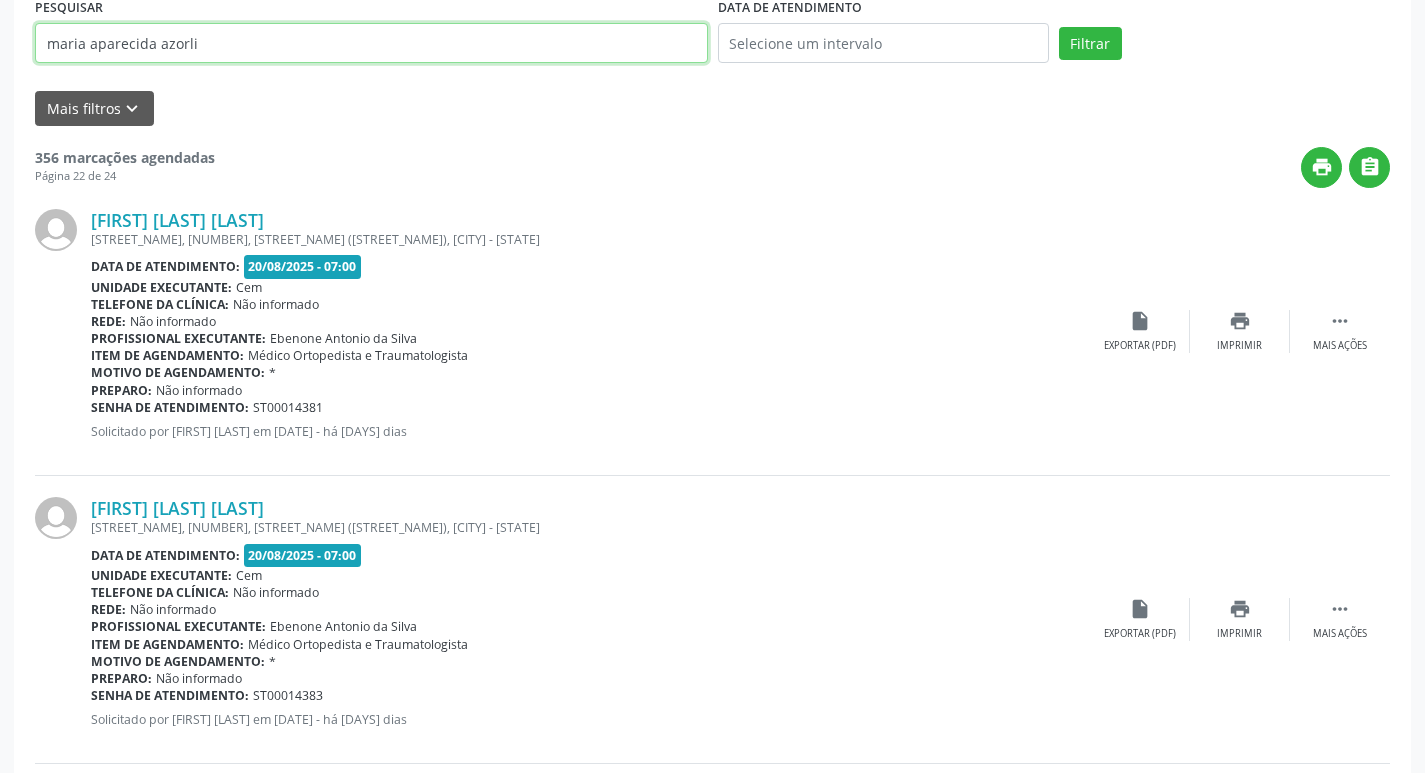 type on "maria aparecida azorli" 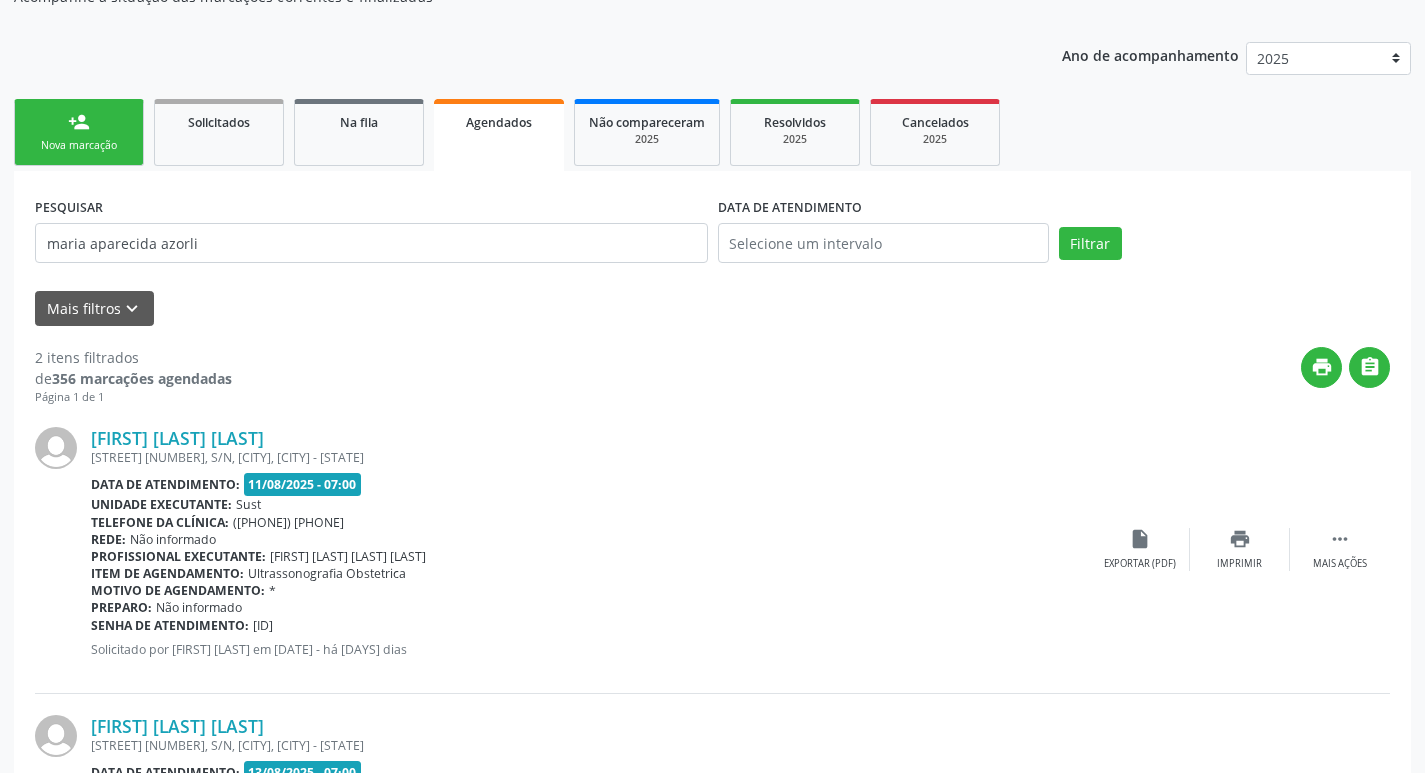 scroll, scrollTop: 400, scrollLeft: 0, axis: vertical 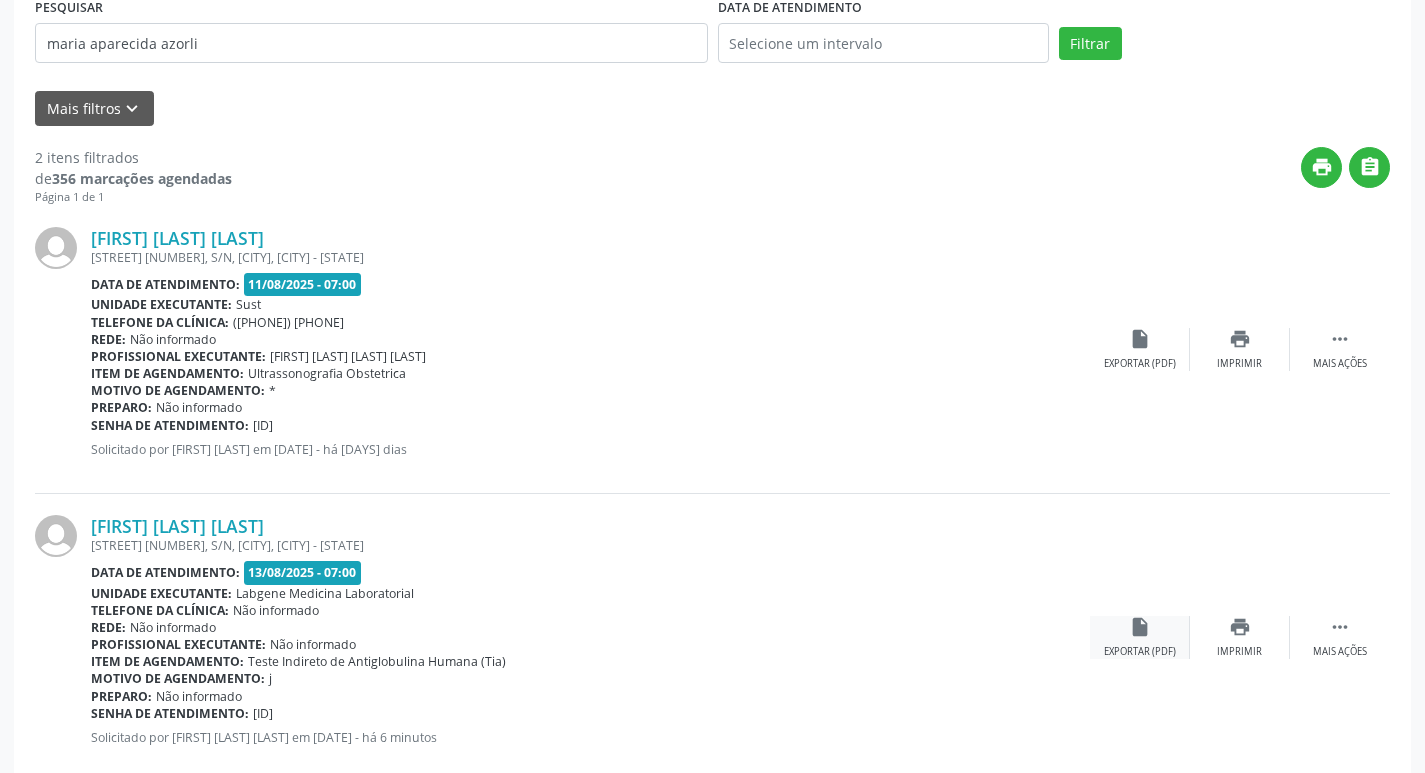 click on "Exportar (PDF)" at bounding box center [1140, 652] 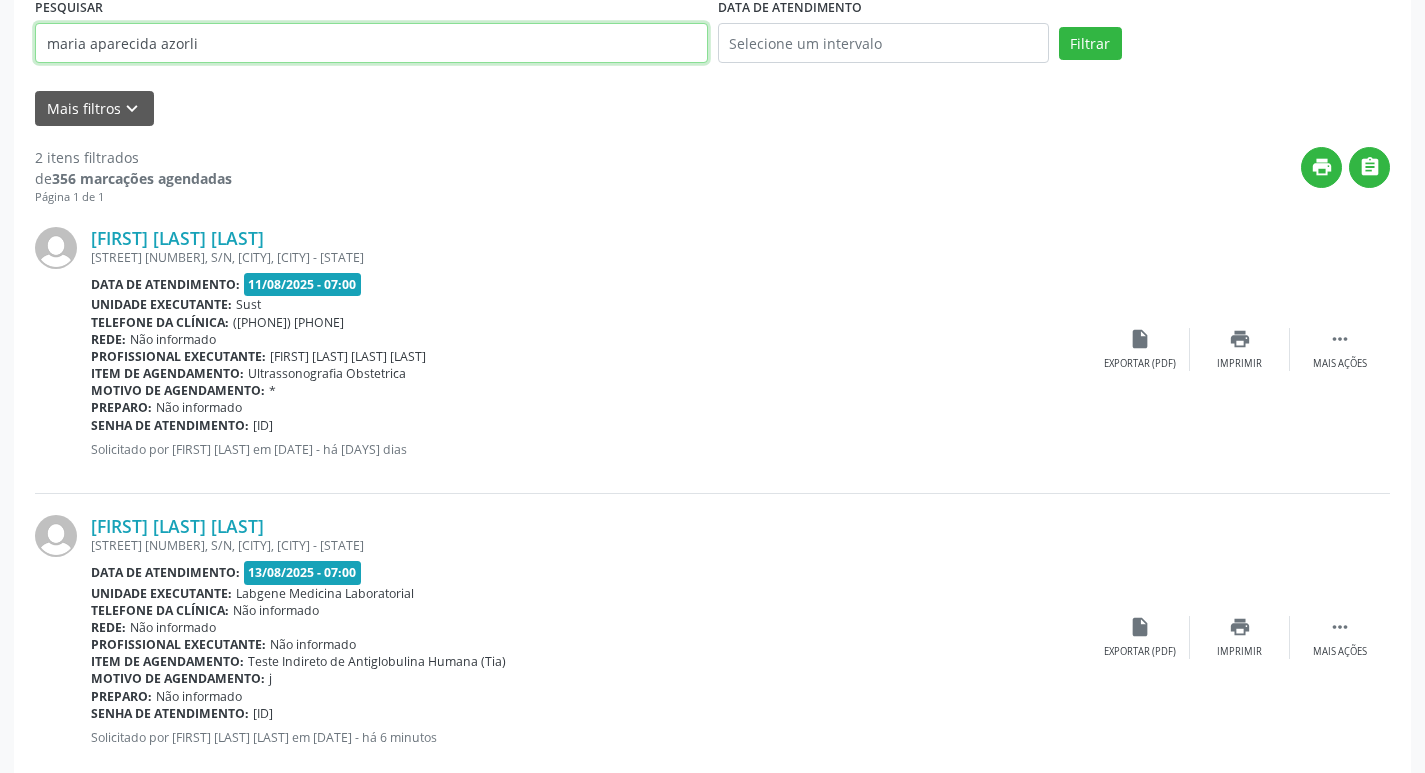 drag, startPoint x: 251, startPoint y: 32, endPoint x: 0, endPoint y: 115, distance: 264.36716 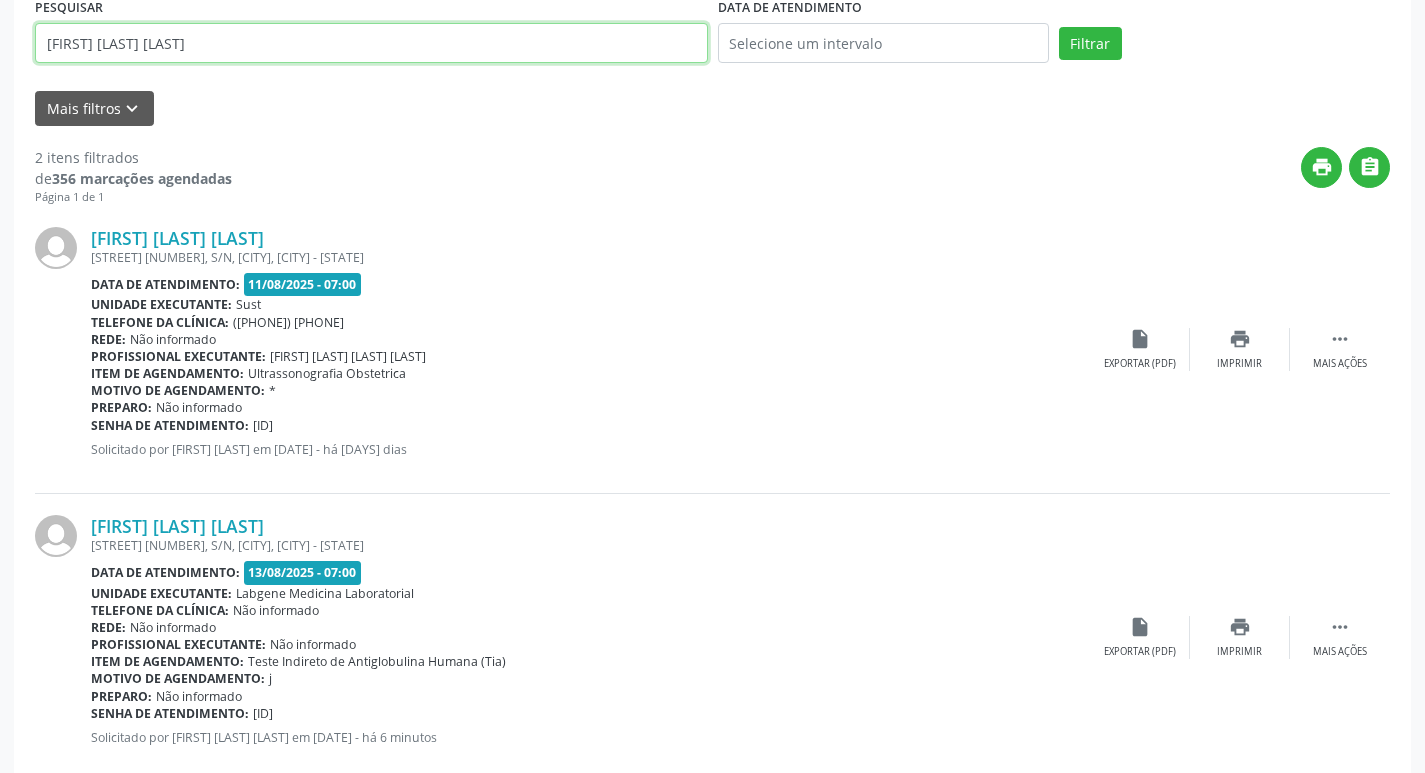 type on "[FIRST] [LAST] [LAST]" 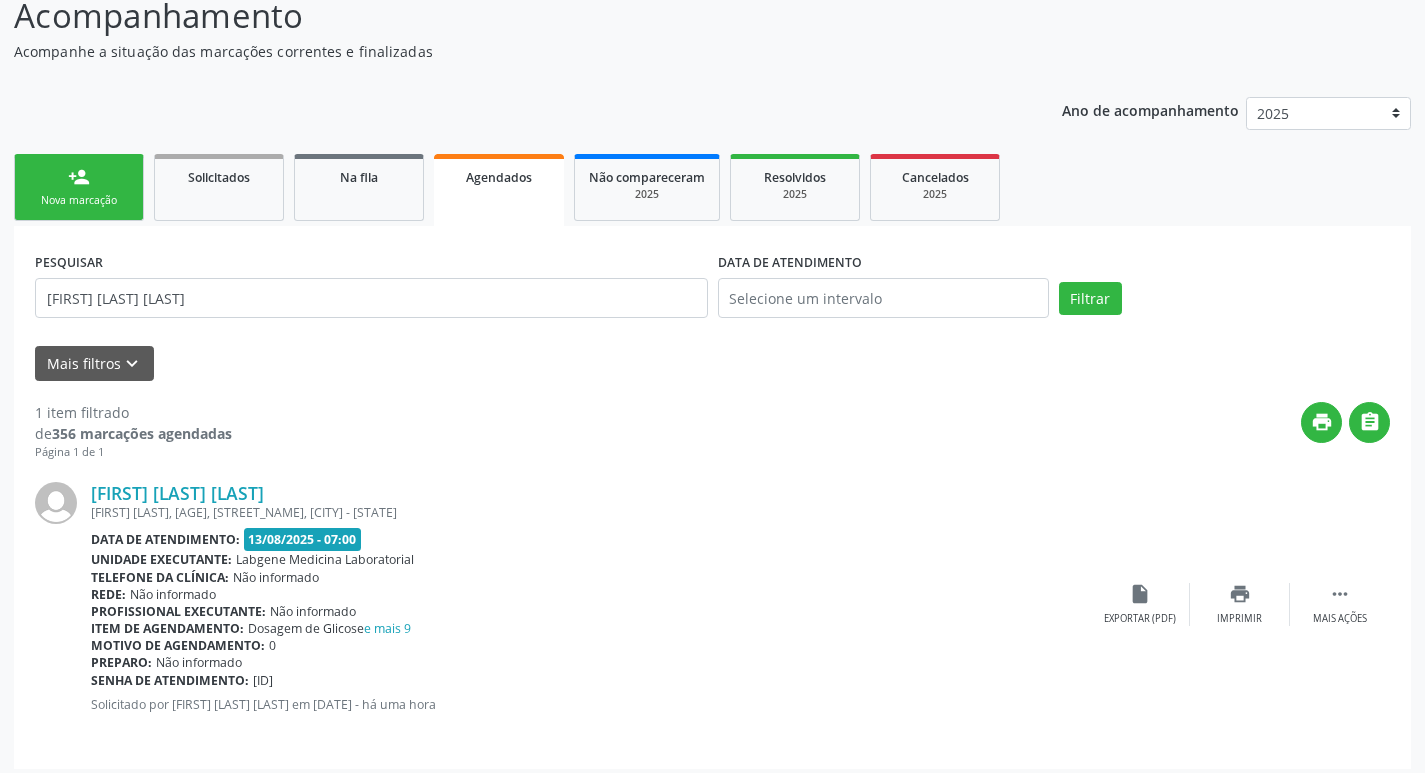 scroll, scrollTop: 155, scrollLeft: 0, axis: vertical 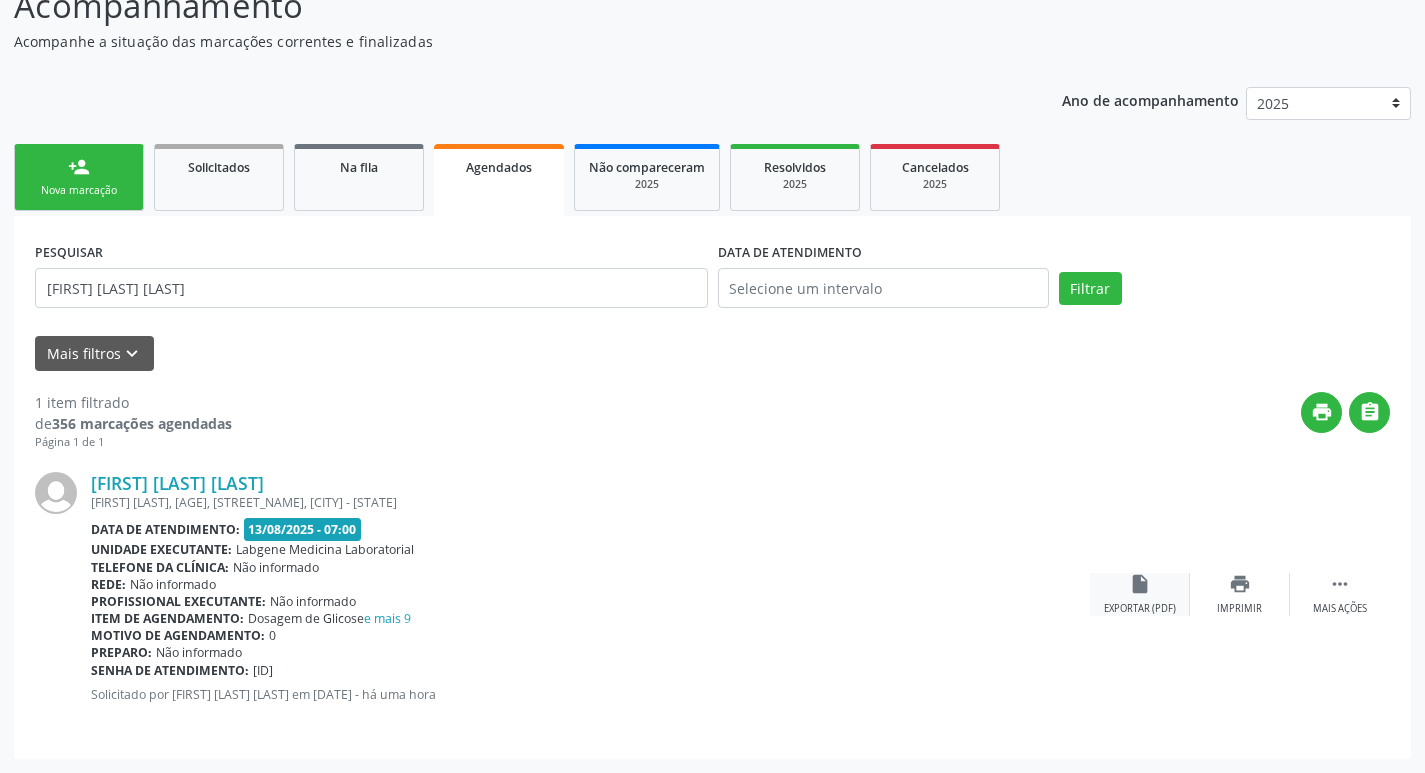 click on "insert_drive_file" at bounding box center (1140, 584) 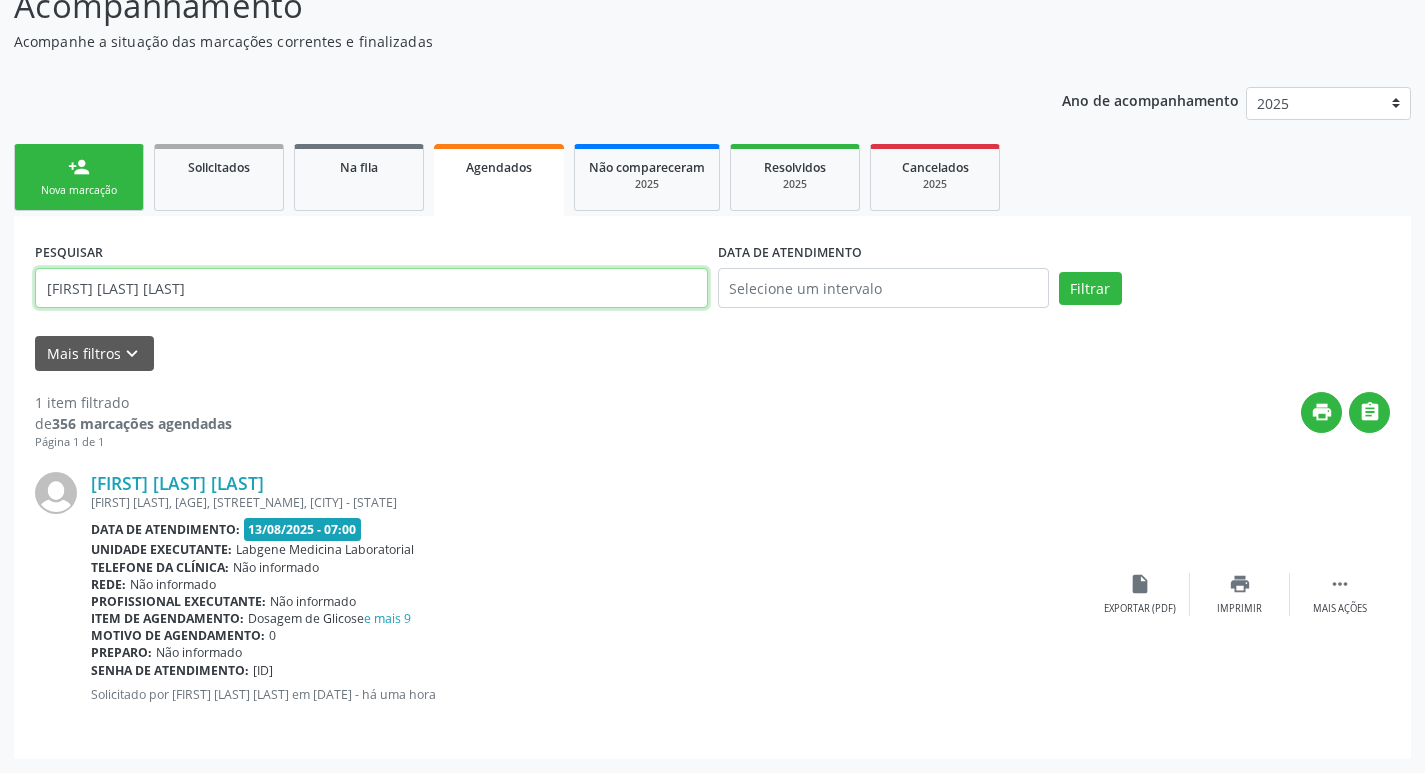 drag, startPoint x: 208, startPoint y: 297, endPoint x: 47, endPoint y: 324, distance: 163.24828 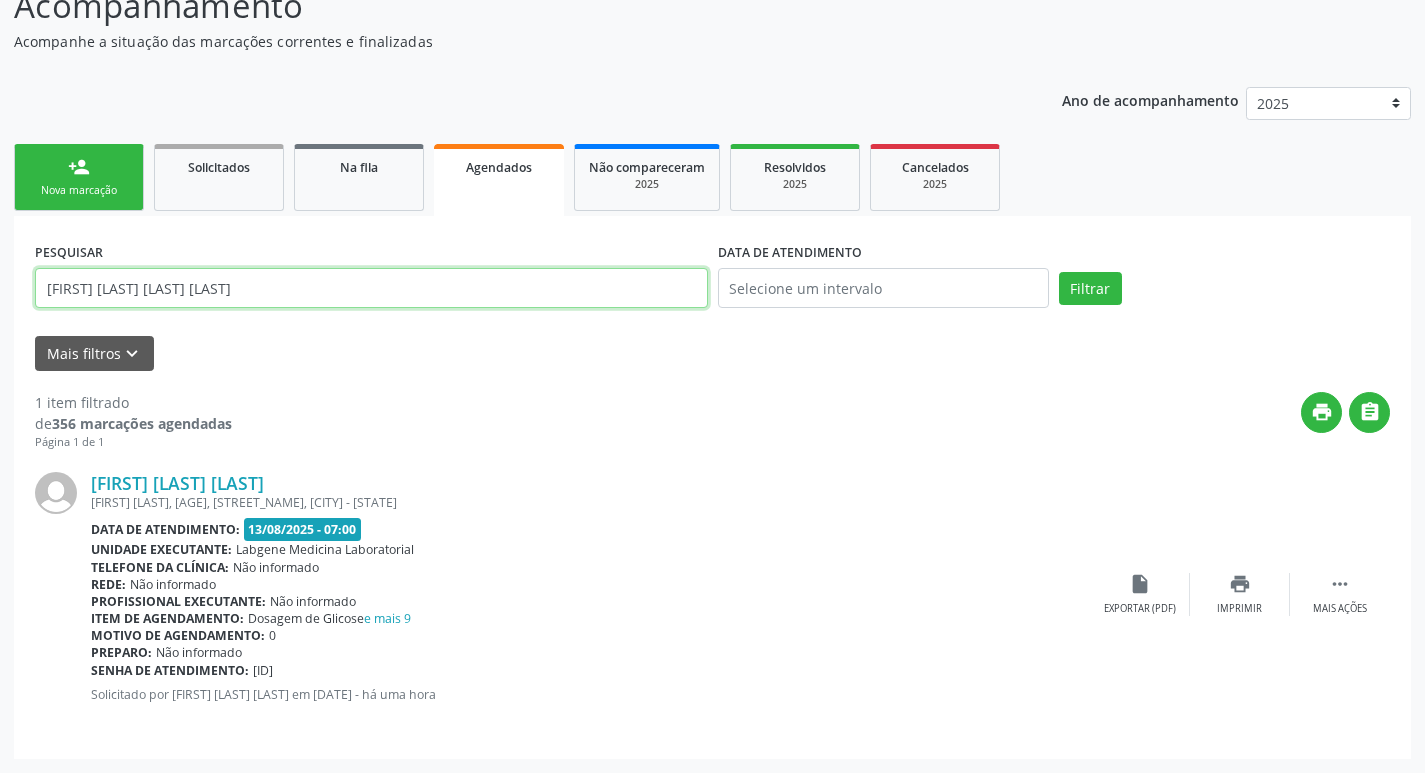 click on "Filtrar" at bounding box center [1090, 289] 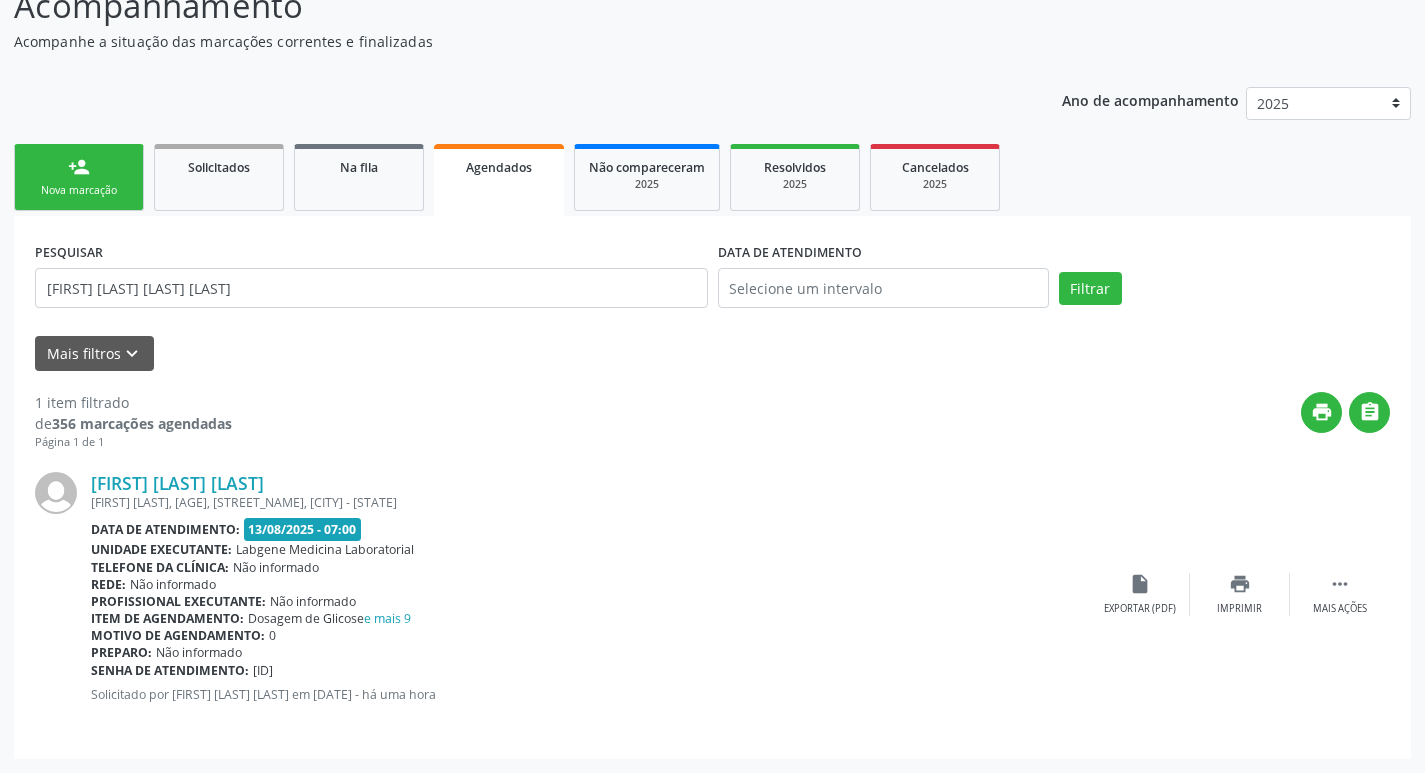 scroll, scrollTop: 0, scrollLeft: 0, axis: both 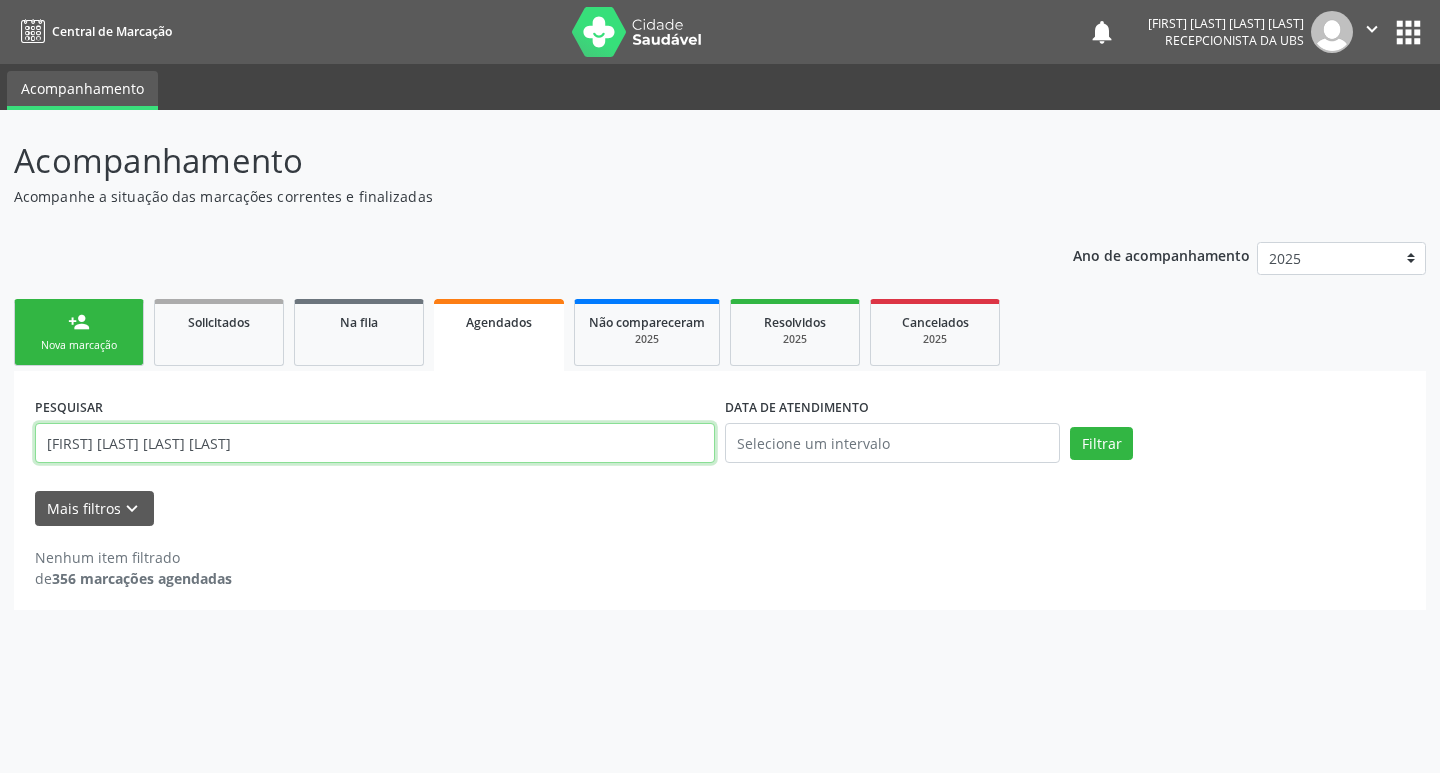 drag, startPoint x: 312, startPoint y: 450, endPoint x: 267, endPoint y: 452, distance: 45.044422 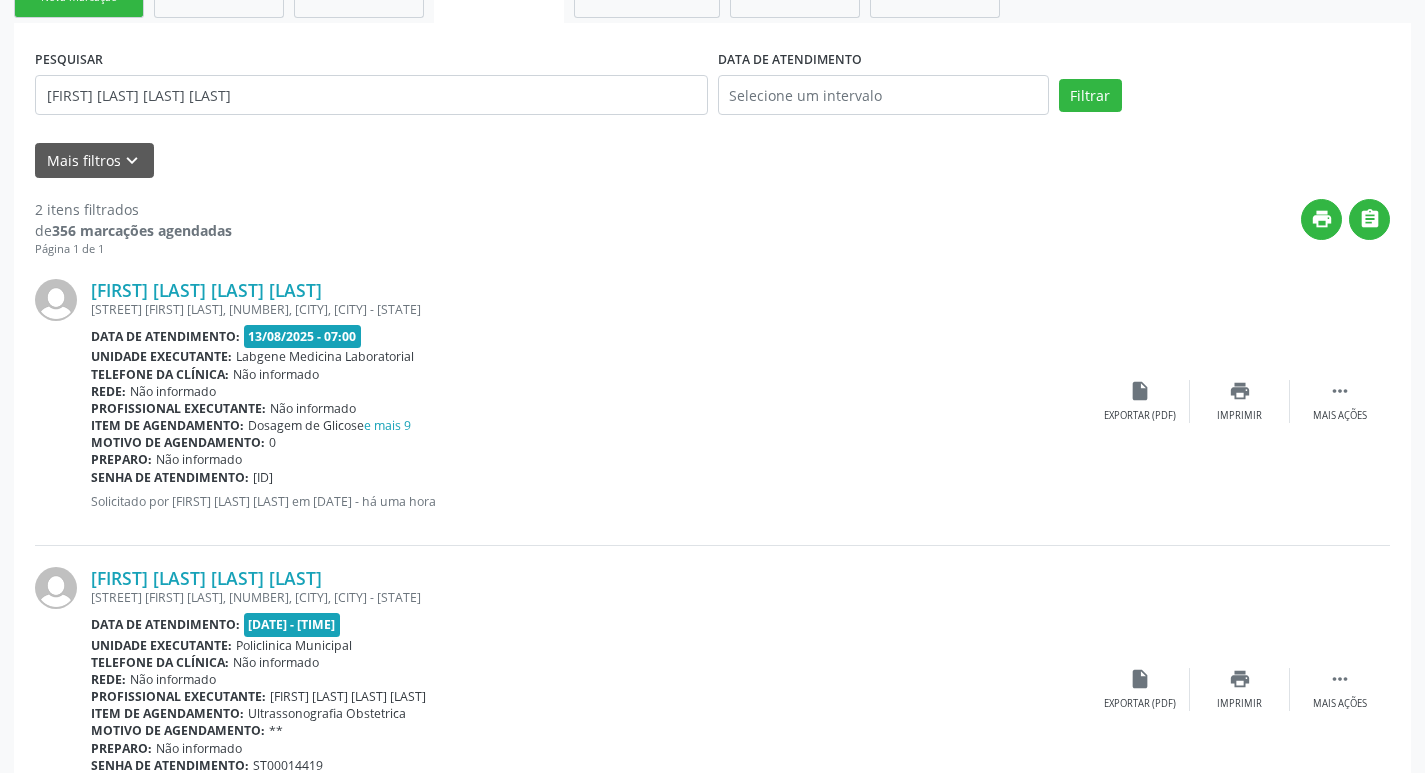scroll, scrollTop: 400, scrollLeft: 0, axis: vertical 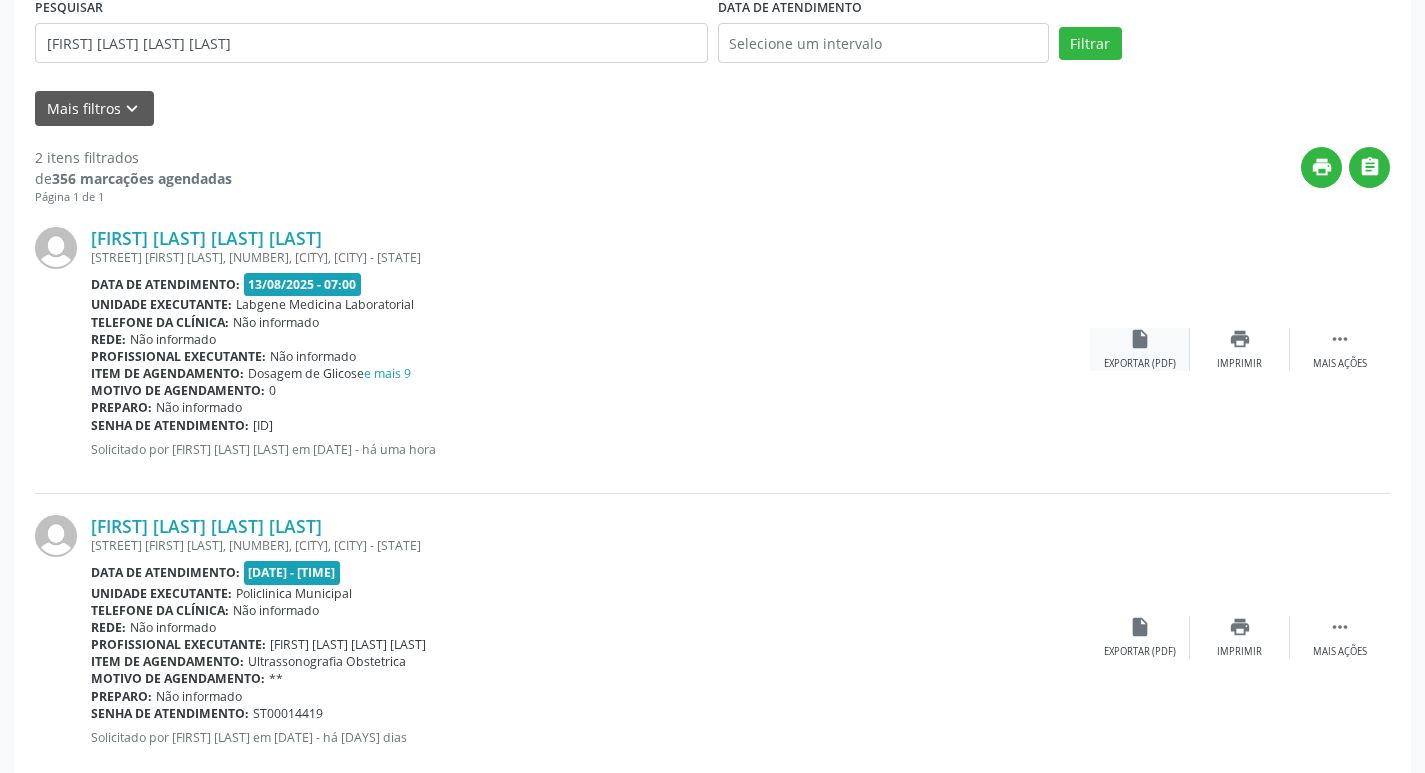 click on "insert_drive_file" at bounding box center [1140, 339] 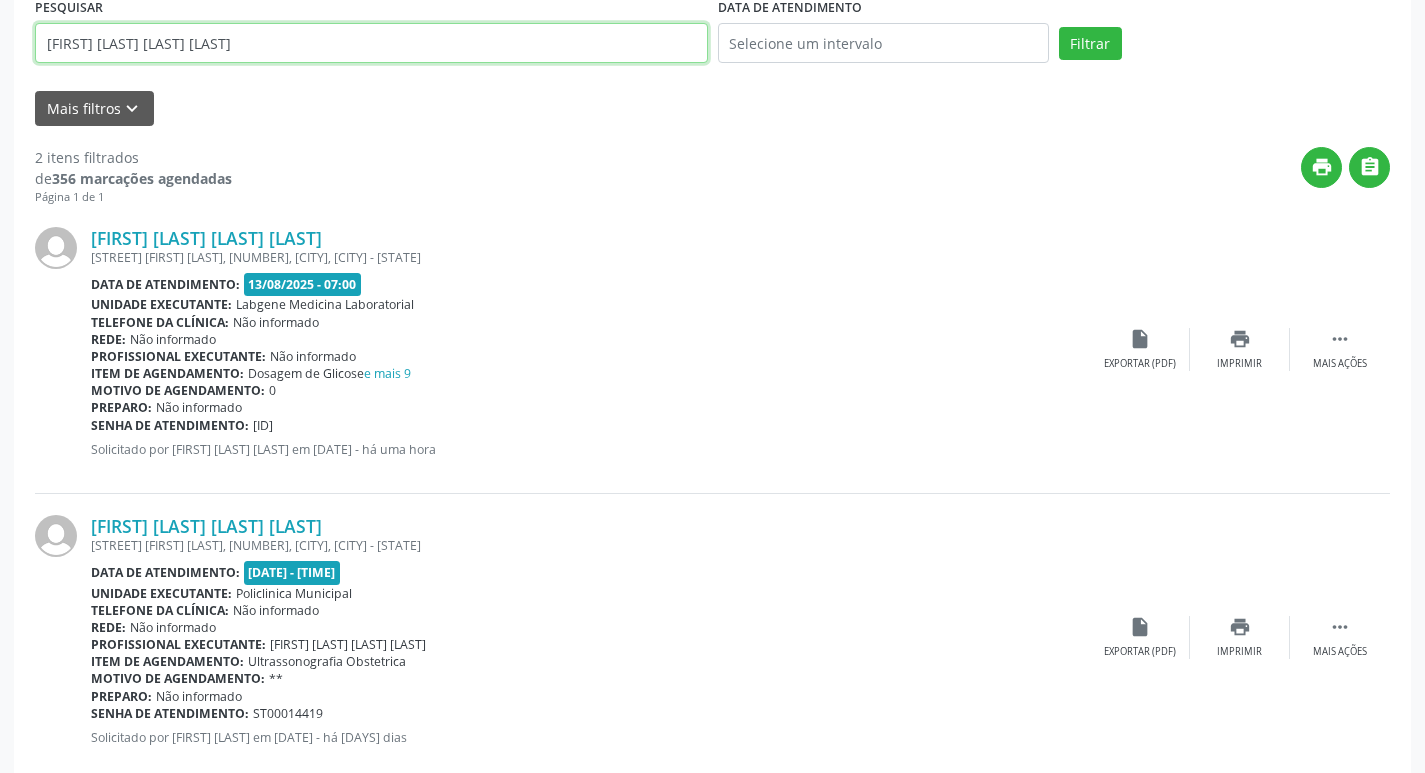 drag, startPoint x: 268, startPoint y: 43, endPoint x: 252, endPoint y: 41, distance: 16.124516 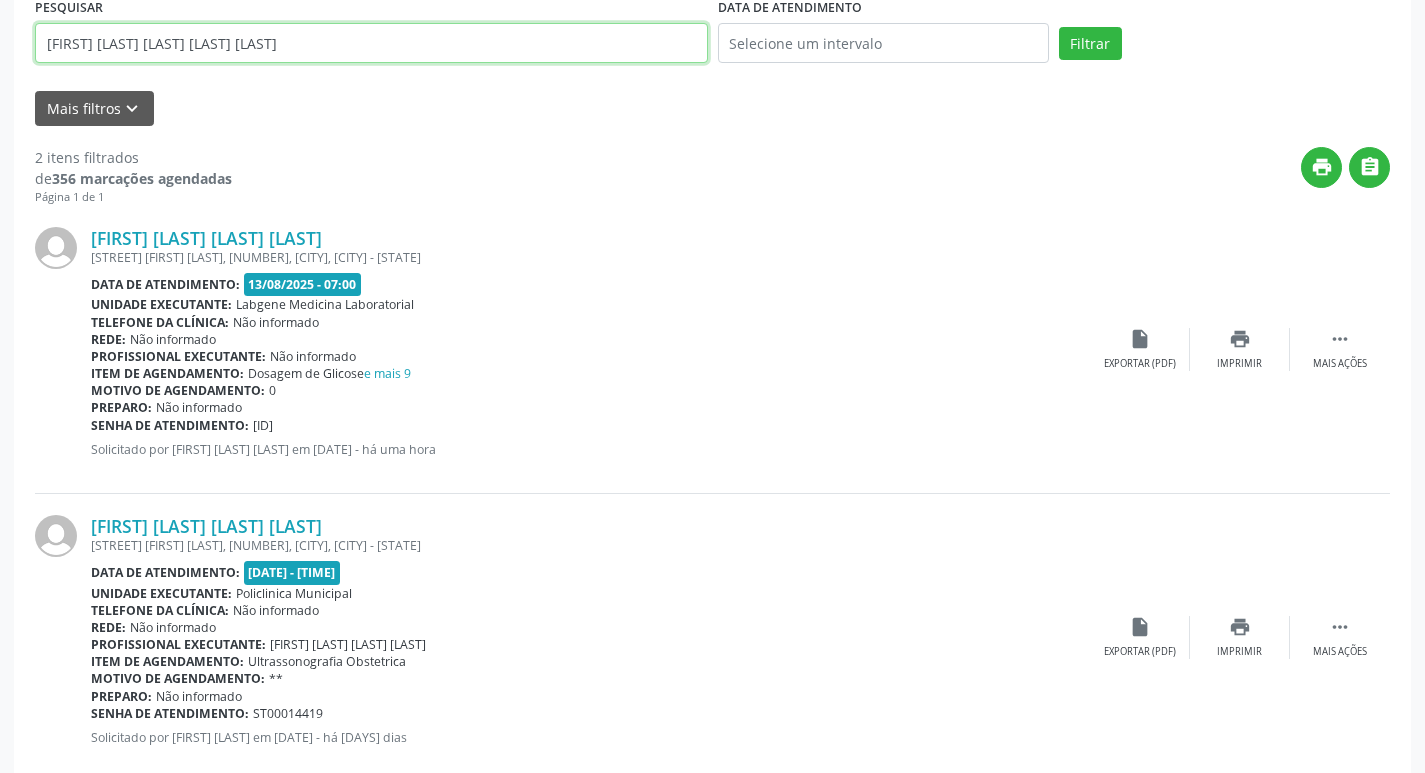 click on "Filtrar" at bounding box center (1090, 44) 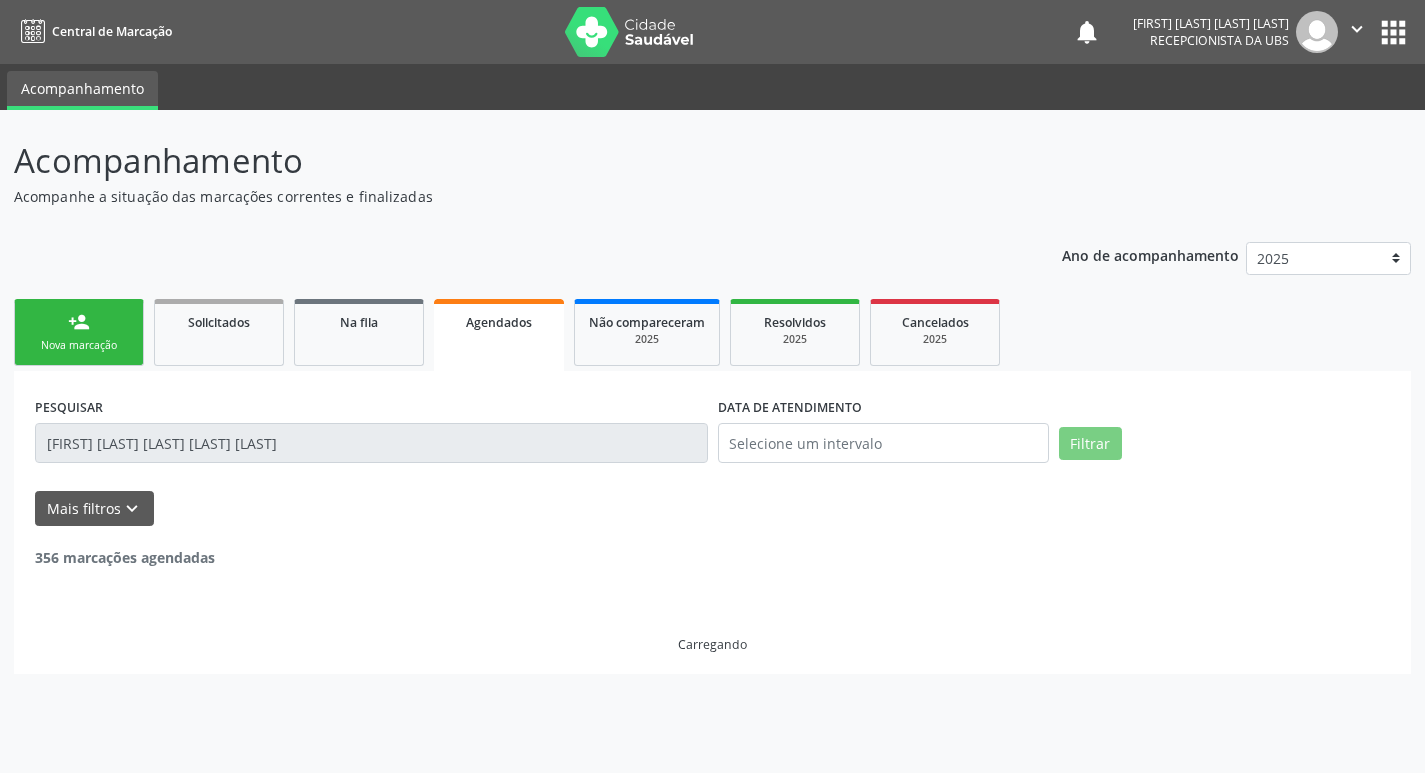 scroll, scrollTop: 0, scrollLeft: 0, axis: both 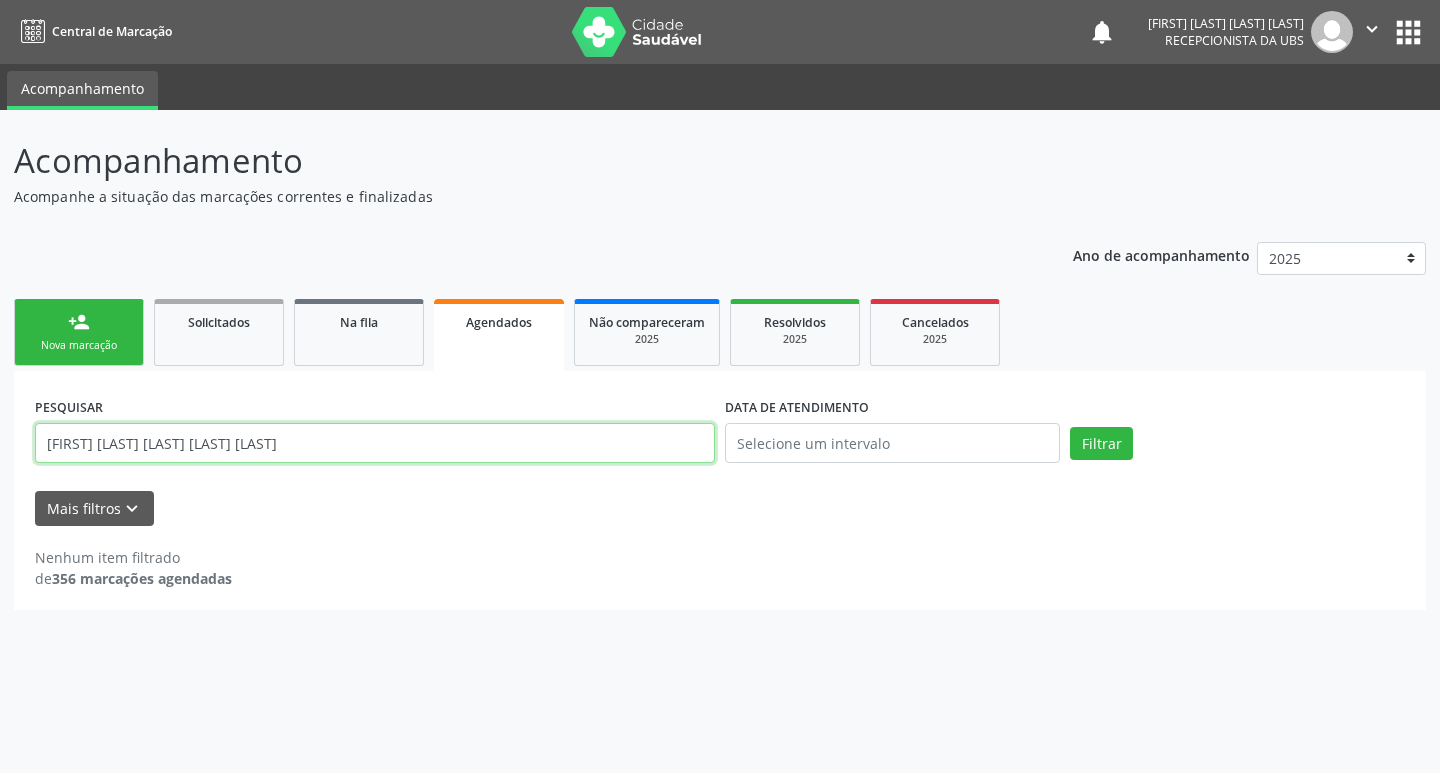 click on "[FIRST] [LAST] [LAST] [LAST] [LAST]" at bounding box center [375, 443] 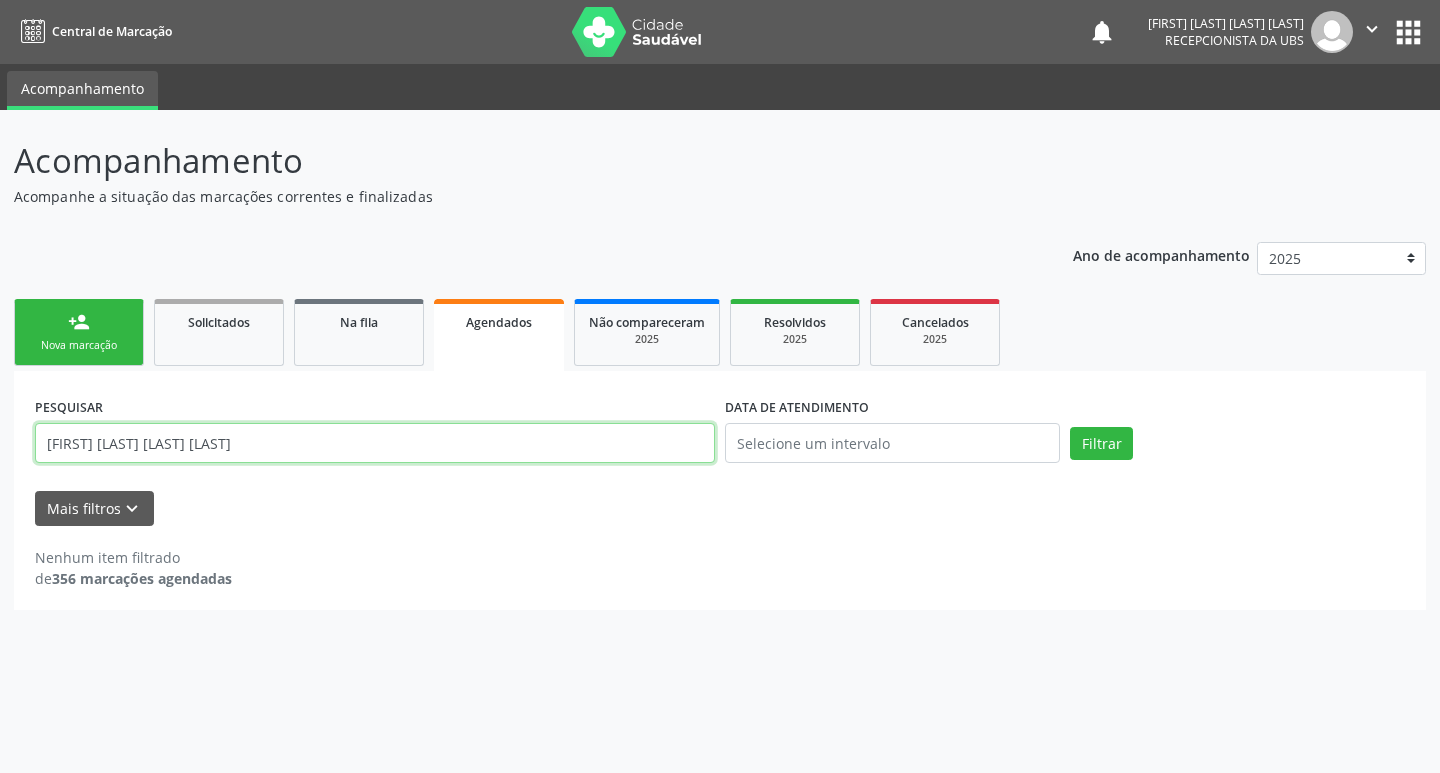 click on "[FIRST] [LAST] [LAST] [LAST]" at bounding box center [375, 443] 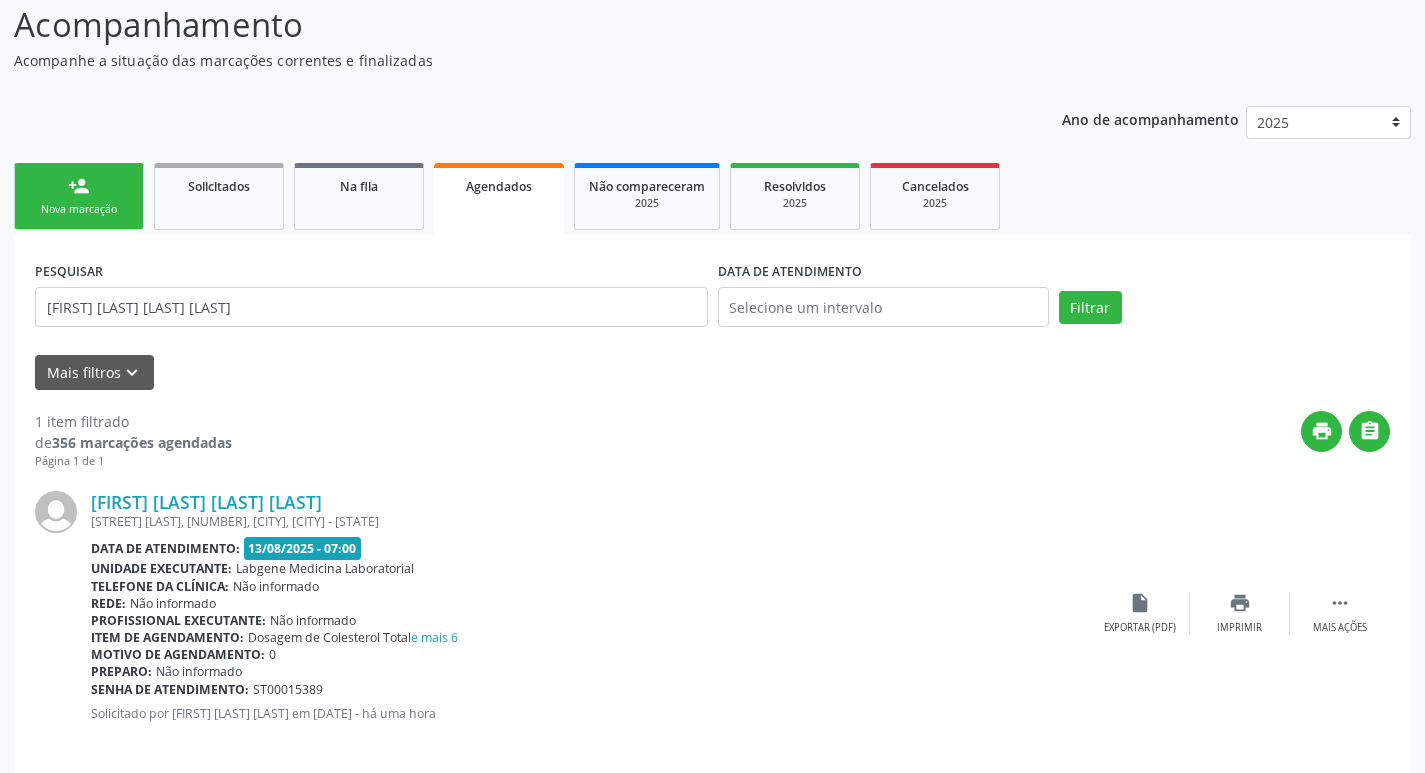 scroll, scrollTop: 155, scrollLeft: 0, axis: vertical 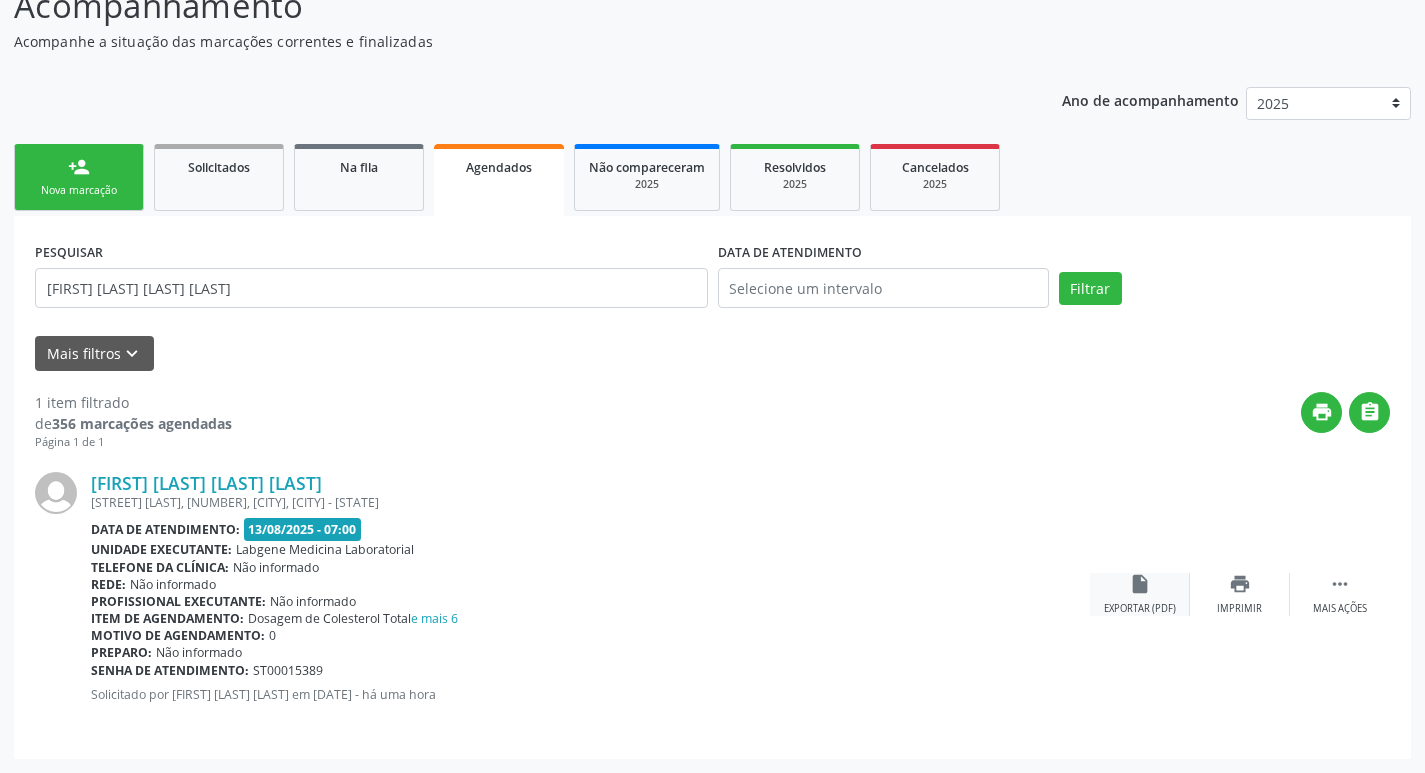click on "insert_drive_file" at bounding box center [1140, 584] 